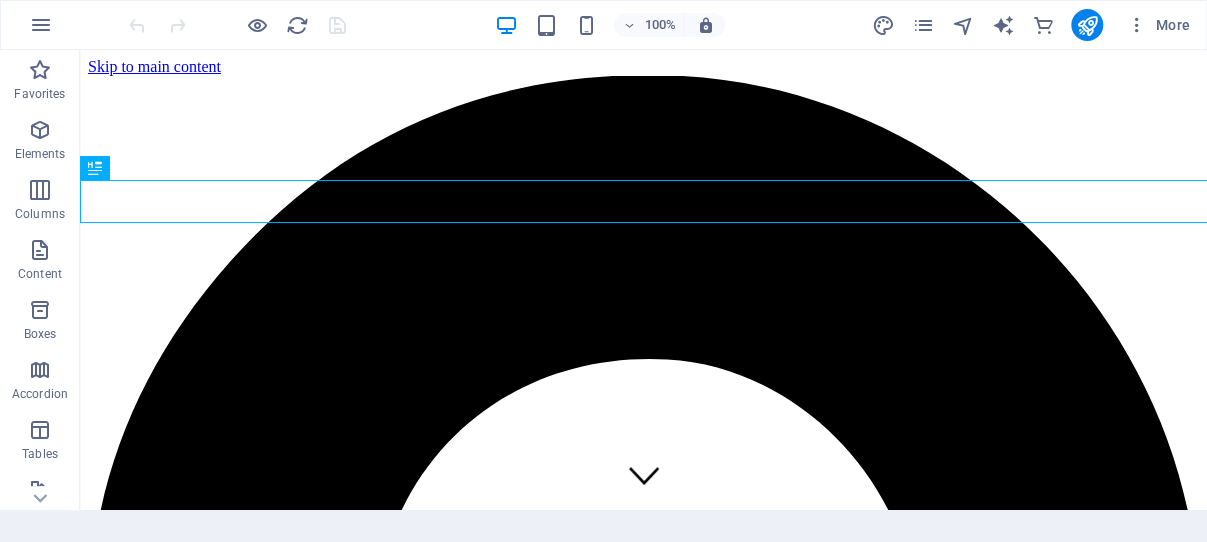 scroll, scrollTop: 0, scrollLeft: 0, axis: both 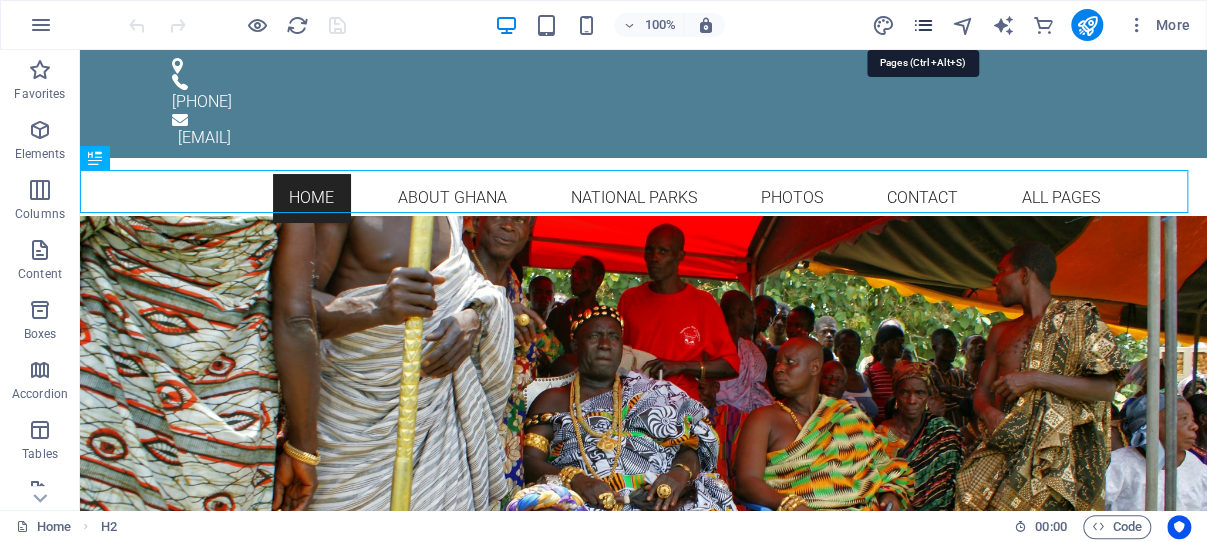 click at bounding box center [922, 25] 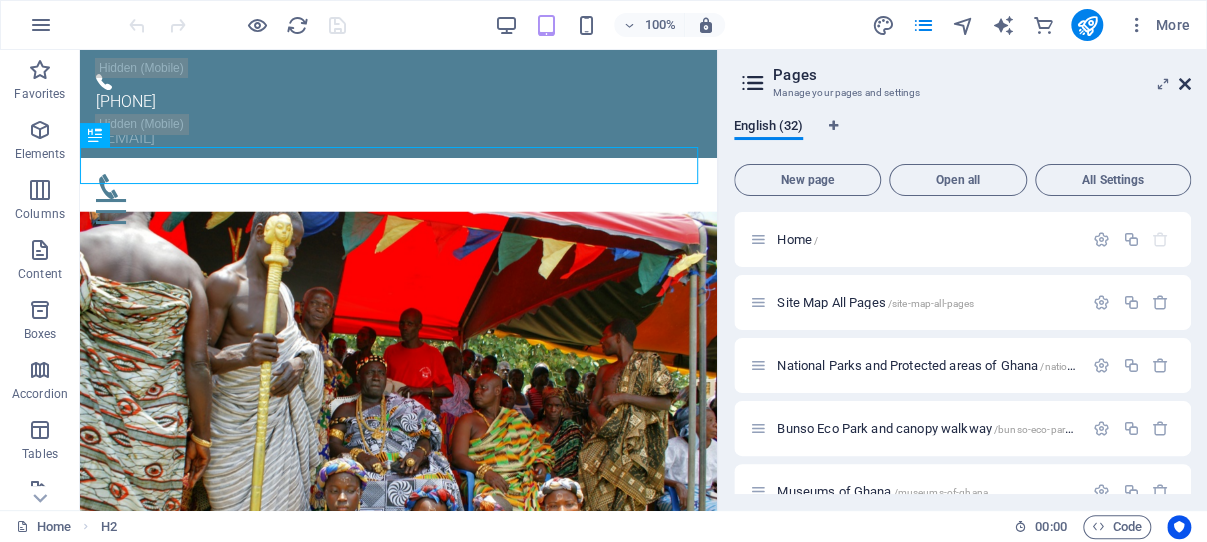 click at bounding box center [1185, 84] 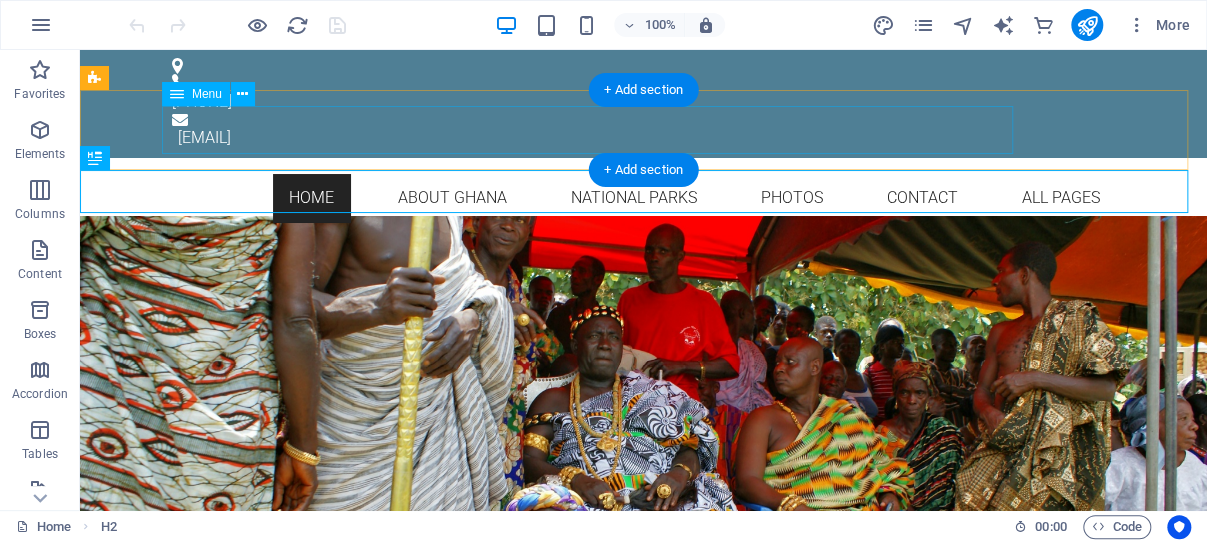 click on "Home About GHANA NATIONAL PARKS PHOTOS Contact All Pages" at bounding box center (644, 198) 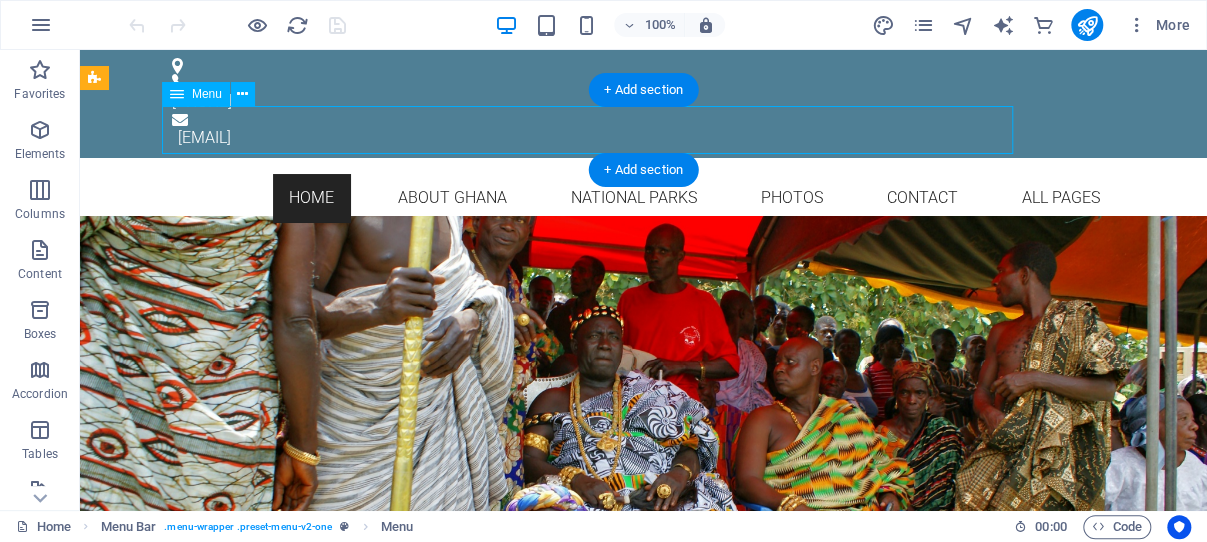 click on "Home About GHANA NATIONAL PARKS PHOTOS Contact All Pages" at bounding box center [644, 198] 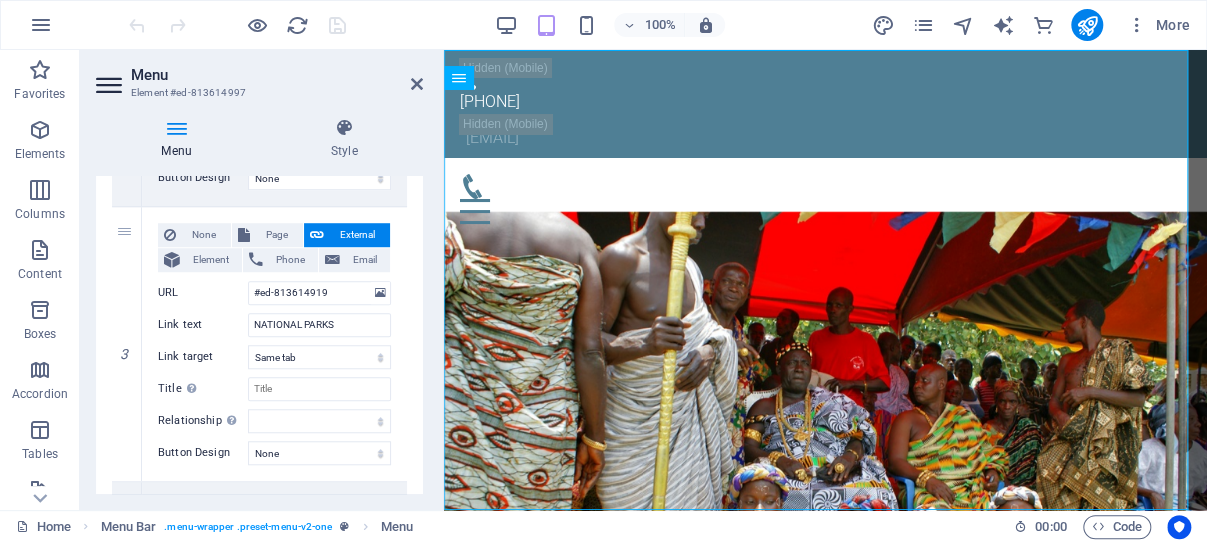 scroll, scrollTop: 690, scrollLeft: 0, axis: vertical 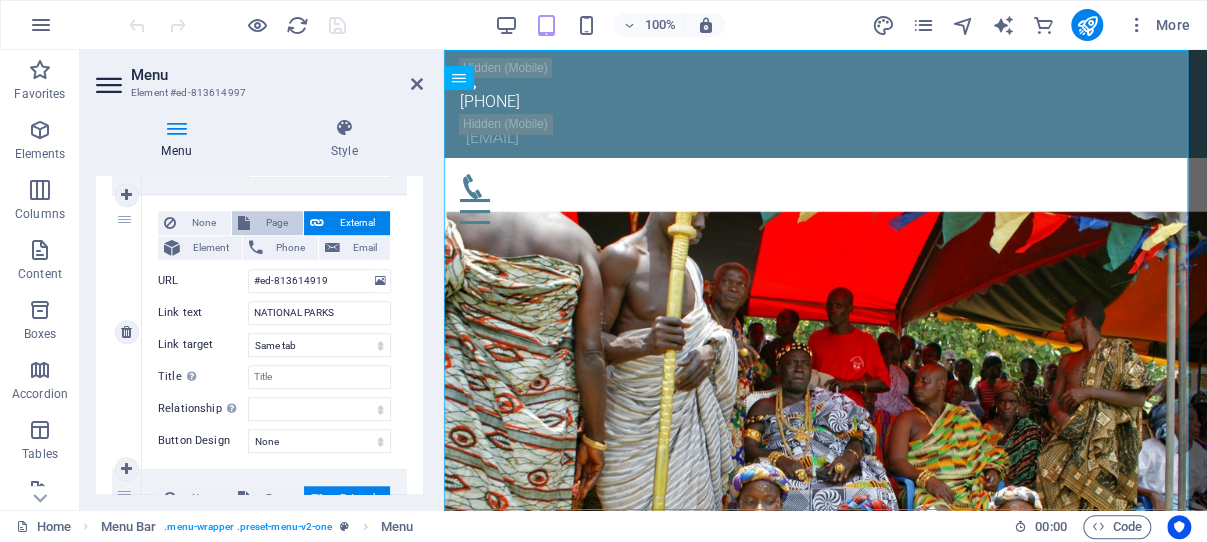 click on "Page" at bounding box center [276, 223] 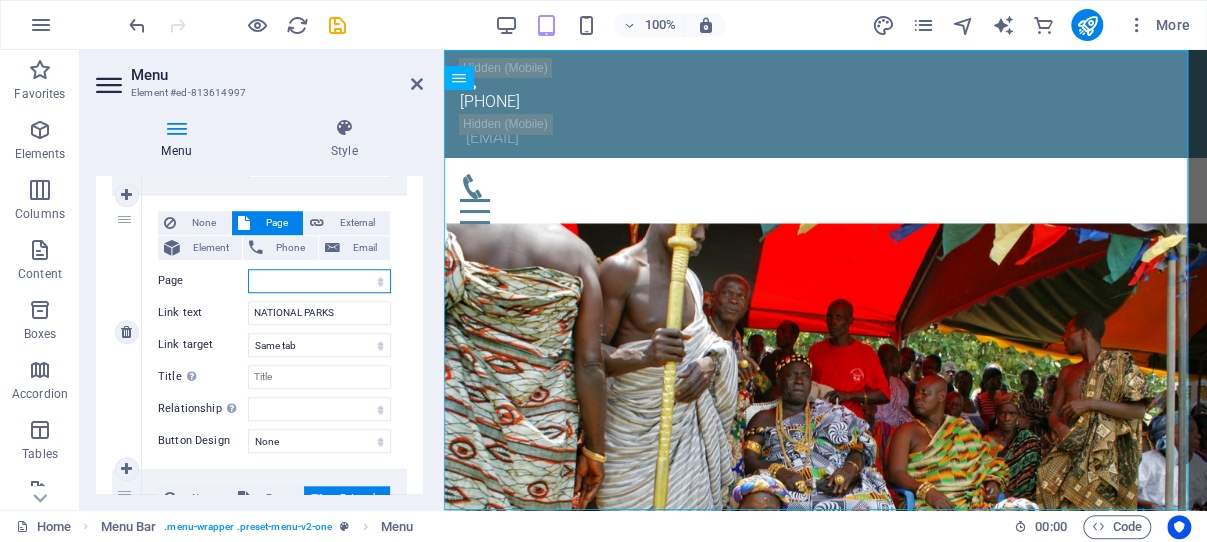 click on "Home Site Map All Pages National Parks and Protected areas of Ghana Bunso Eco Park and canopy walkway Museums of Ghana  Regions and Capitals of Ghana Accra, Ghana Black Star Gate Kumasi, Ashanti region Kumasi Fort Other Cities of Ghana National Parks Forts and Castles Ghana Live Radio Atta Mills Audio &amp; Video Page Food and Drink HOT PLANTAIN CRISPS Snack or Appetizer GROUNDNUT STEW FUFU Palm Nut Soup Kentumere - Fish and Spinach Avocado with Groundnut dressing Avocado with Smoked Fish Boiled plantain Akotonshi - stuffed crabs Red Red - fried plantains and beans Online Dating Scams in West Africa Ghanaian Names by Day of Birth Ghanaian Names (female) by Day of Birth Anton Wilhelm Amo: The First West African Professor in Europe Legal Notice Privacy" at bounding box center (319, 281) 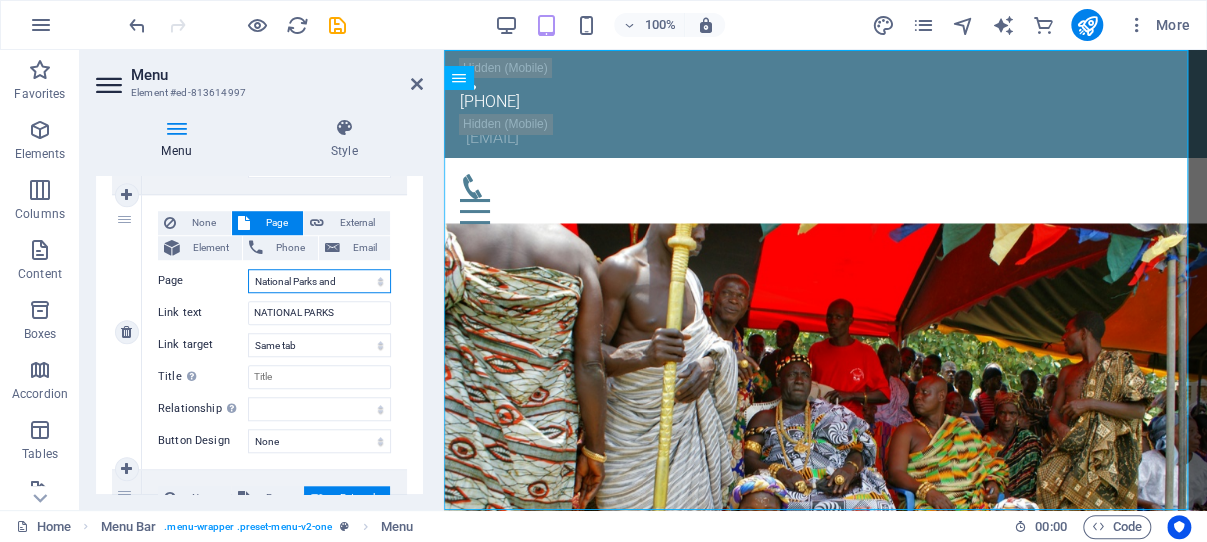 click on "National Parks and Protected areas of Ghana" at bounding box center (0, 0) 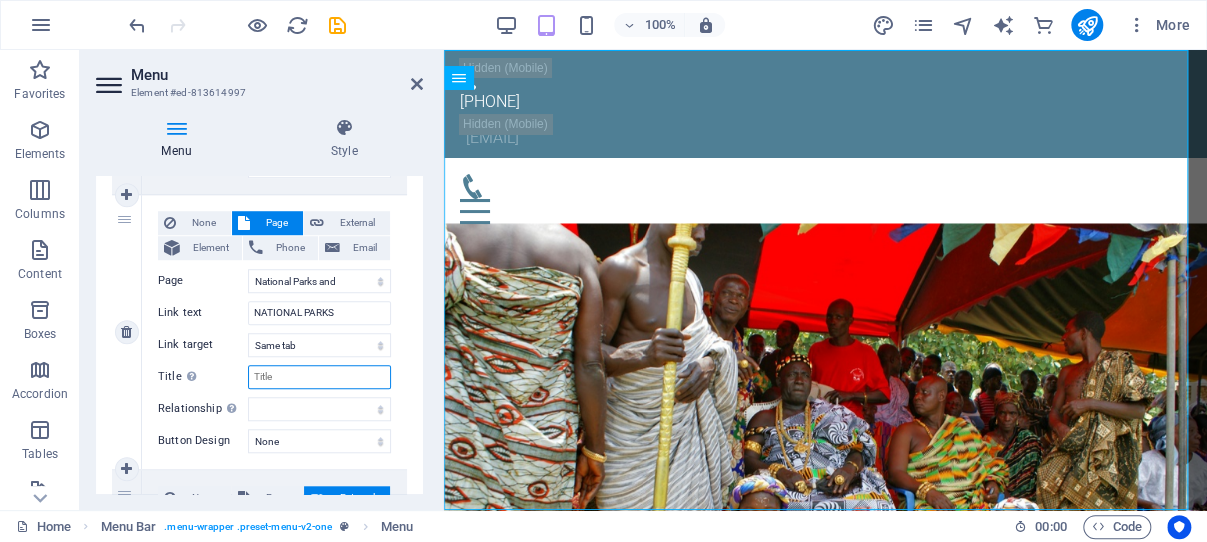 click on "Title Additional link description, should not be the same as the link text. The title is most often shown as a tooltip text when the mouse moves over the element. Leave empty if uncertain." at bounding box center [319, 377] 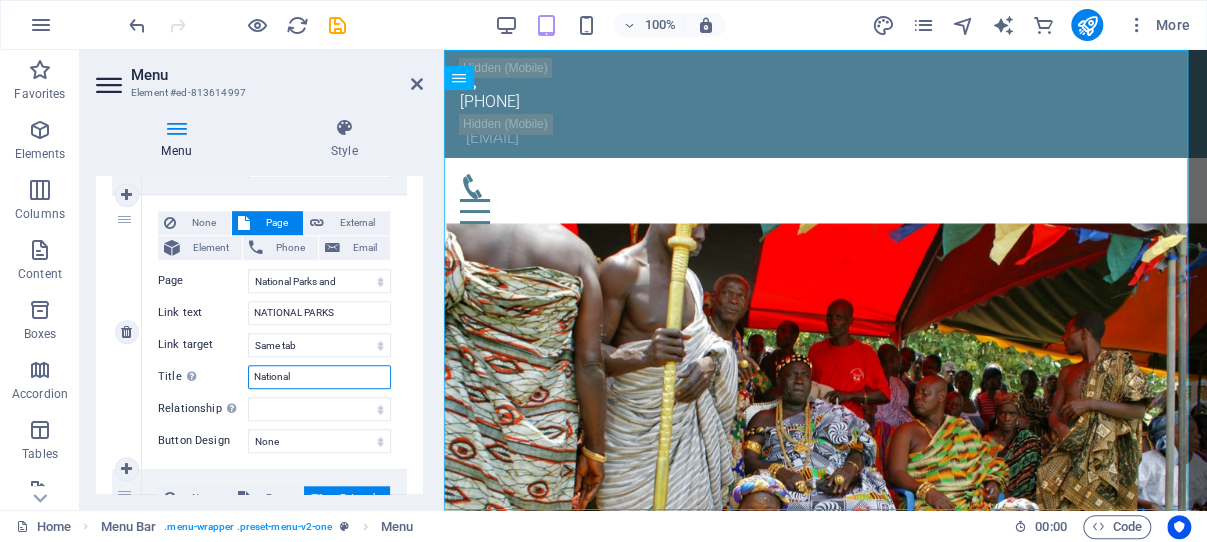 type on "National" 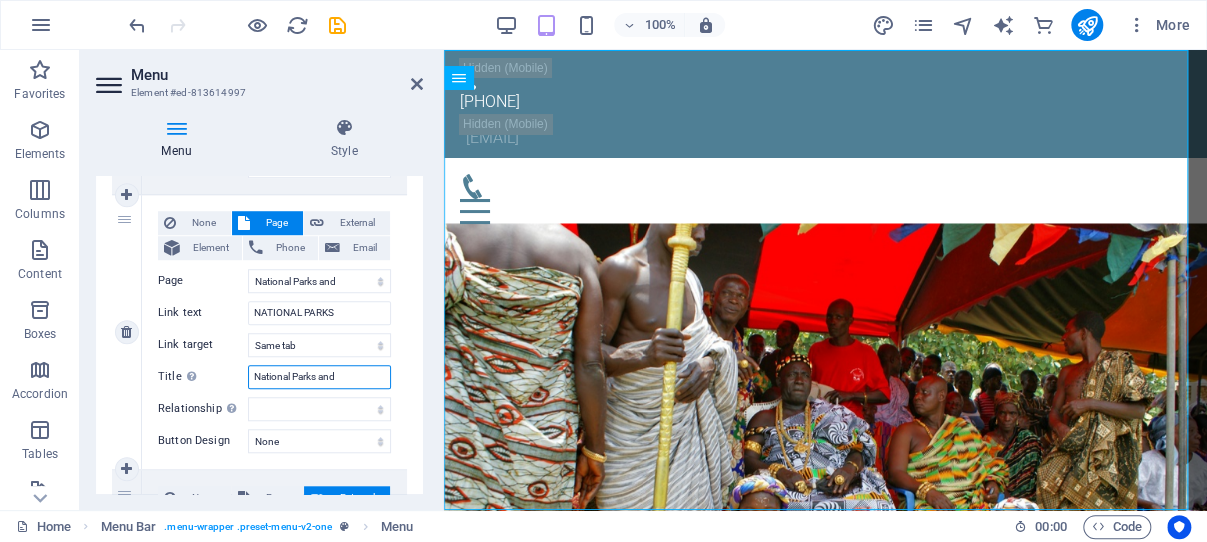 type on "National Parks and" 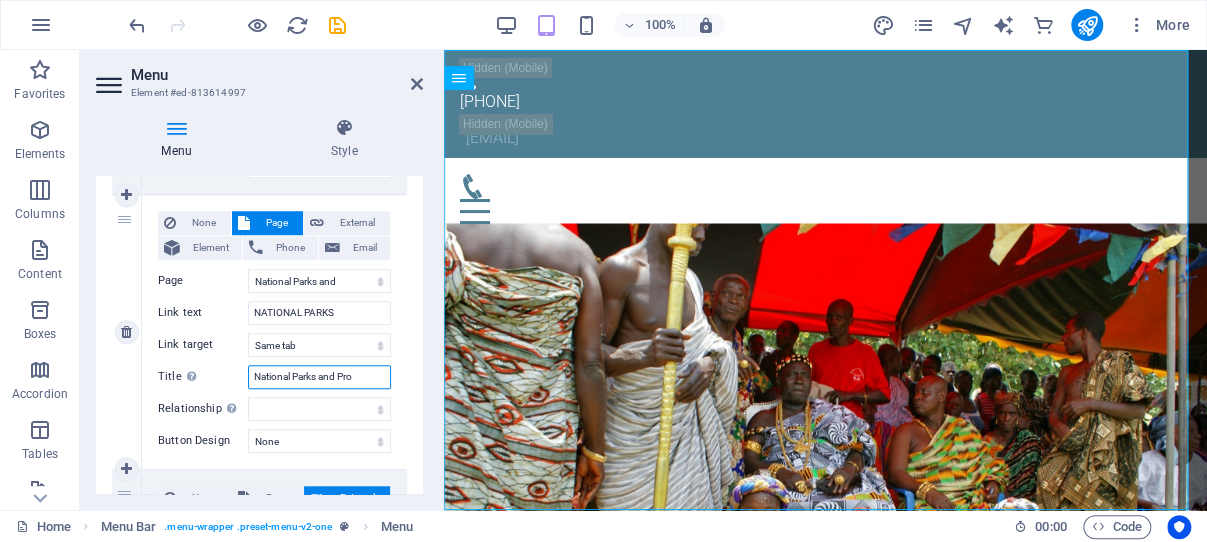type on "National Parks and Prot" 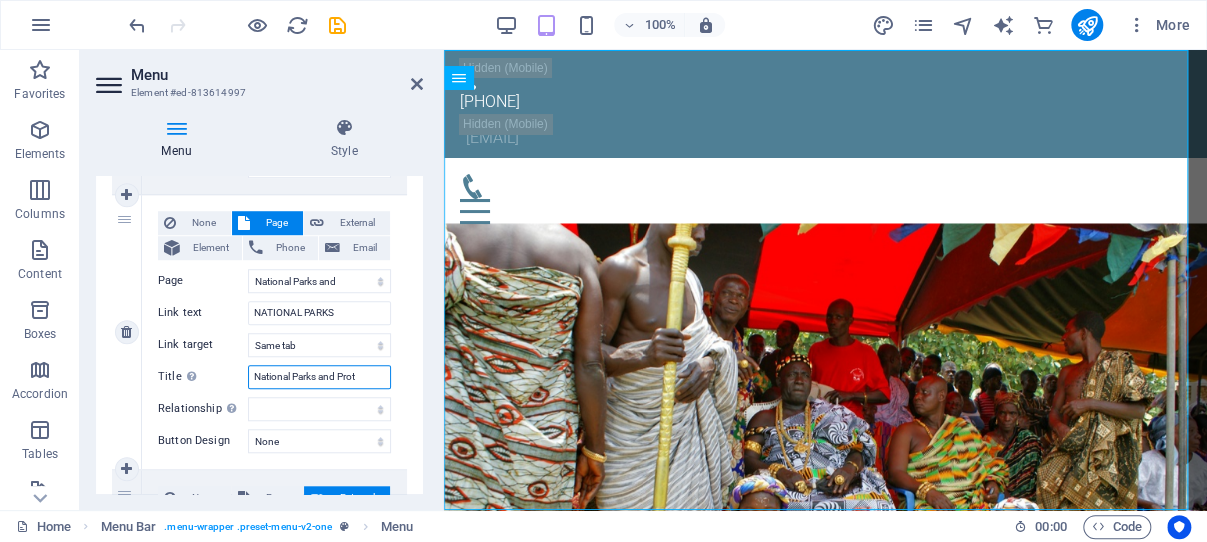 select 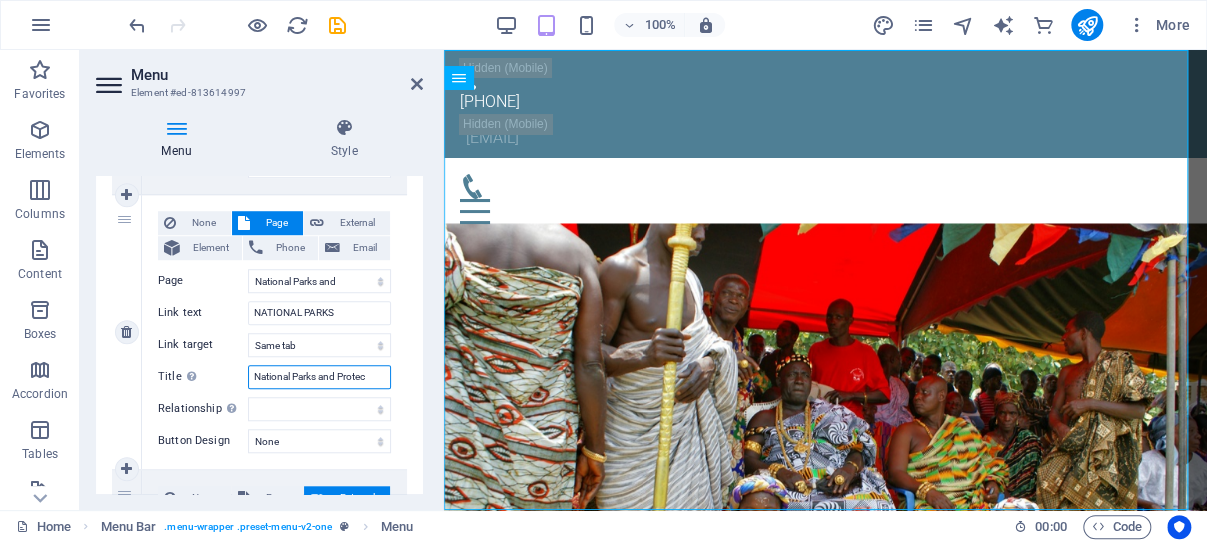 type on "National Parks and Protect" 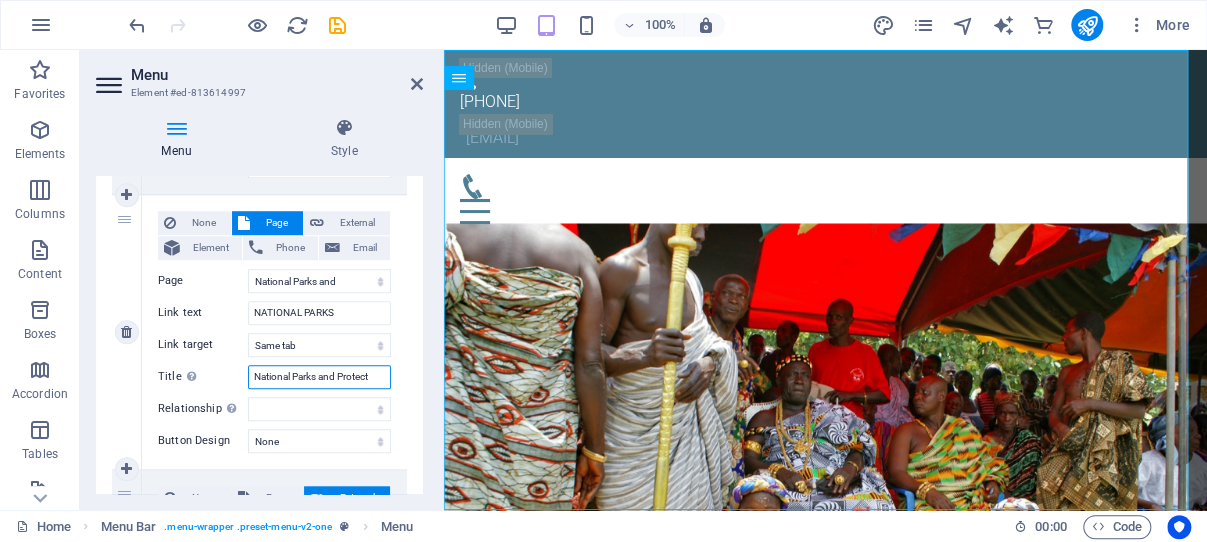 select 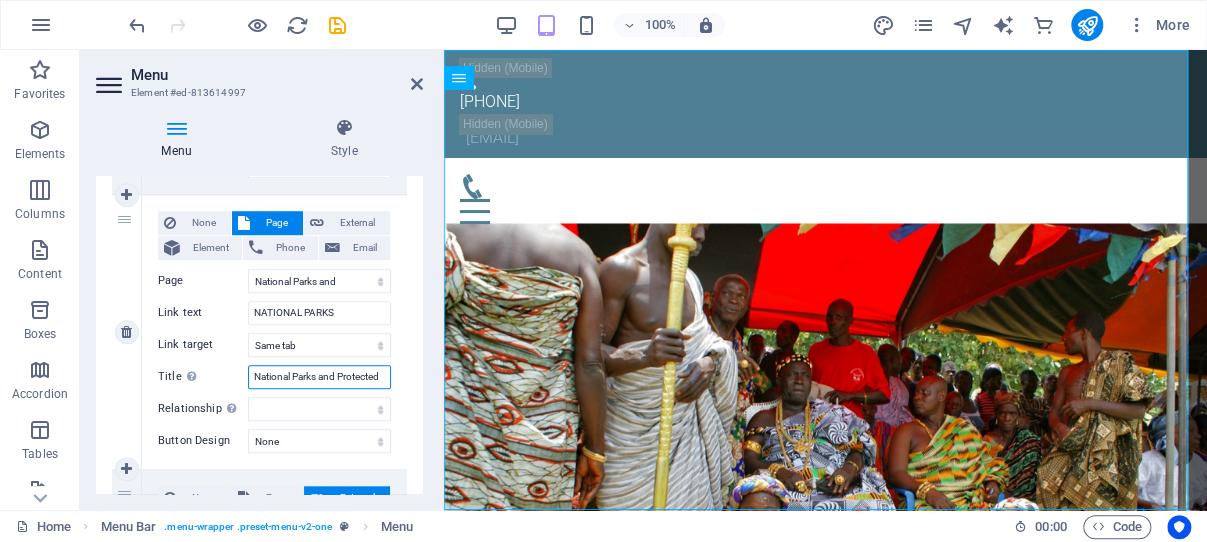 type on "National Parks and Protected" 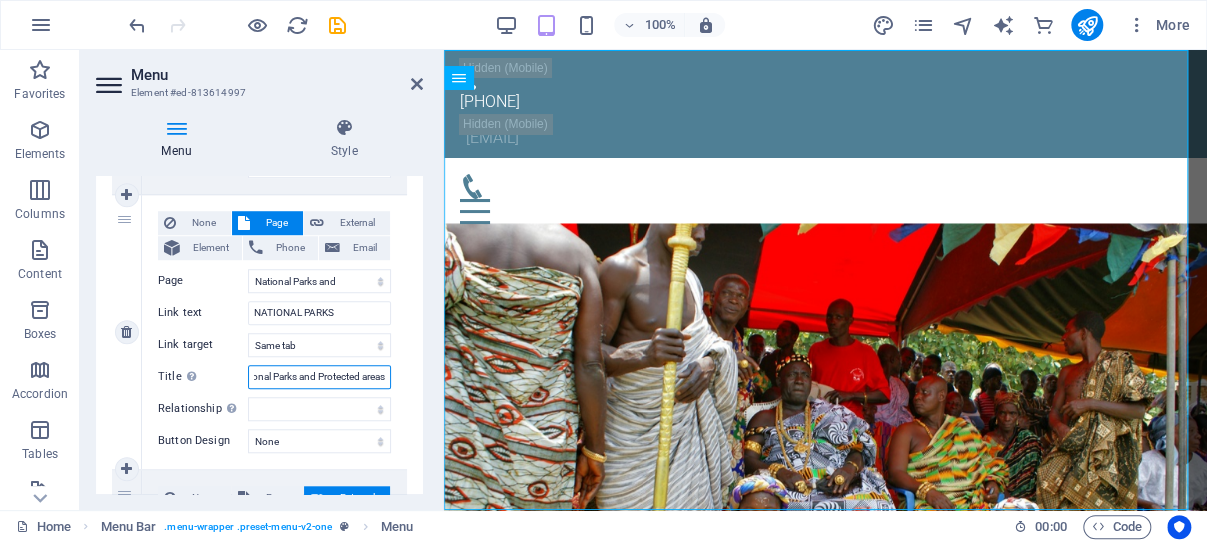 type on "National Parks and Protected areas" 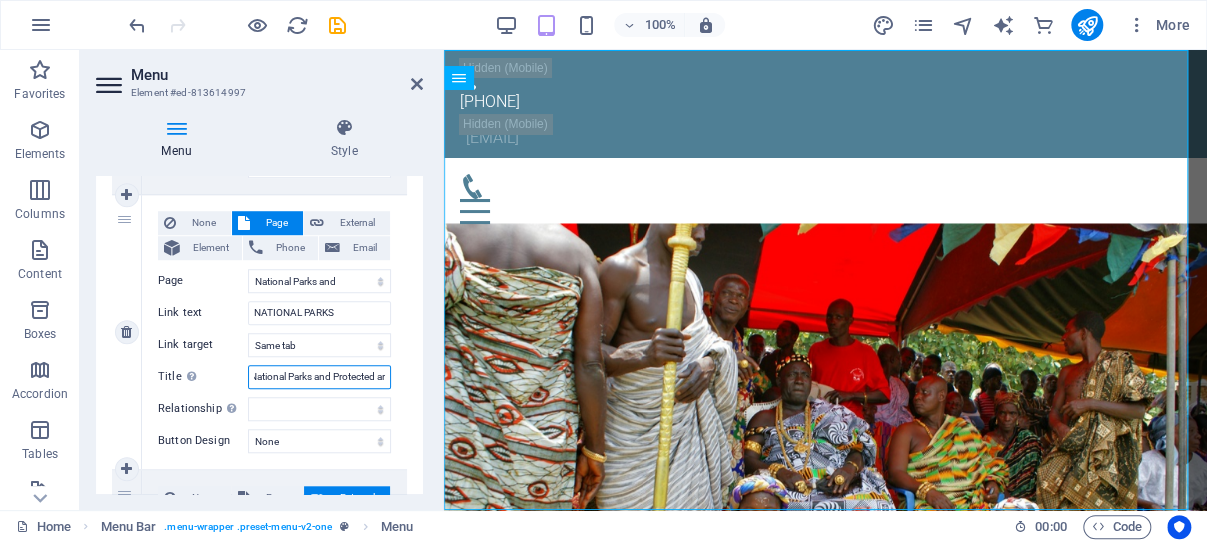 select 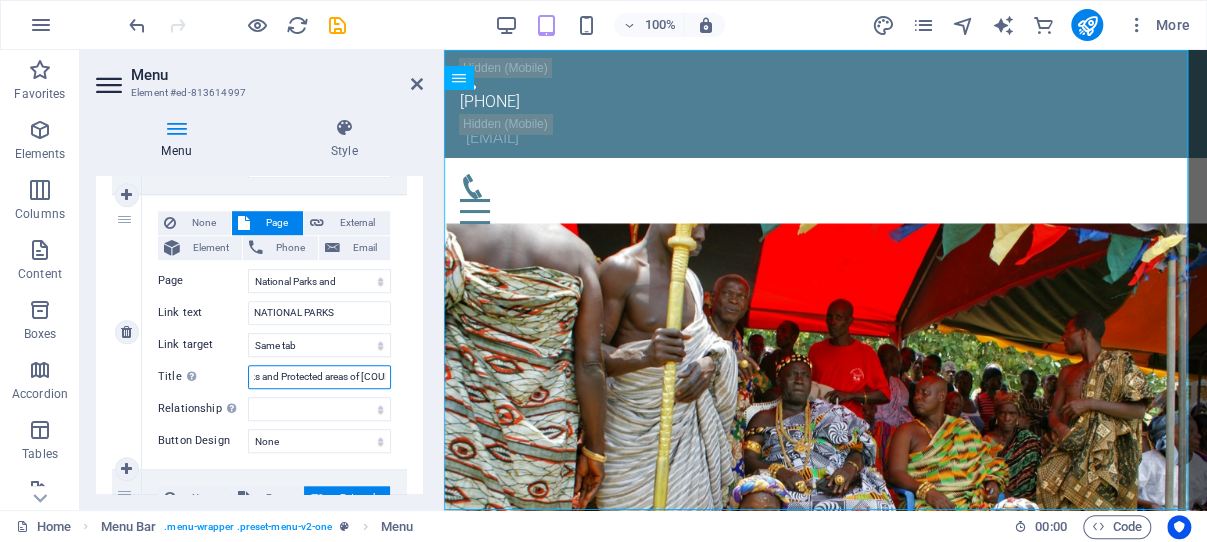 type on "National Parks and Protected areas of [COUNTRY]" 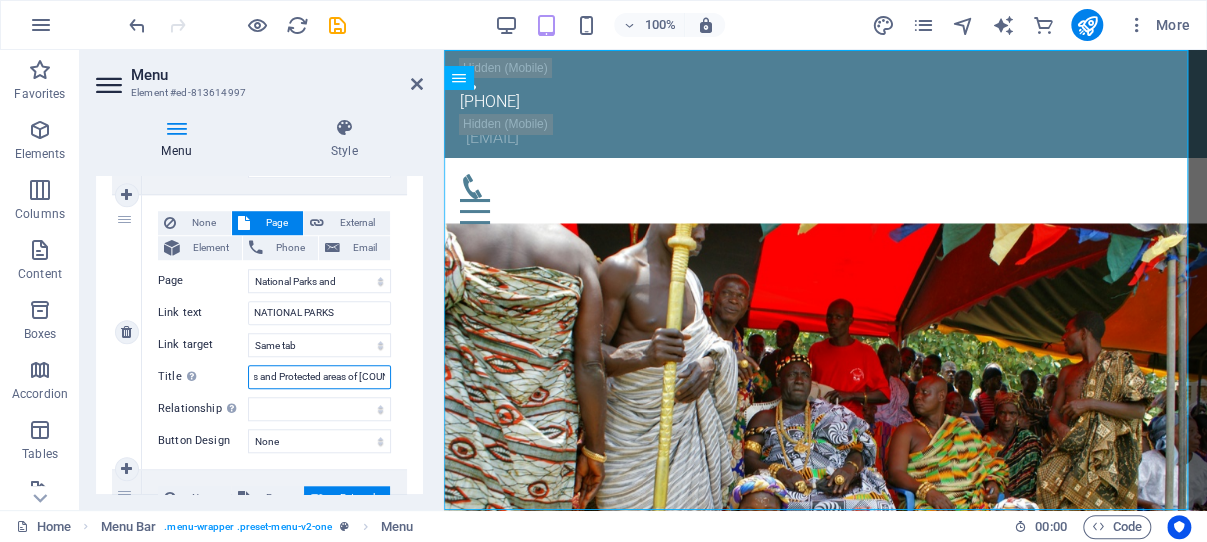 select 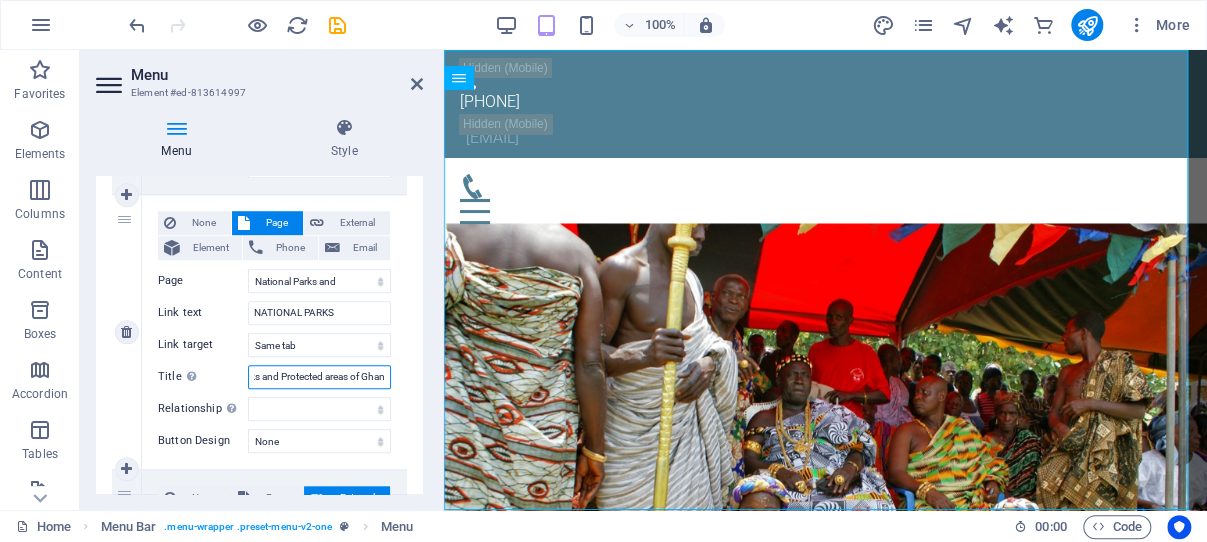type on "National Parks and Protected areas of Ghana" 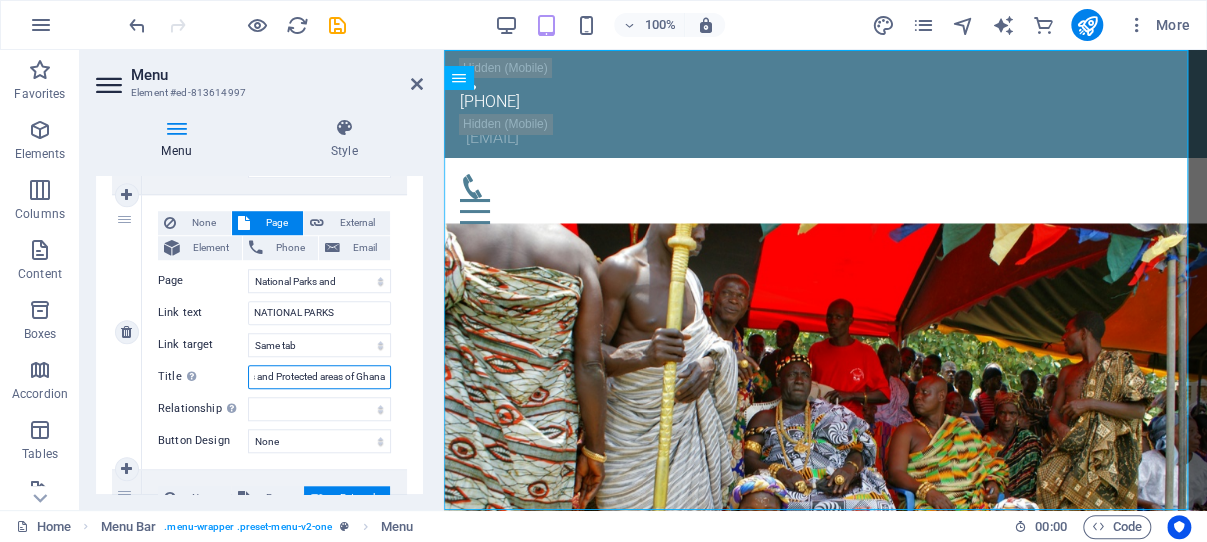scroll, scrollTop: 0, scrollLeft: 87, axis: horizontal 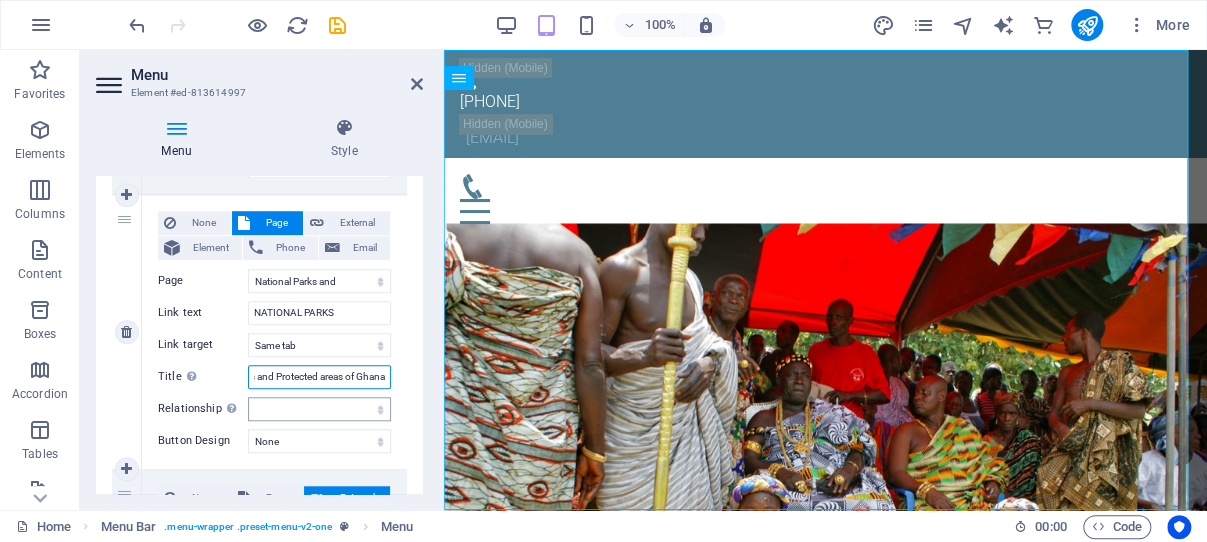 type on "National Parks and Protected areas of Ghana" 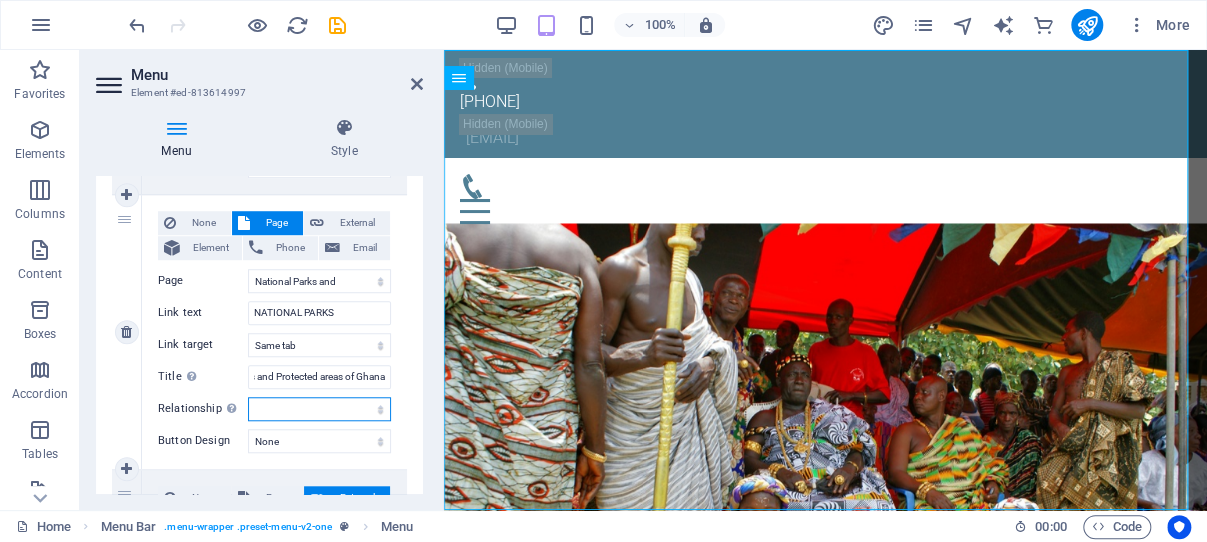 click on "alternate author bookmark external help license next nofollow noreferrer noopener prev search tag" at bounding box center [319, 409] 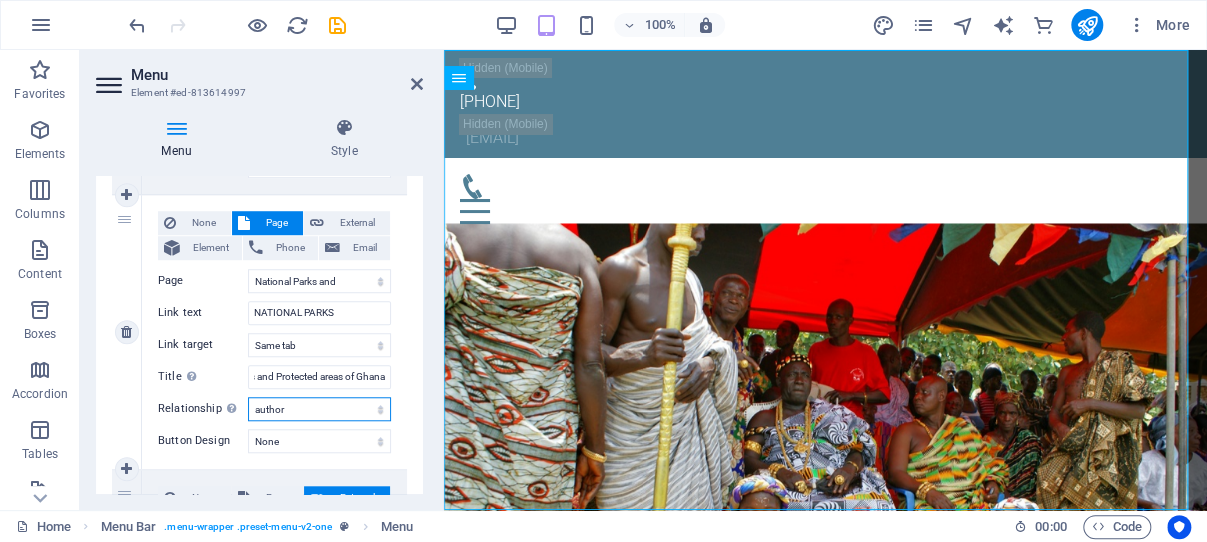 click on "author" at bounding box center [0, 0] 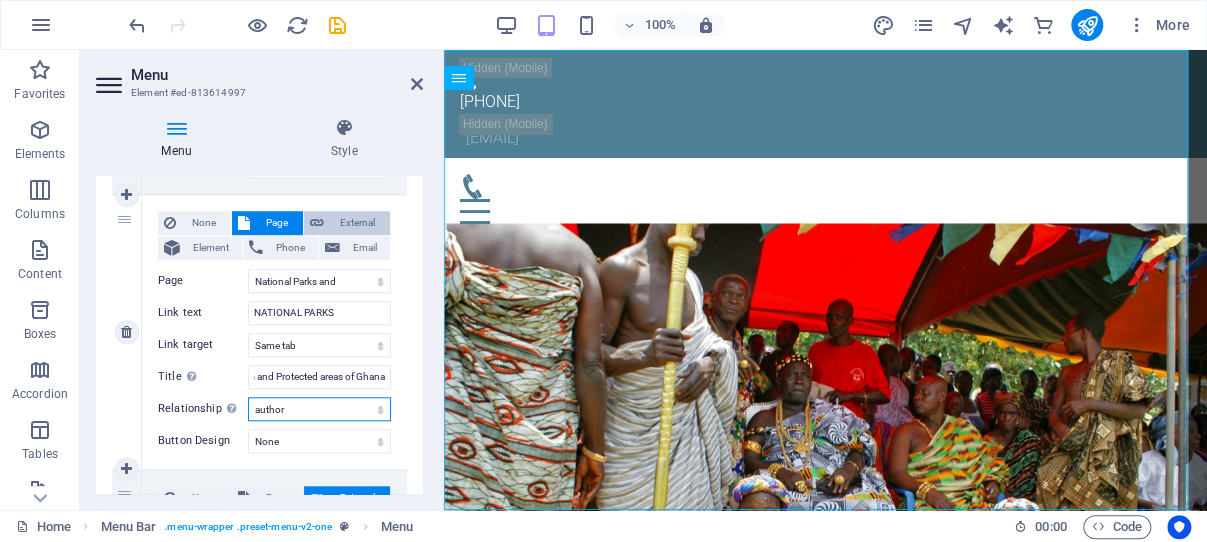 select 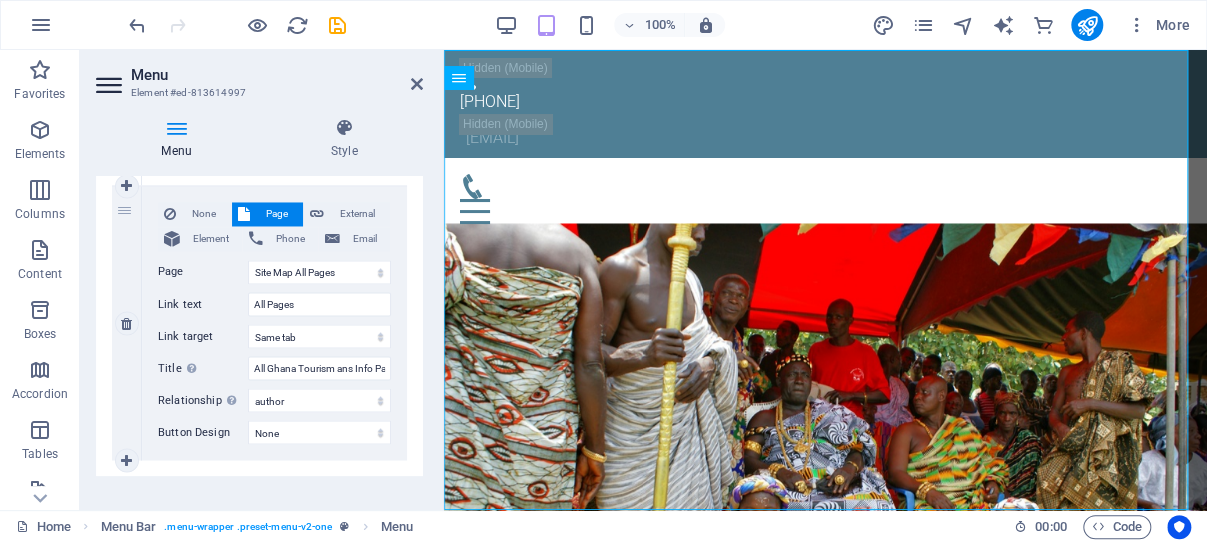 scroll, scrollTop: 1545, scrollLeft: 0, axis: vertical 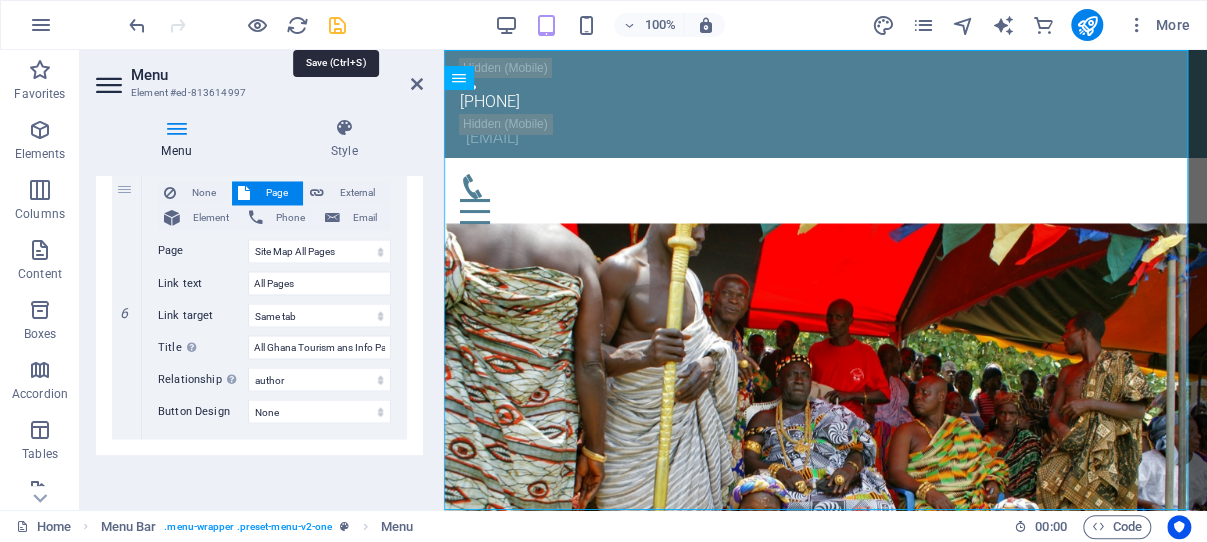 click at bounding box center [337, 25] 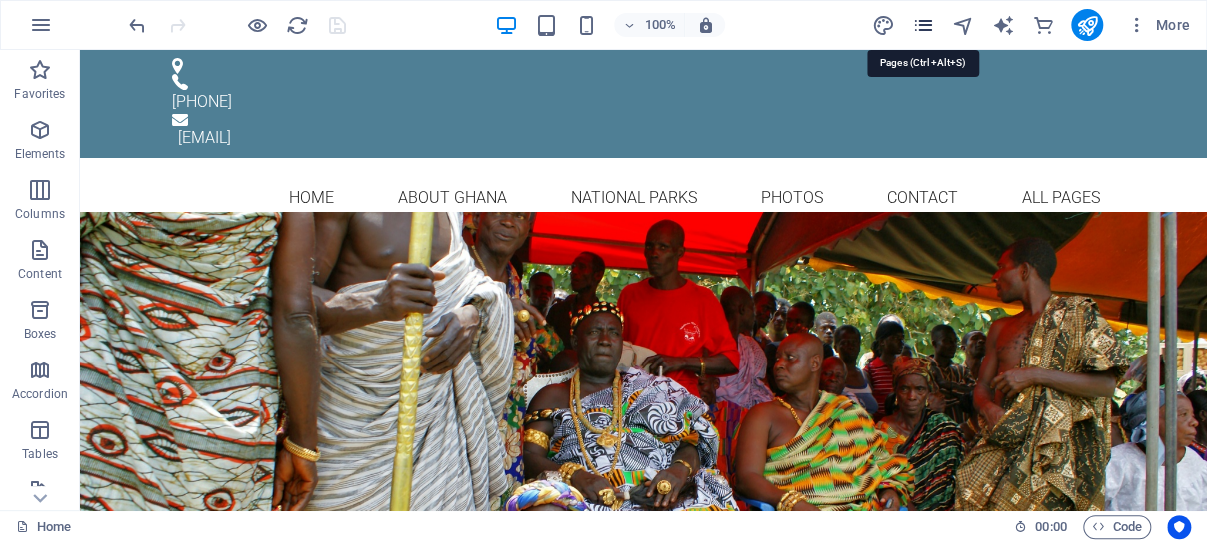 click at bounding box center (922, 25) 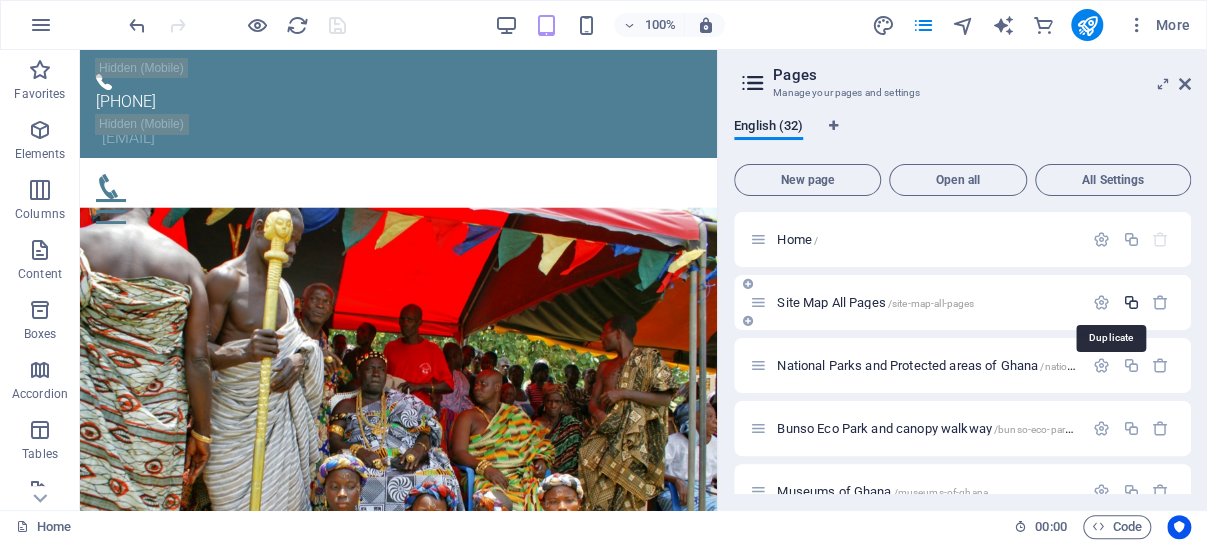 click at bounding box center (1130, 302) 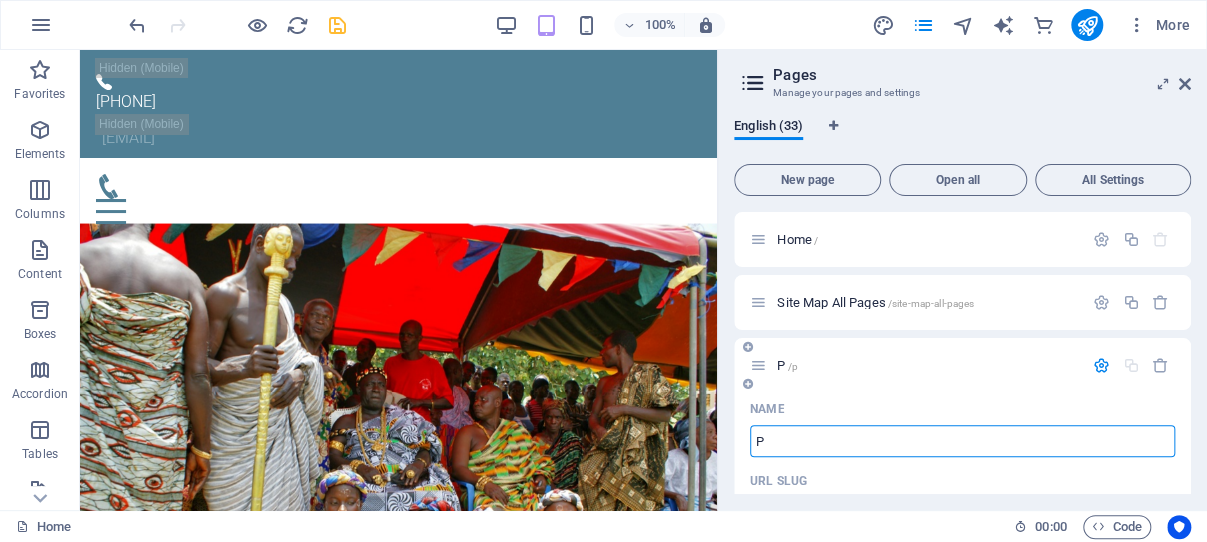 type on "Ph" 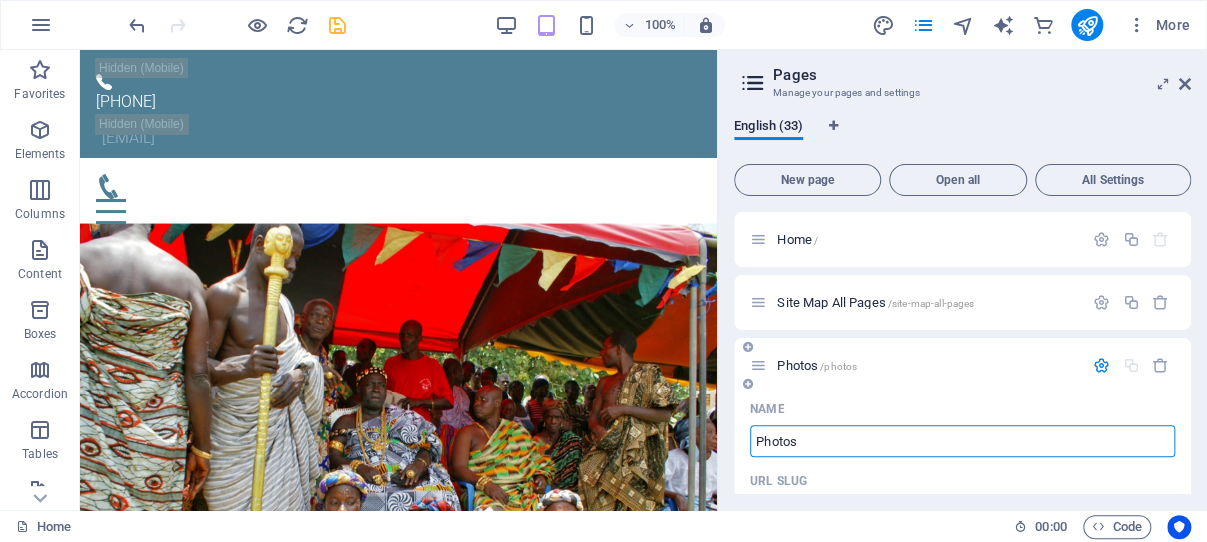 type on "Photos" 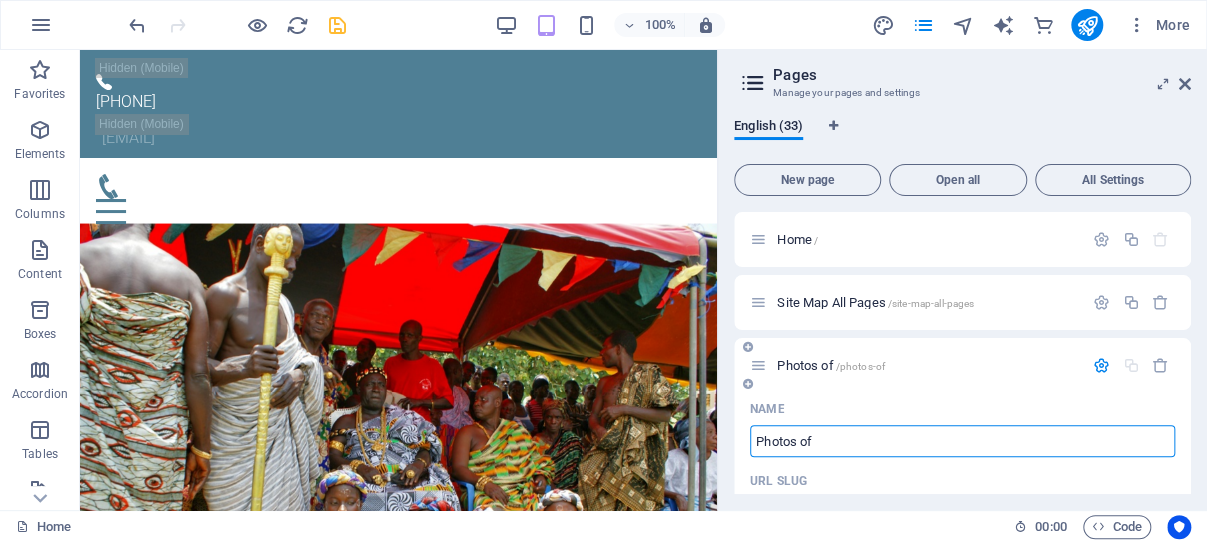 type on "Photos of G" 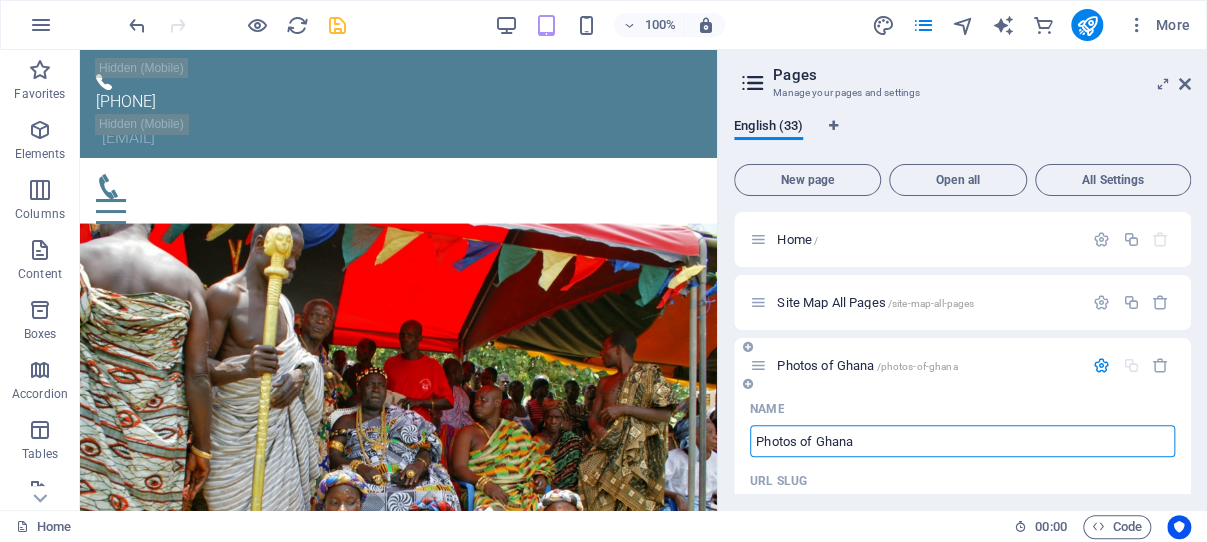 type on "Photos of Ghana" 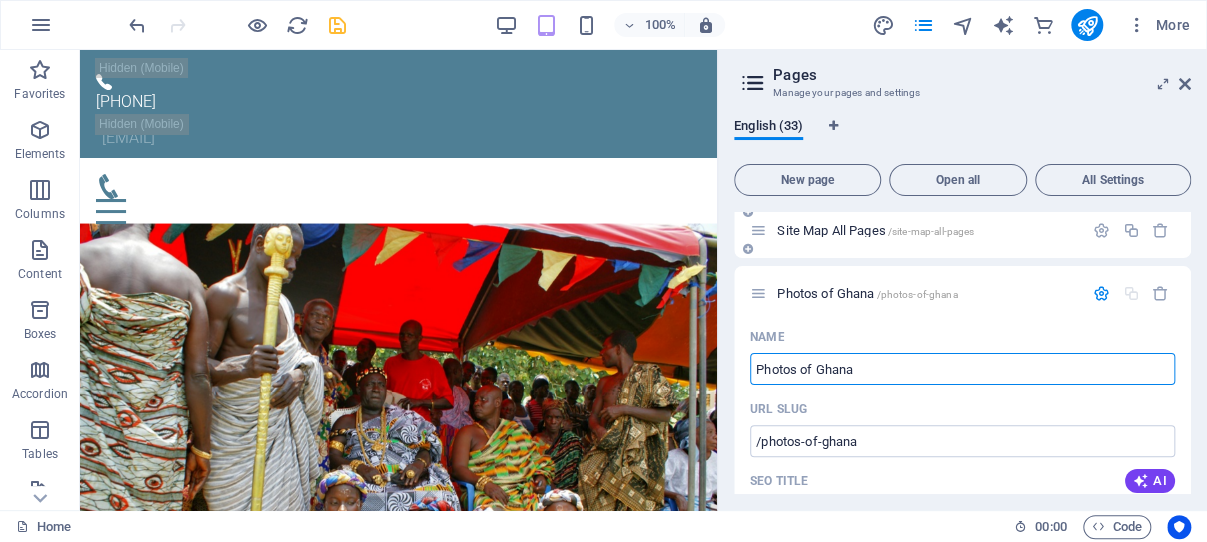 scroll, scrollTop: 95, scrollLeft: 0, axis: vertical 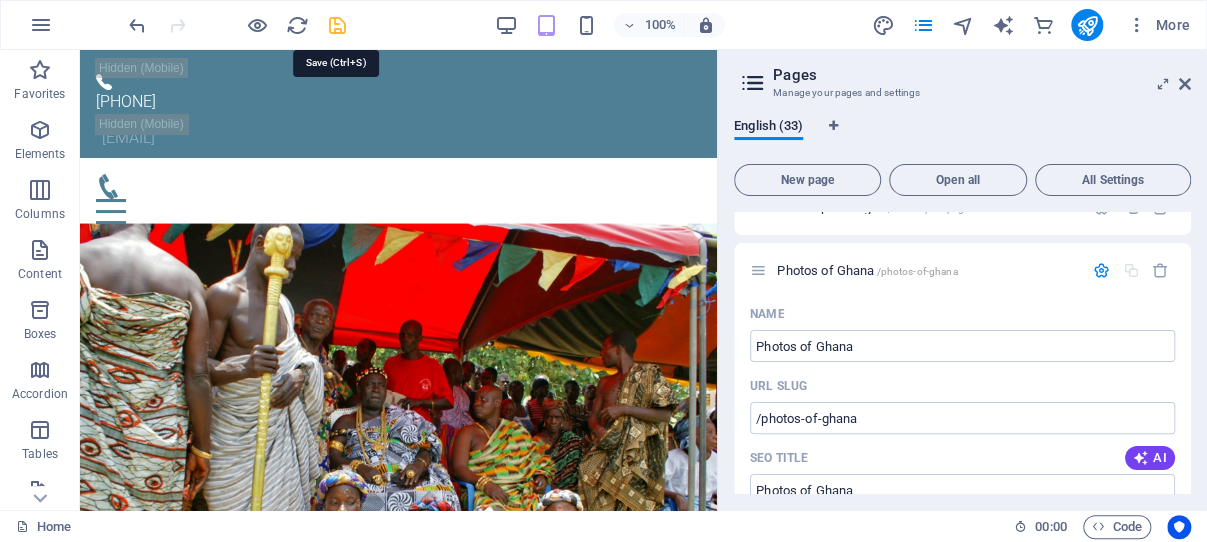 click at bounding box center [337, 25] 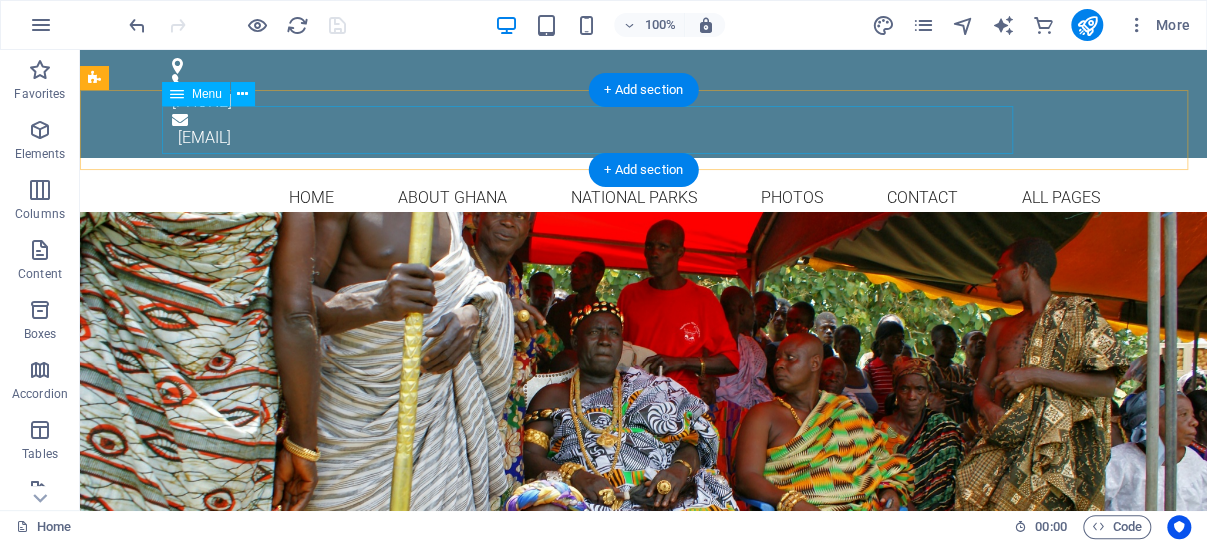 click on "Home About GHANA NATIONAL PARKS PHOTOS Contact All Pages" at bounding box center (644, 198) 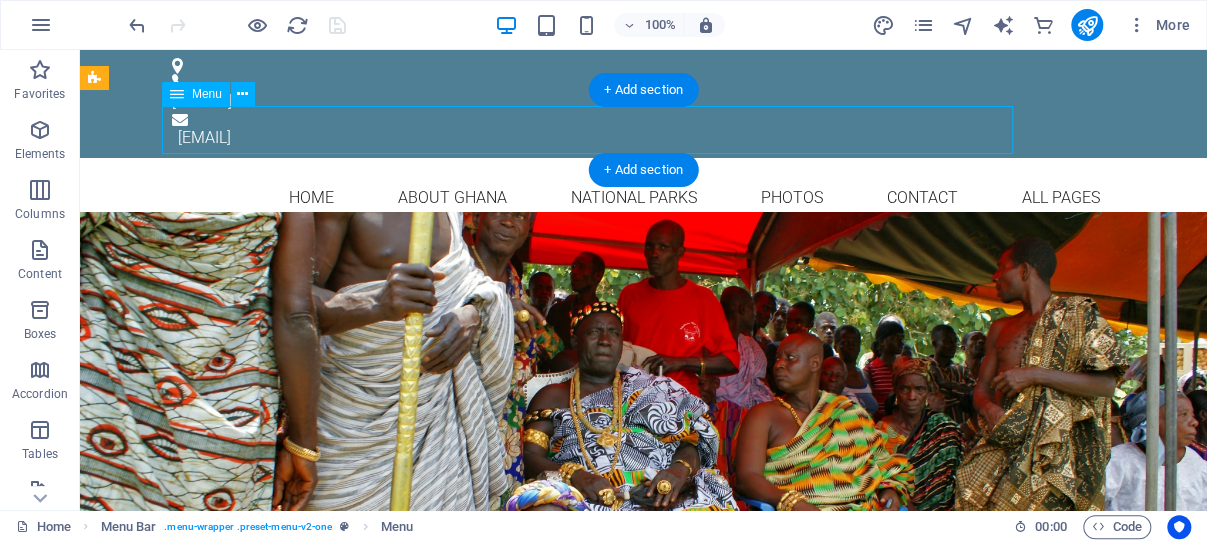 click on "Home About GHANA NATIONAL PARKS PHOTOS Contact All Pages" at bounding box center [644, 198] 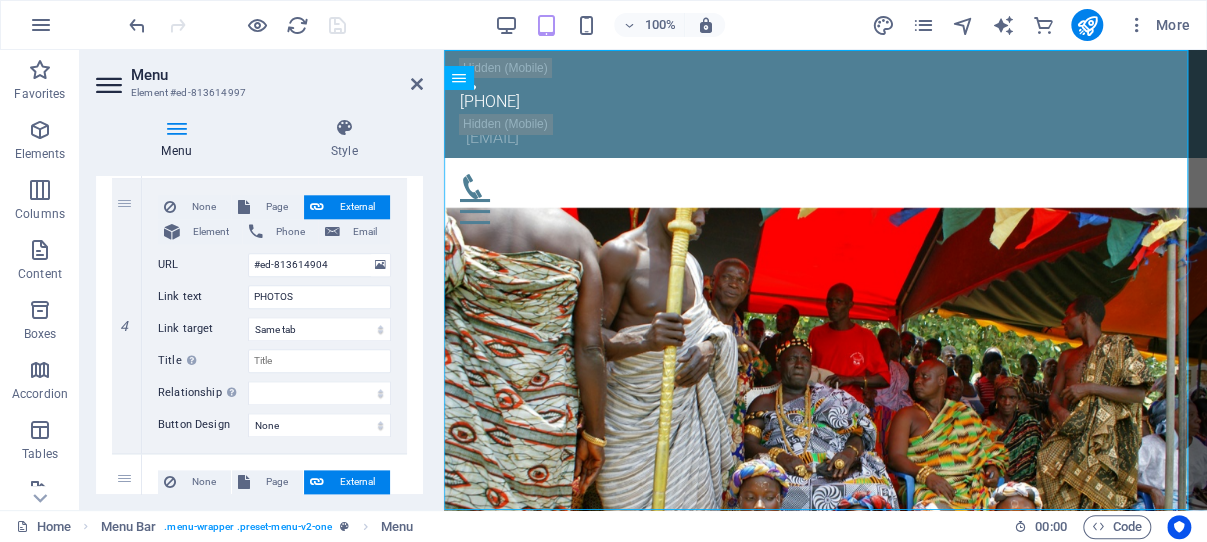 scroll, scrollTop: 987, scrollLeft: 0, axis: vertical 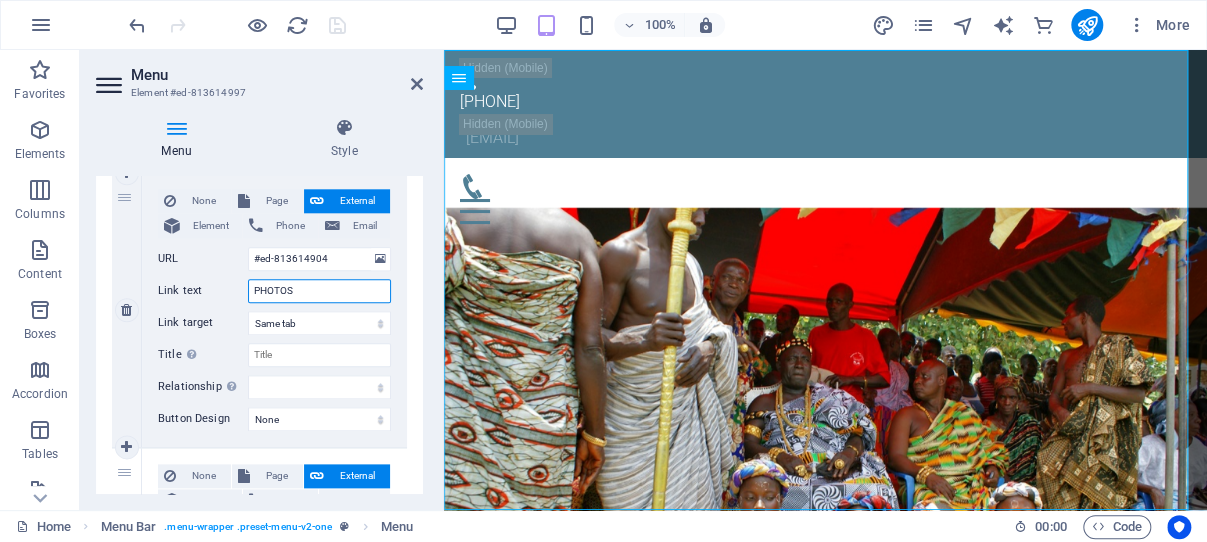 click on "PHOTOS" at bounding box center [319, 291] 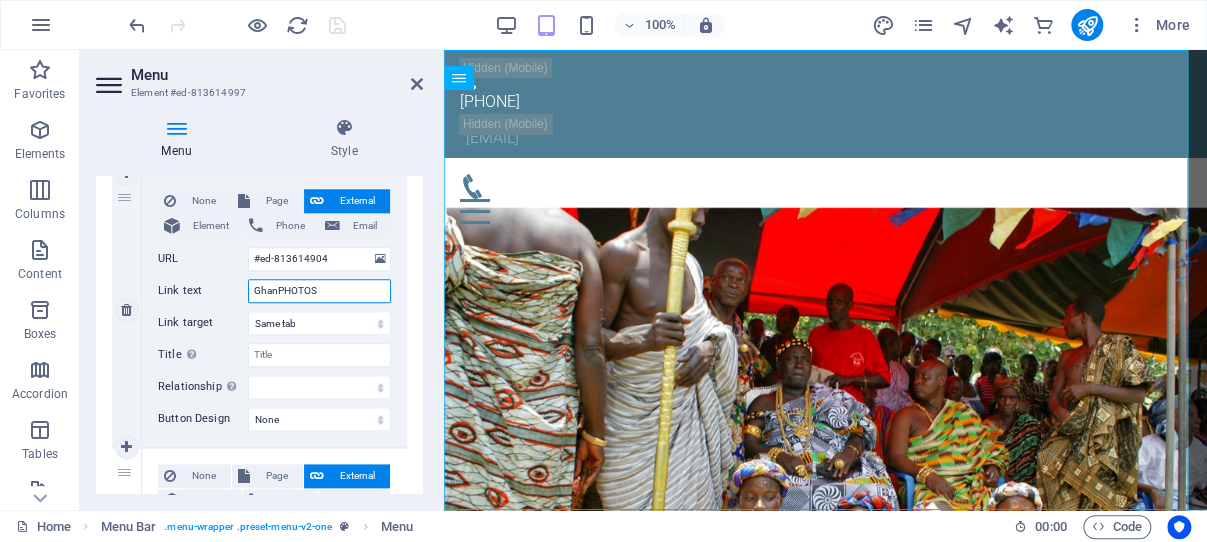 type on "GhanaPHOTOS" 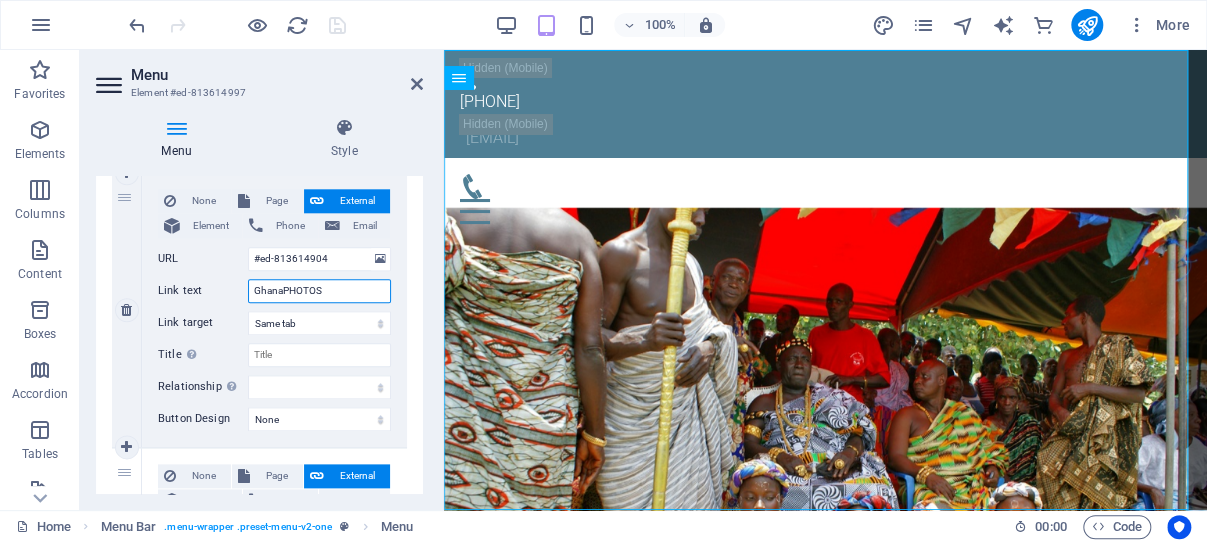 select 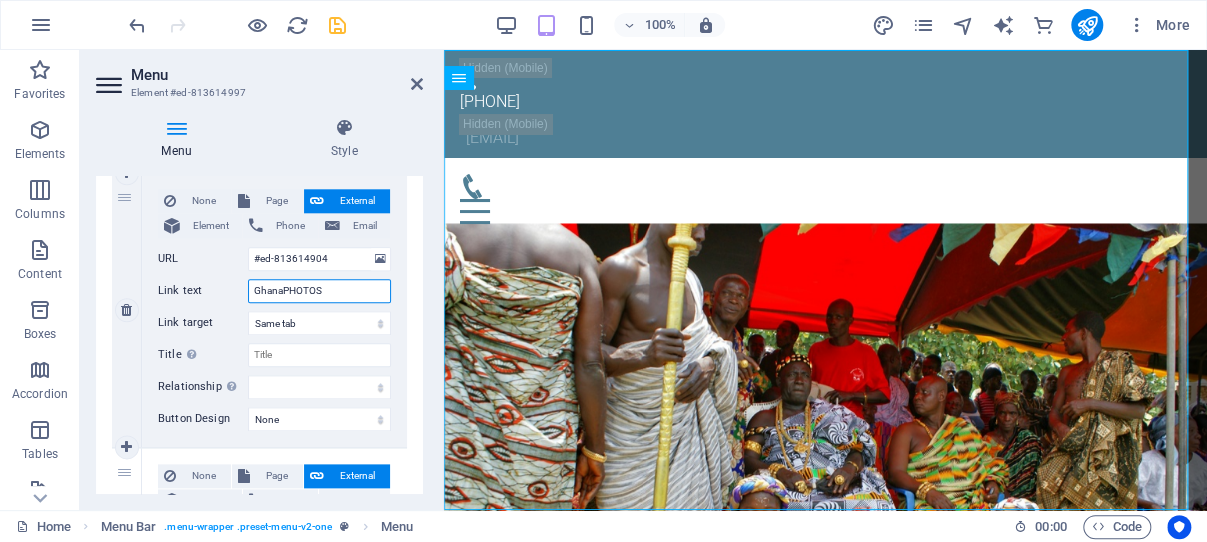 type on "[COUNTRY] PHOTOS" 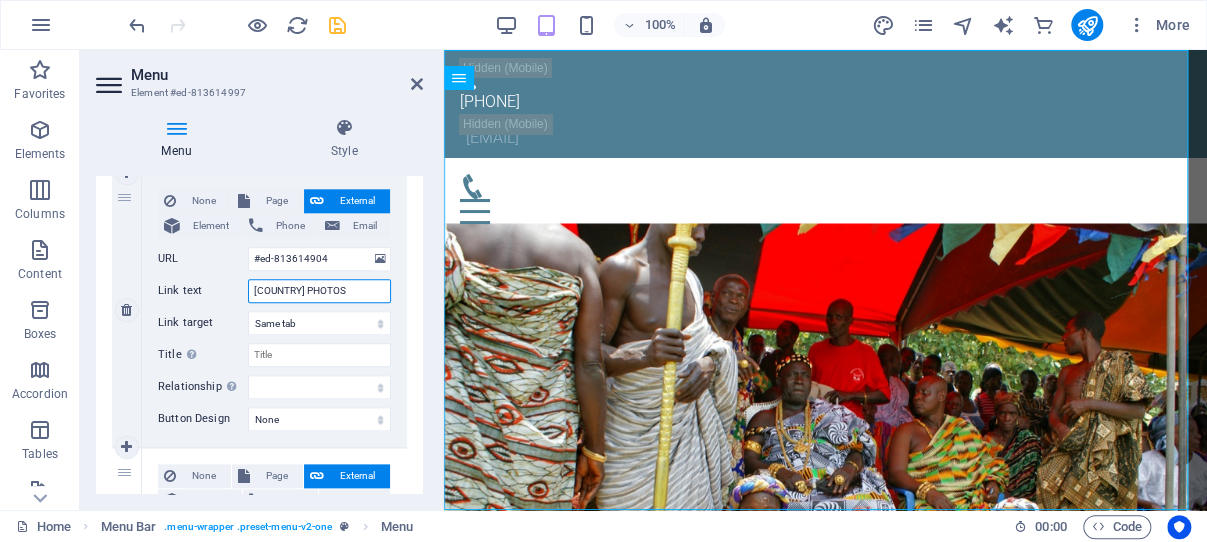 select 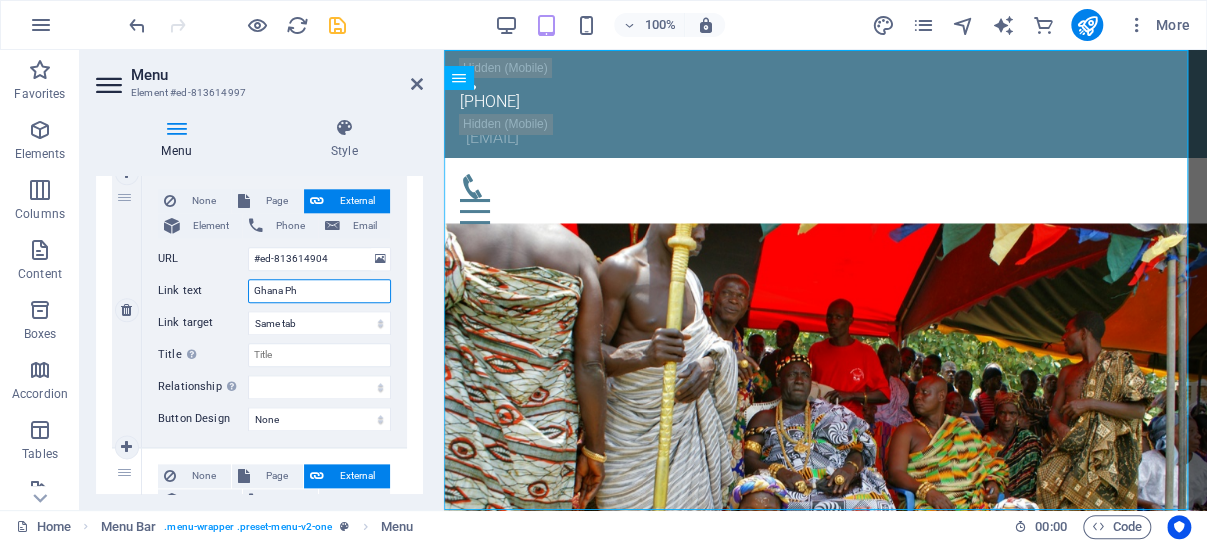 type on "Ghana Pho" 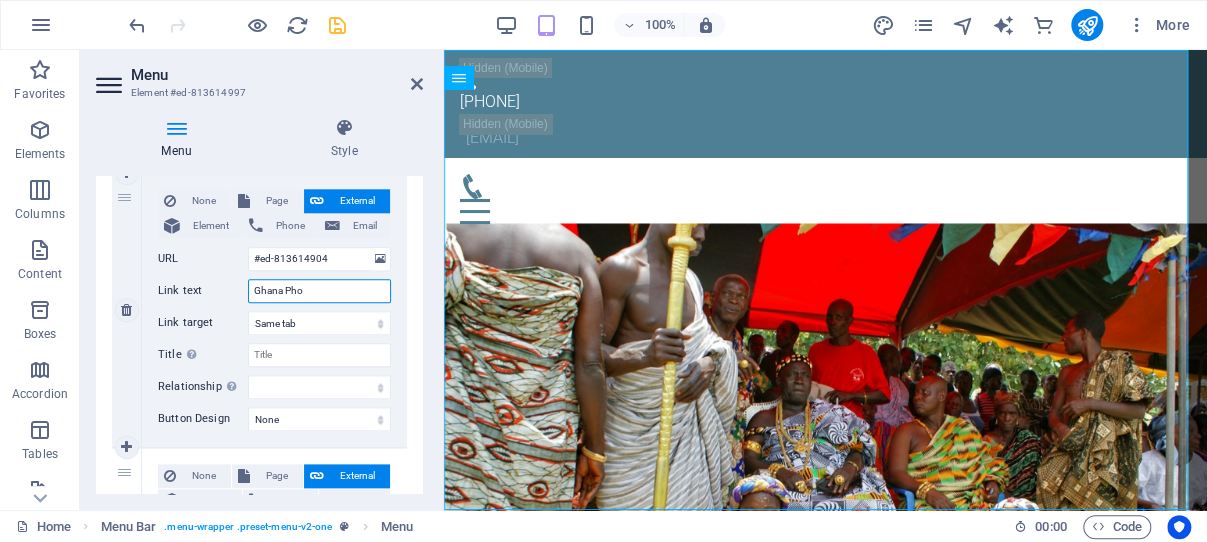 select 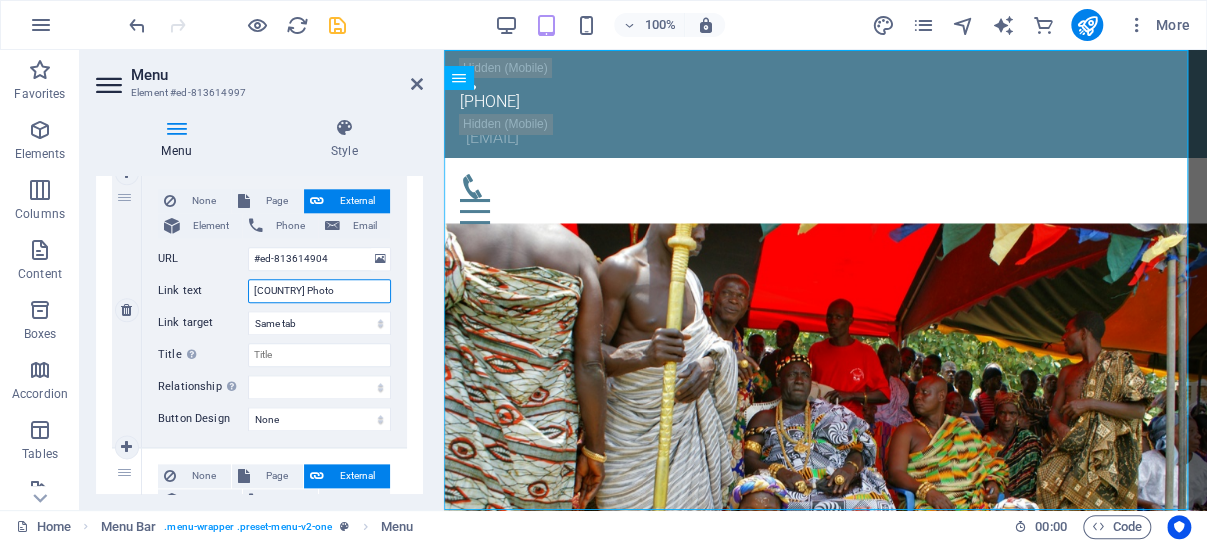 type on "Ghana Photos" 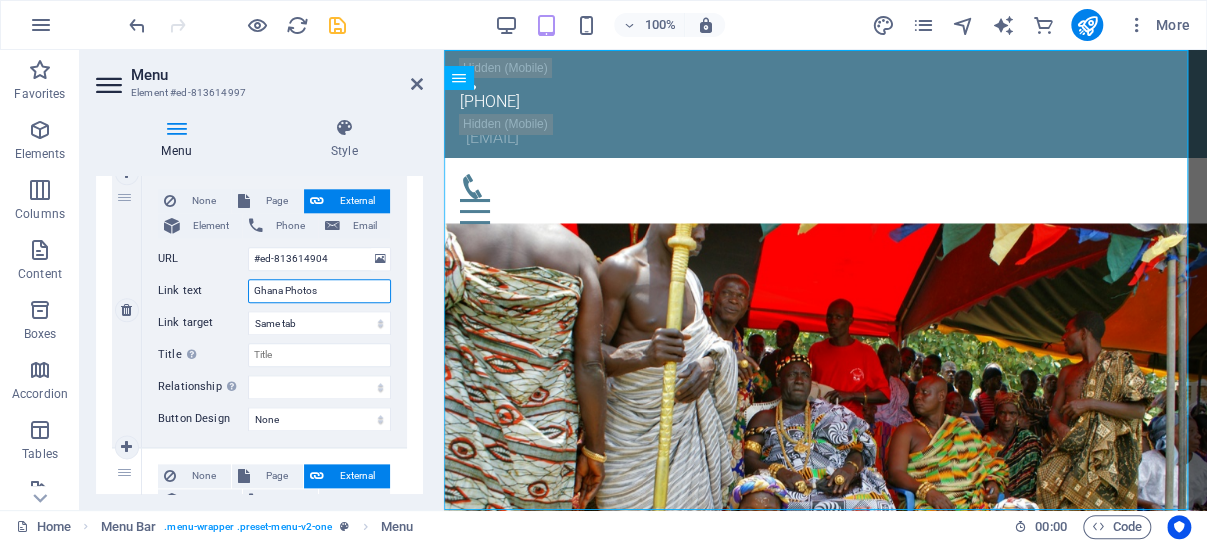 select 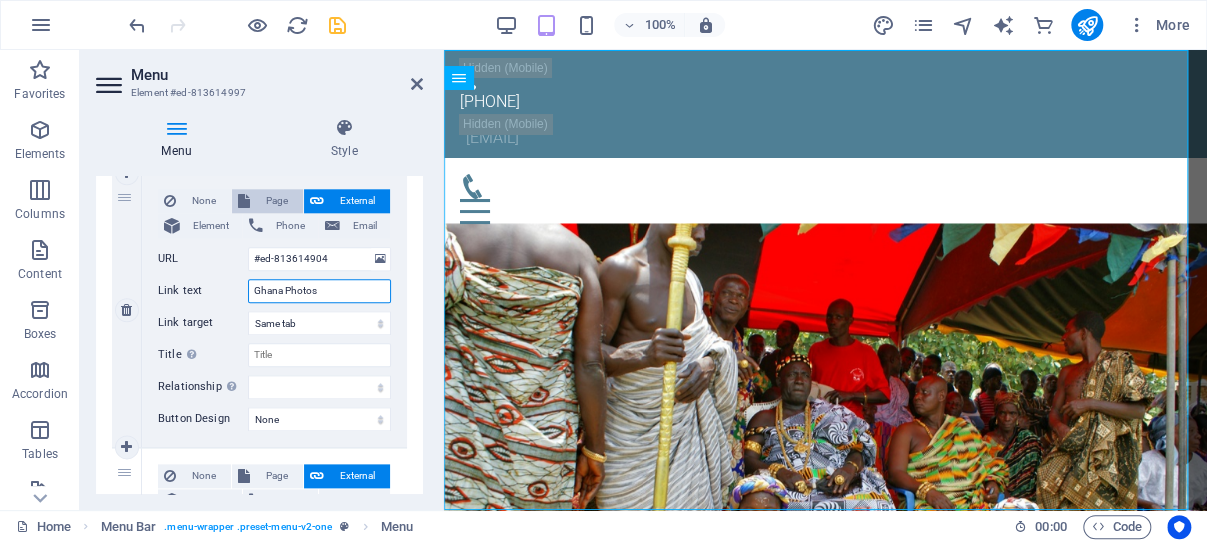 type on "Ghana Photos" 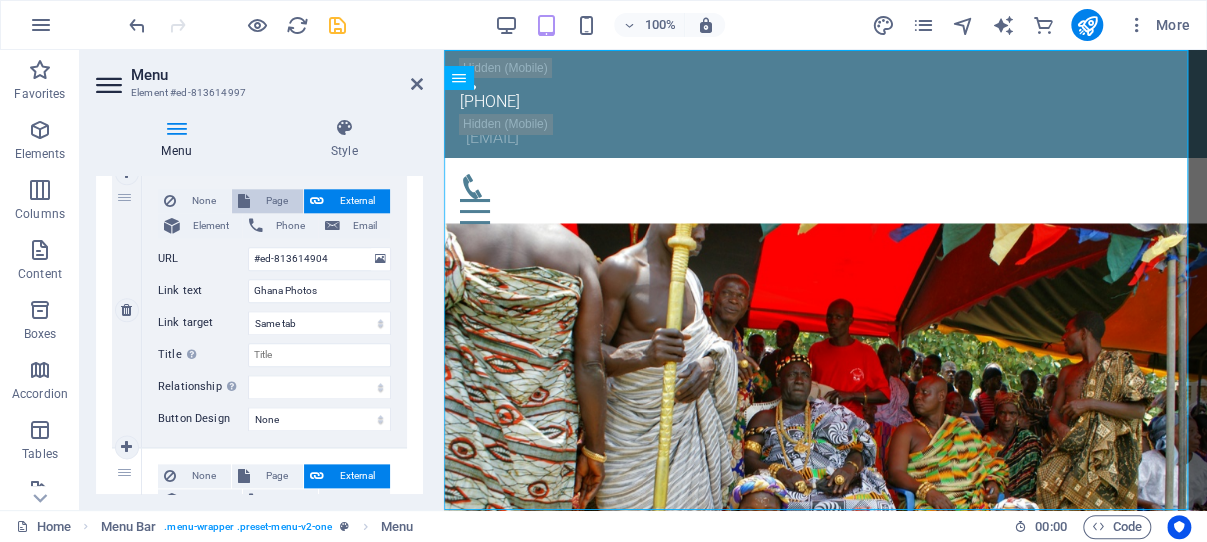 click on "Page" at bounding box center [276, 201] 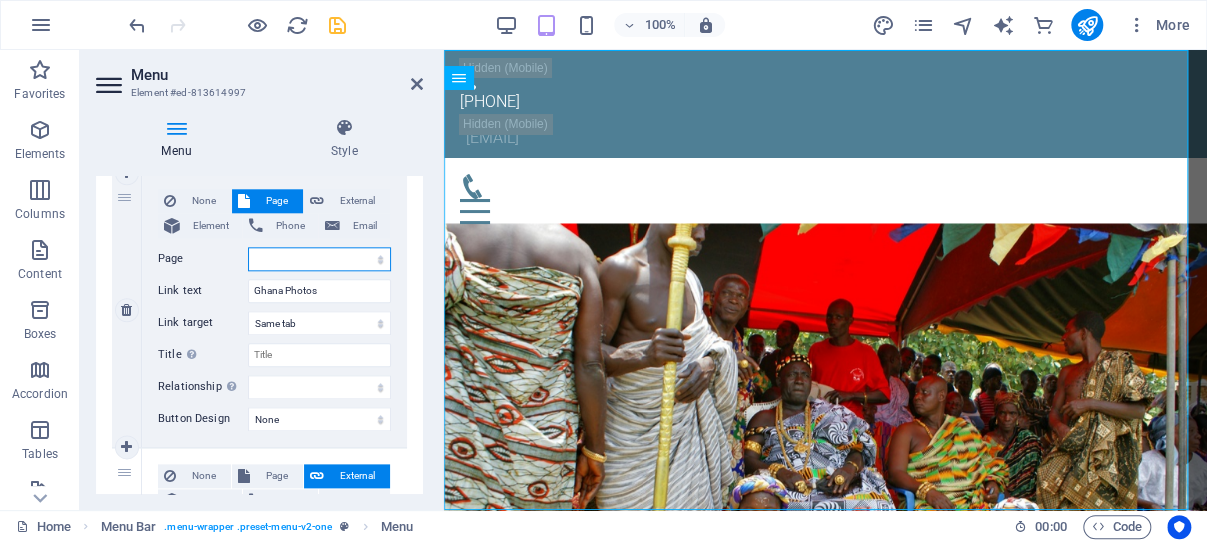 click on "Home Site Map All Pages Photos of [COUNTRY] National Parks and Protected areas of [COUNTRY] Bunso Eco Park and canopy walkway Museums of [COUNTRY]  Regions and Capitals of [COUNTRY] Accra, [COUNTRY] Black Star Gate Kumasi, Ashanti region Kumasi Fort Other Cities of [COUNTRY] National Parks Forts and Castles [COUNTRY] Live Radio Atta Mills Audio &amp; Video Page Food and Drink HOT PLANTAIN CRISPS Snack or Appetizer GROUNDNUT STEW FUFU Palm Nut Soup Kentumere - Fish and Spinach Avocado with Groundnut dressing Avocado with Smoked Fish Boiled plantain Akotonshi - stuffed crabs Red Red - fried plantains and beans Online Dating Scams in West Africa Ghanaian Names by Day of Birth Ghanaian Names (female) by Day of Birth Anton Wilhelm Amo: The First West African Professor in Europe Legal Notice Privacy" at bounding box center [319, 259] 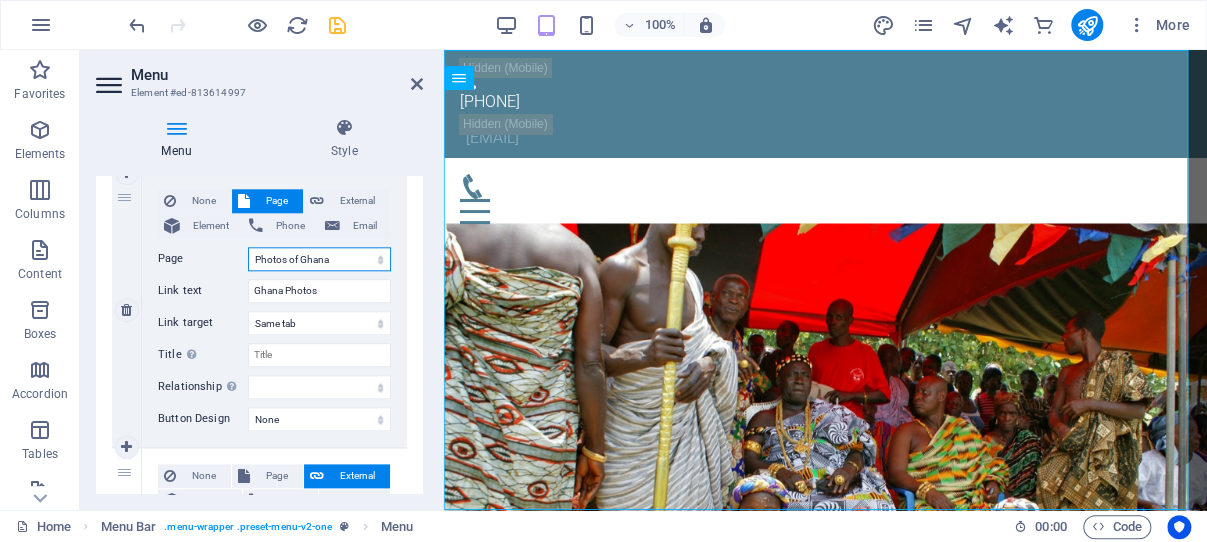 click on "Photos of Ghana" at bounding box center (0, 0) 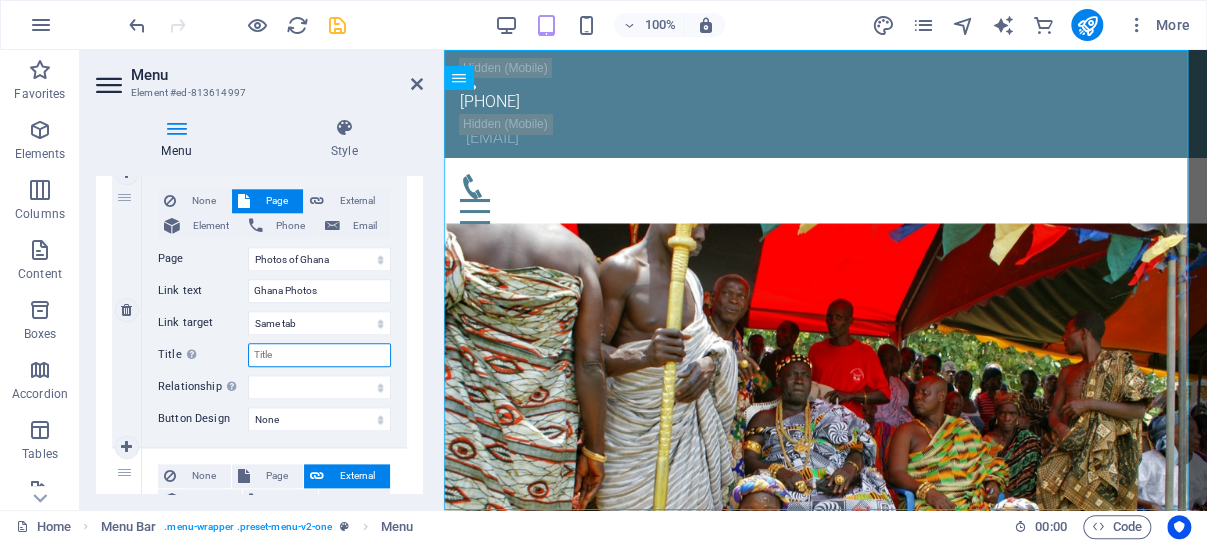 click on "Title Additional link description, should not be the same as the link text. The title is most often shown as a tooltip text when the mouse moves over the element. Leave empty if uncertain." at bounding box center (319, 355) 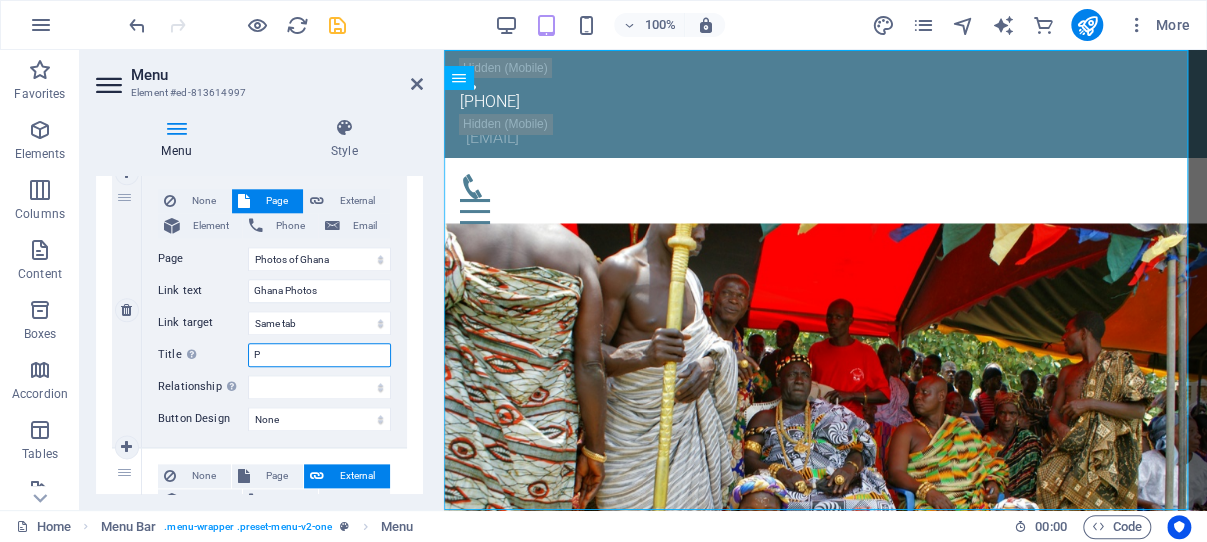 type on "Ph" 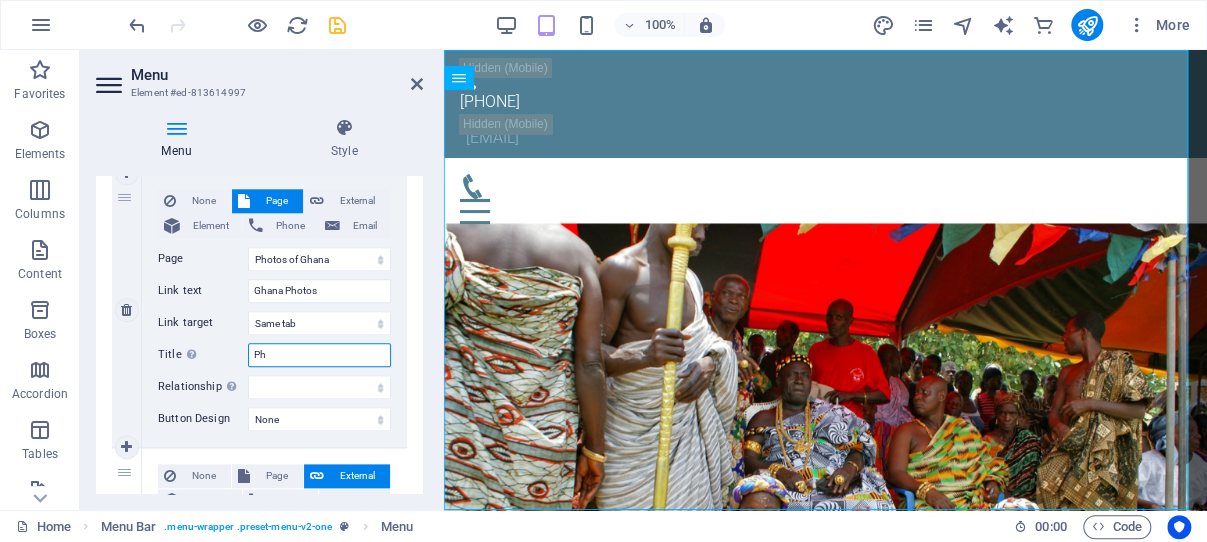 select 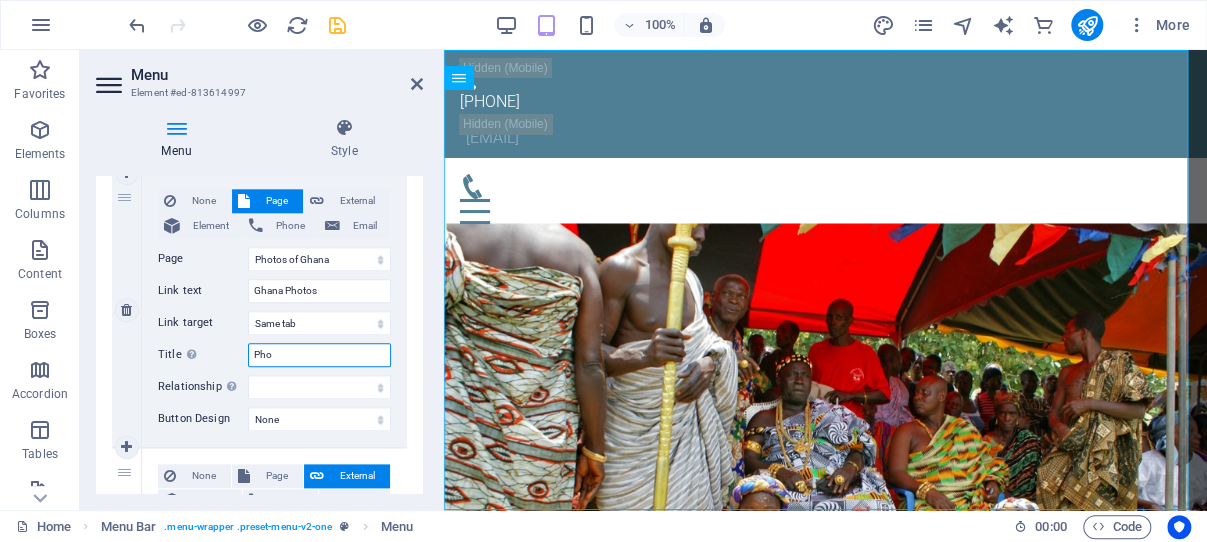 select 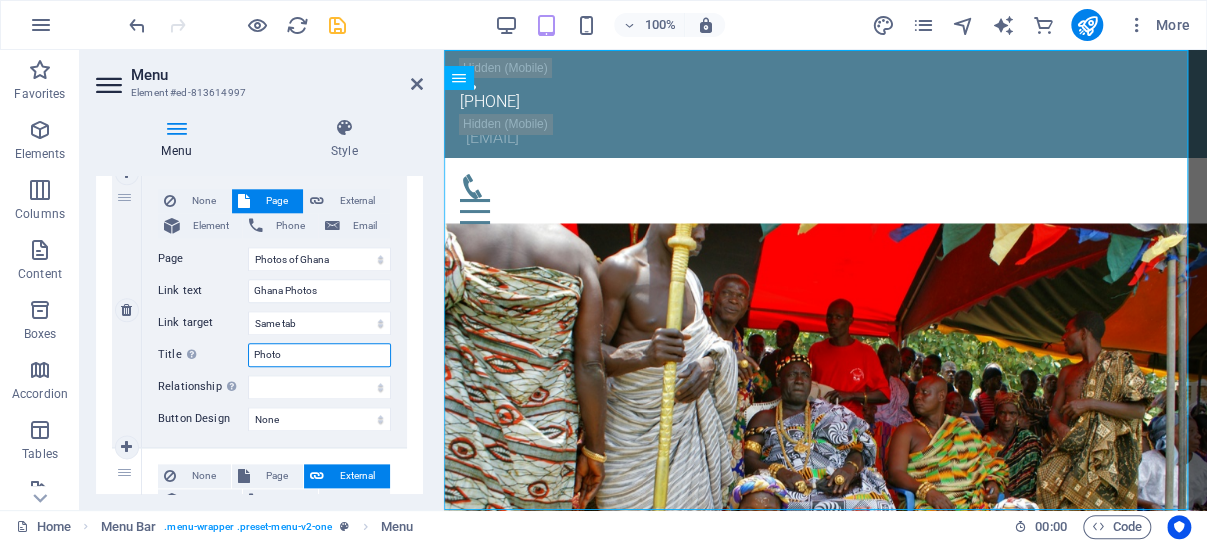 type on "Photos" 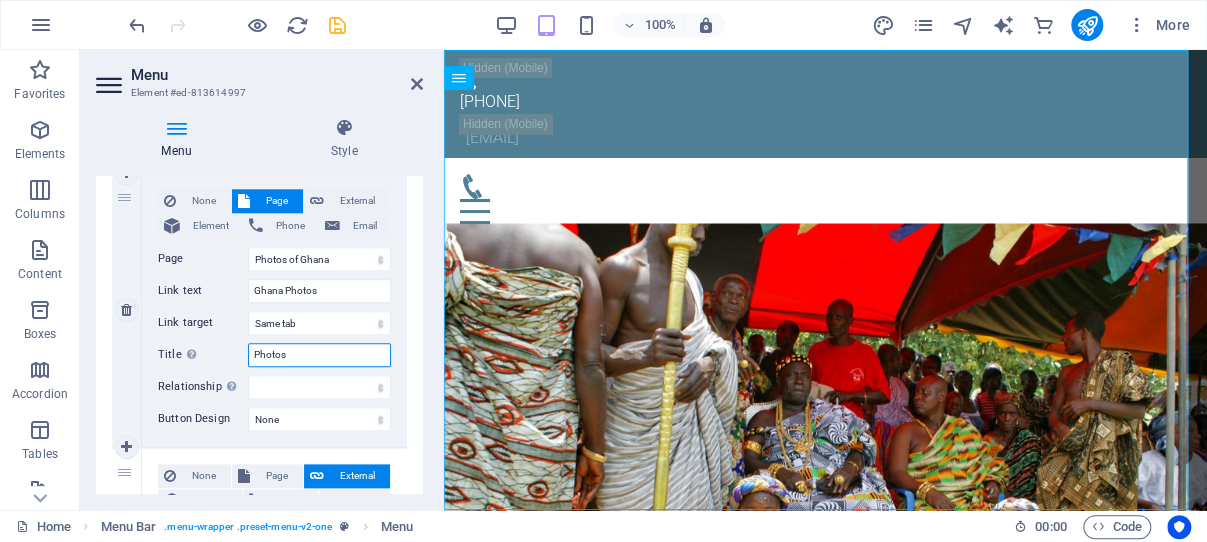 select 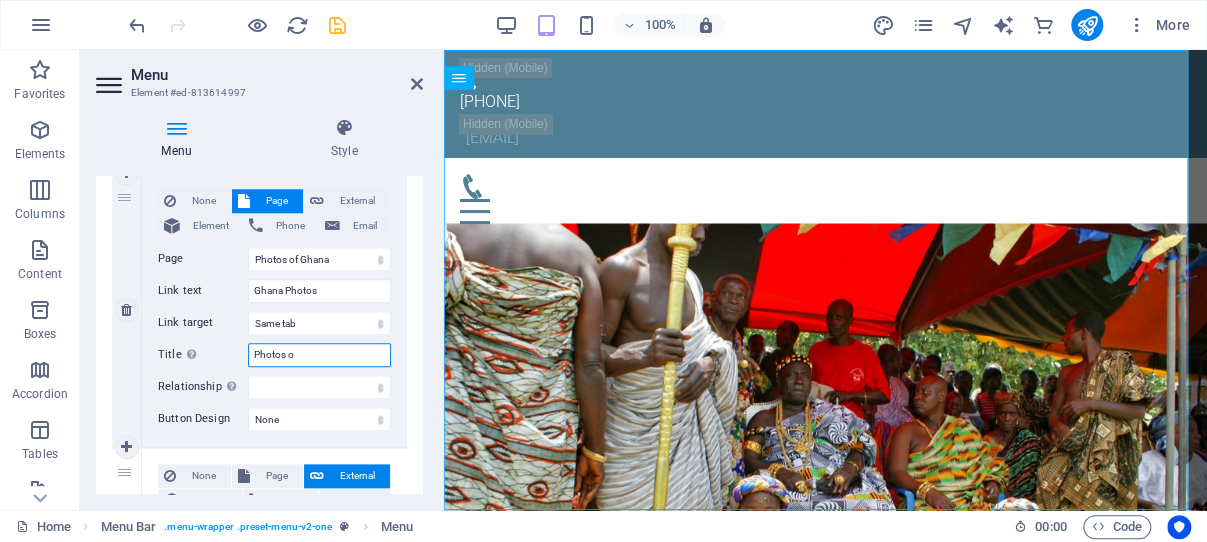 select 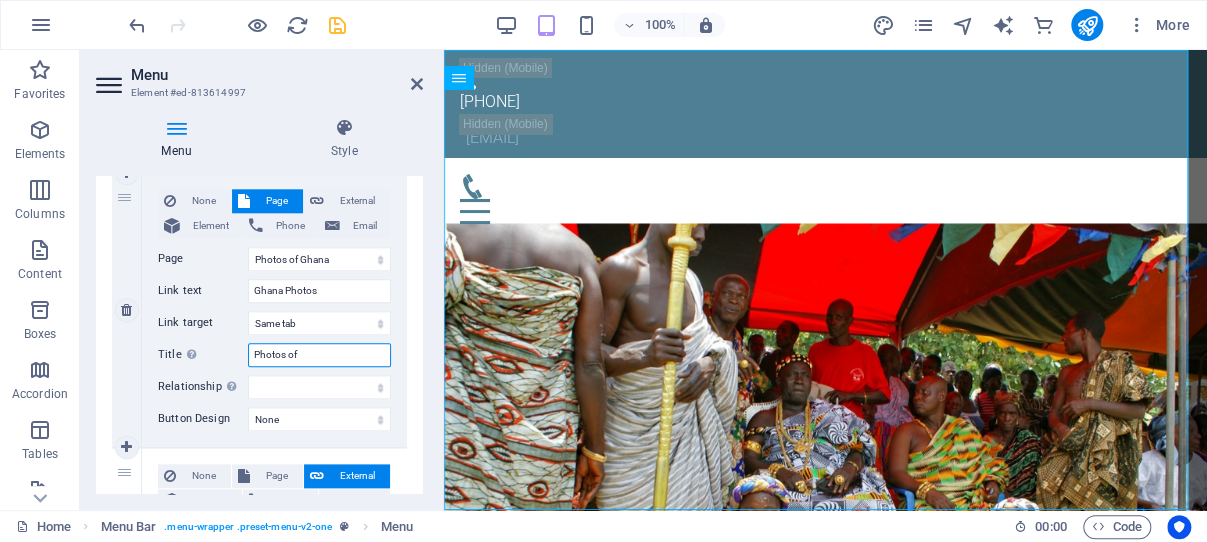 type on "Photos of" 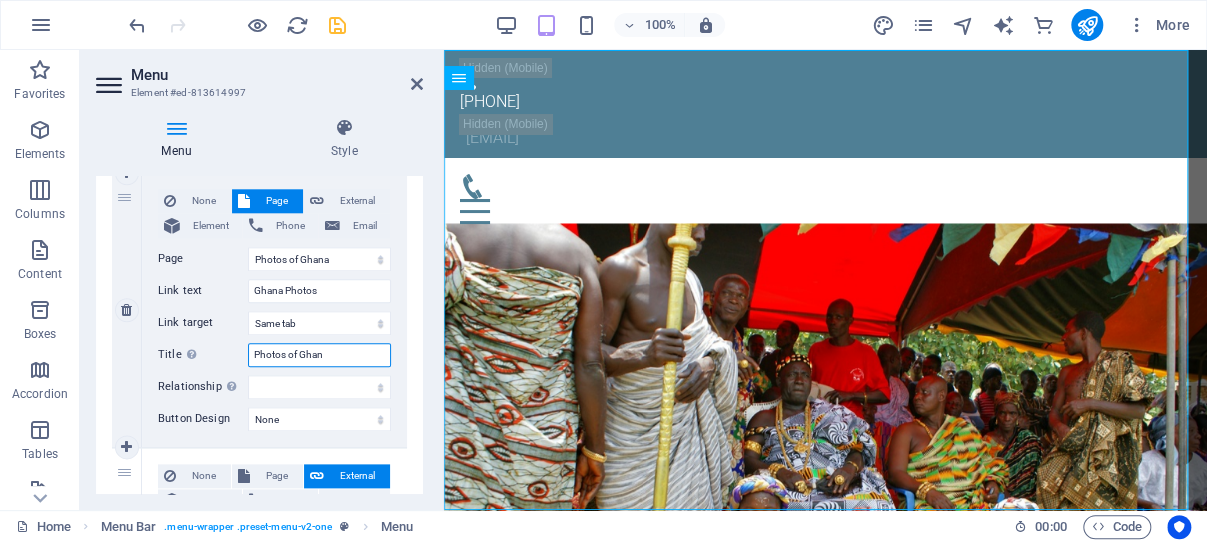 type on "Photos of Ghana" 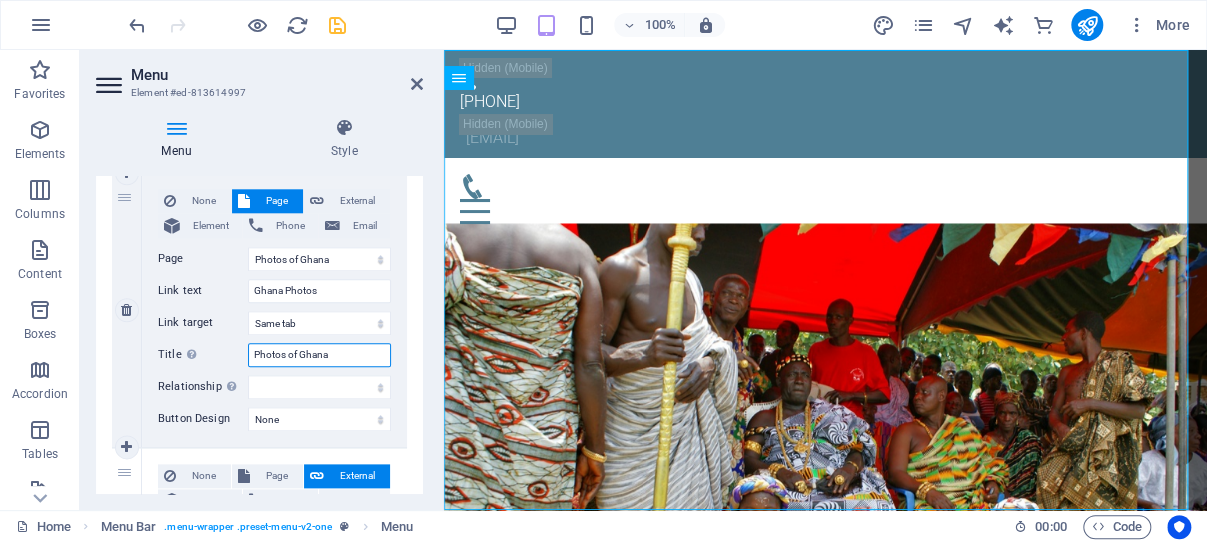 select 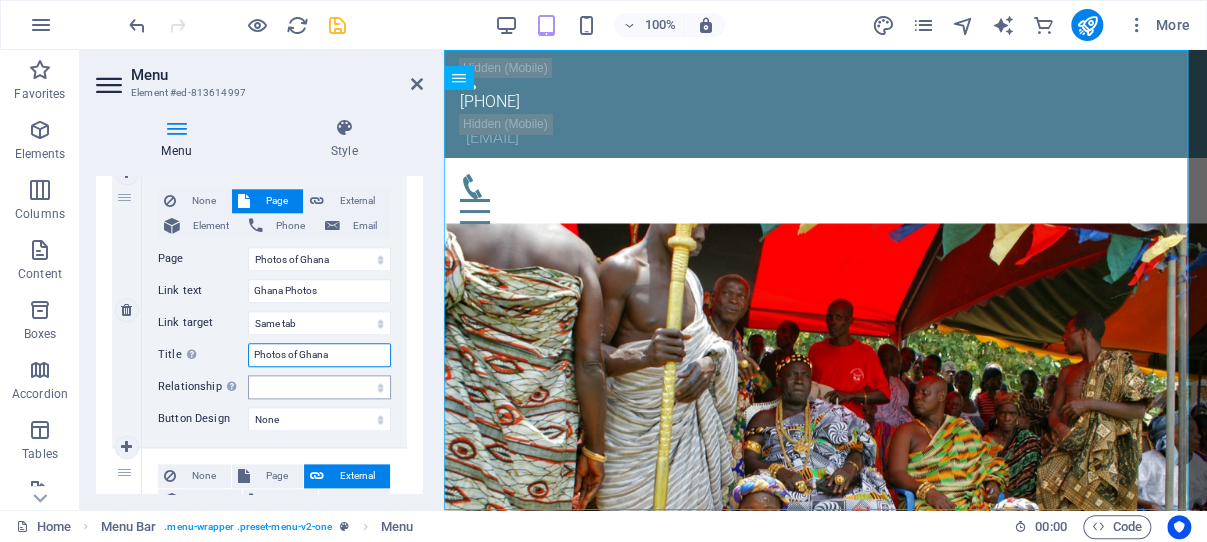 type on "Photos of Ghana" 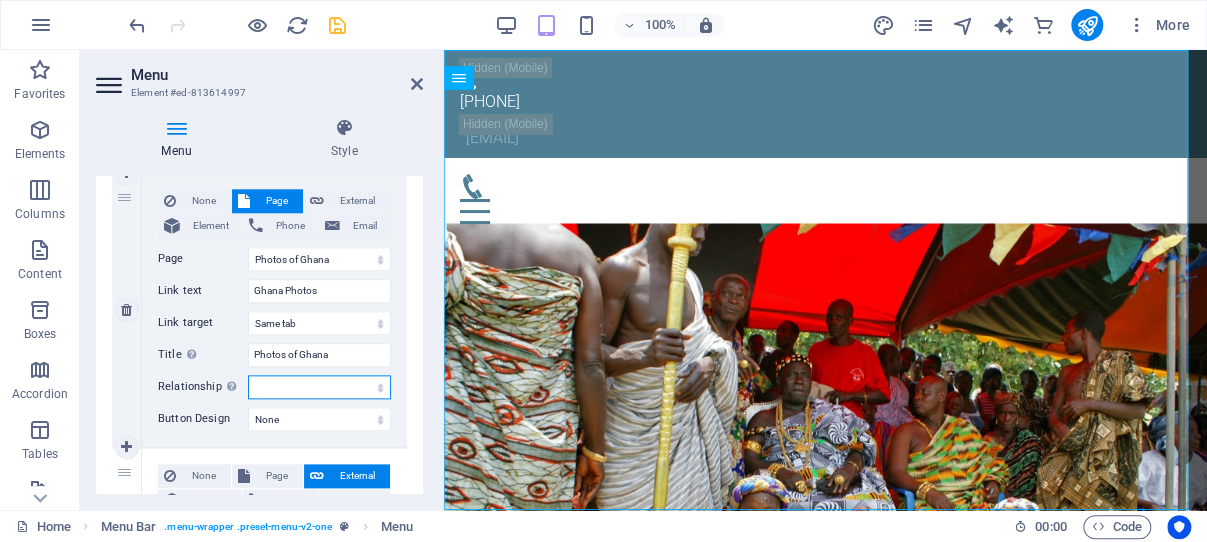 click on "alternate author bookmark external help license next nofollow noreferrer noopener prev search tag" at bounding box center (319, 387) 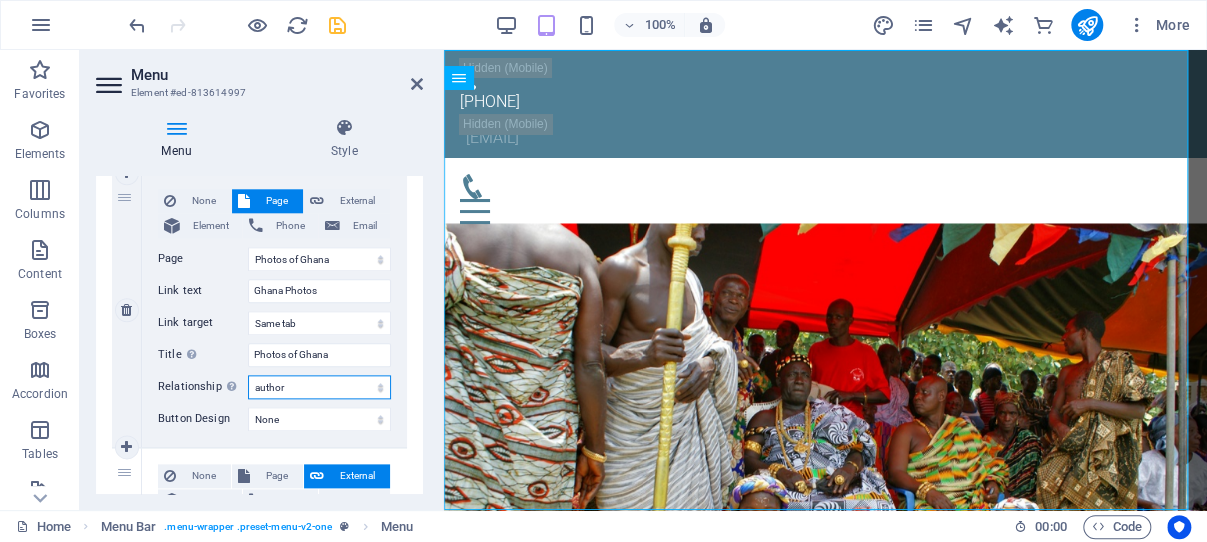click on "author" at bounding box center (0, 0) 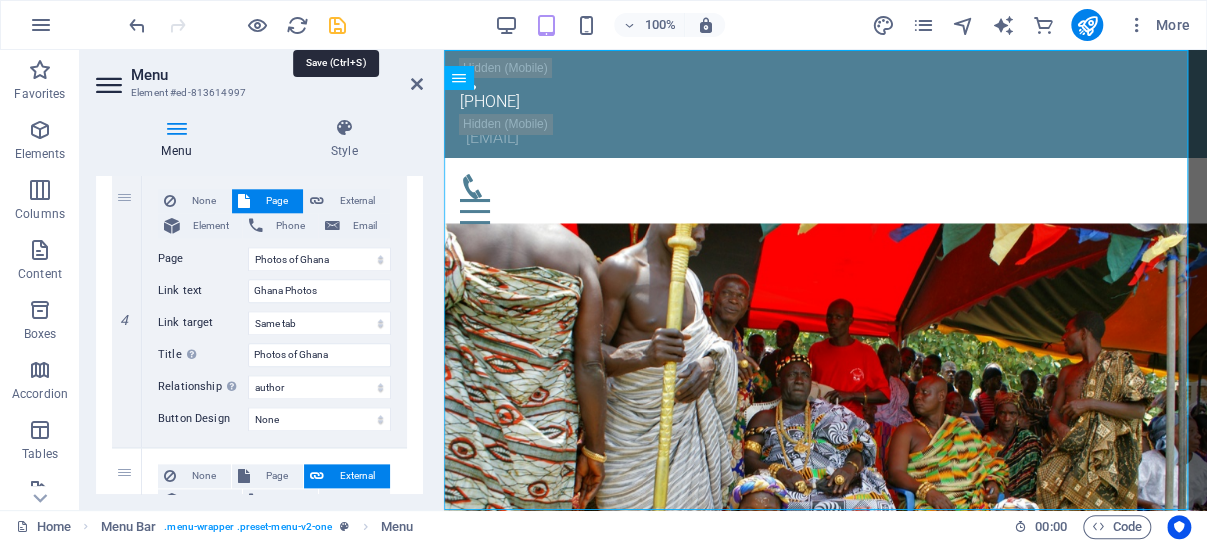 click at bounding box center (337, 25) 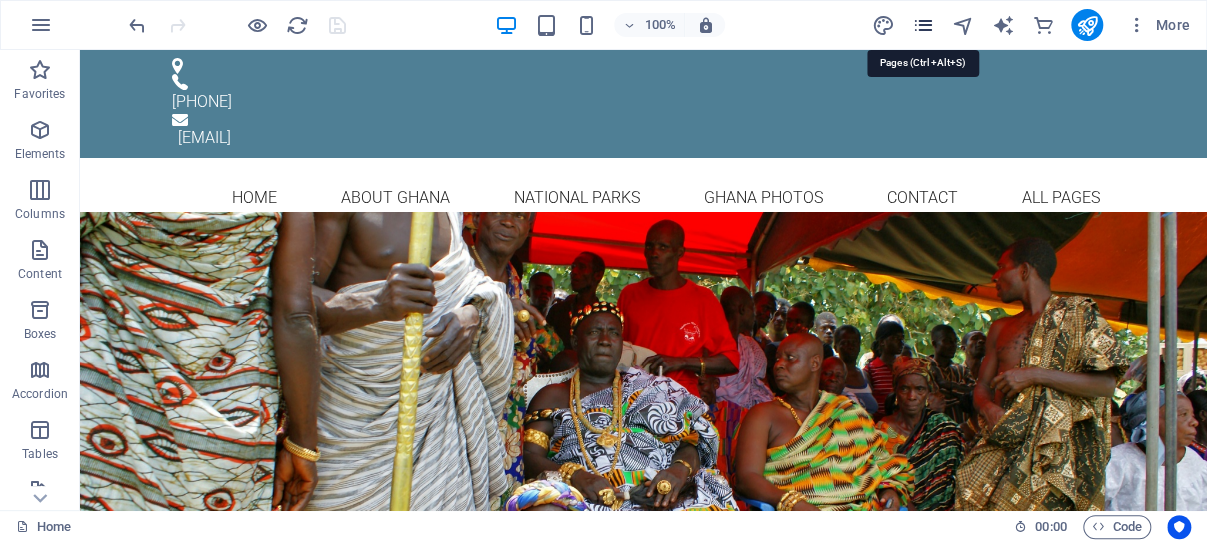 click at bounding box center [922, 25] 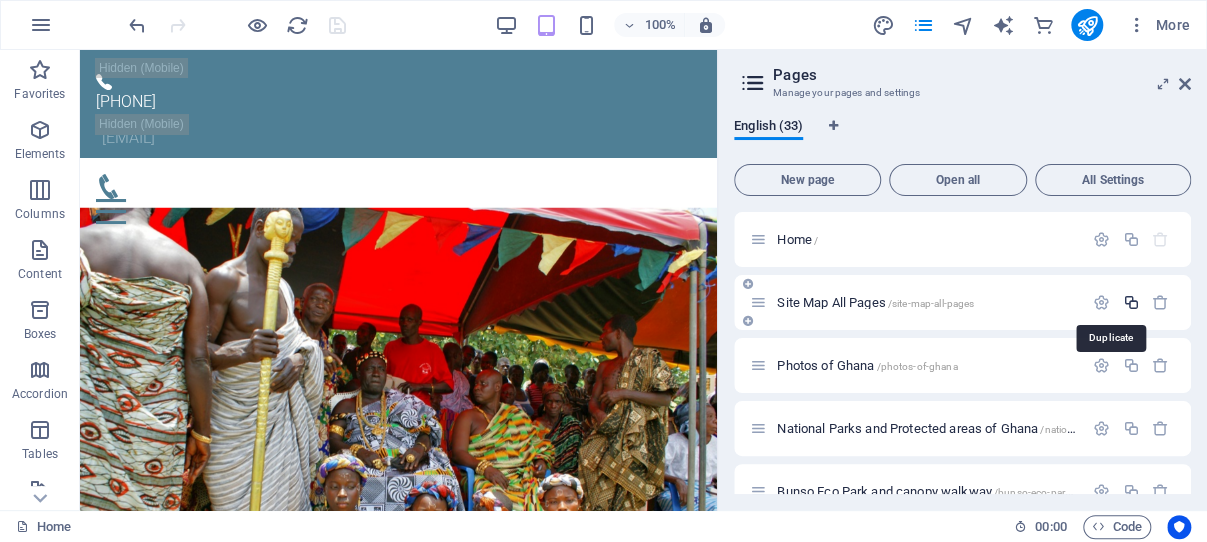 click at bounding box center (1130, 302) 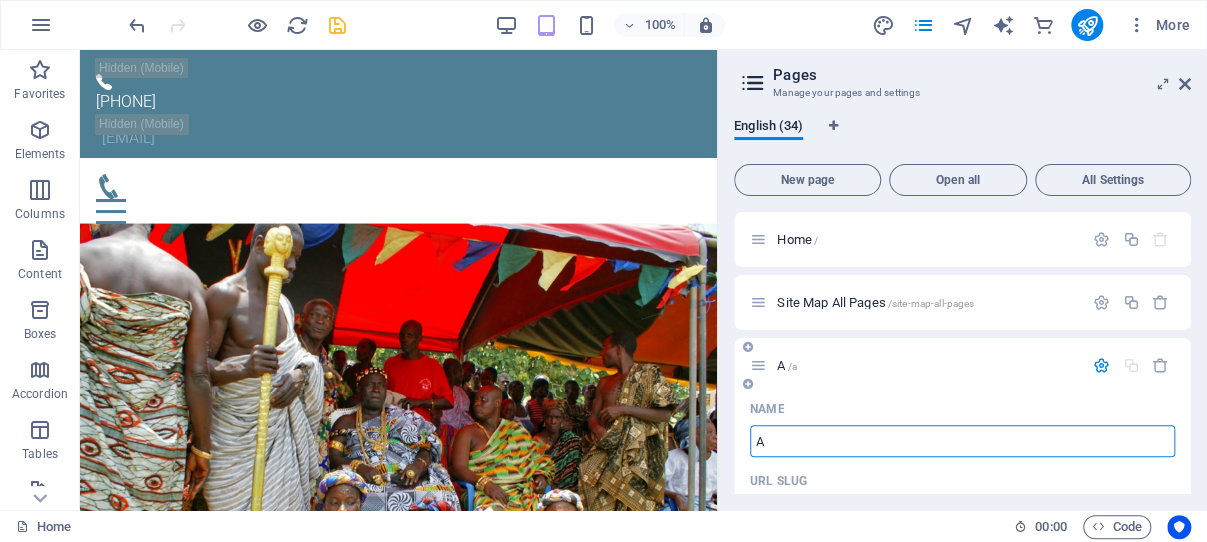 type on "Ab" 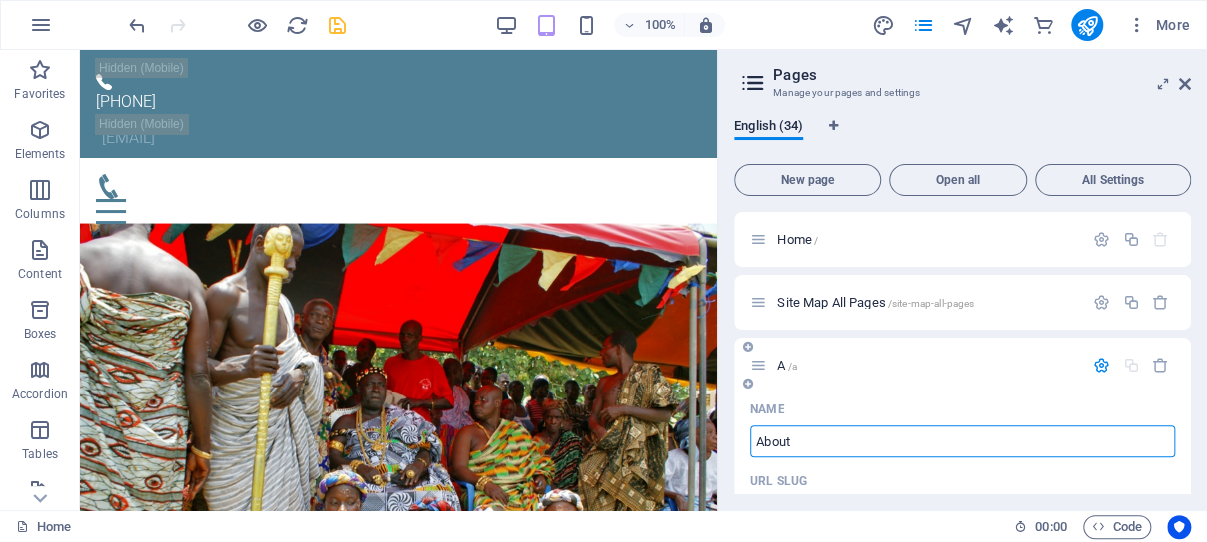 type on "About" 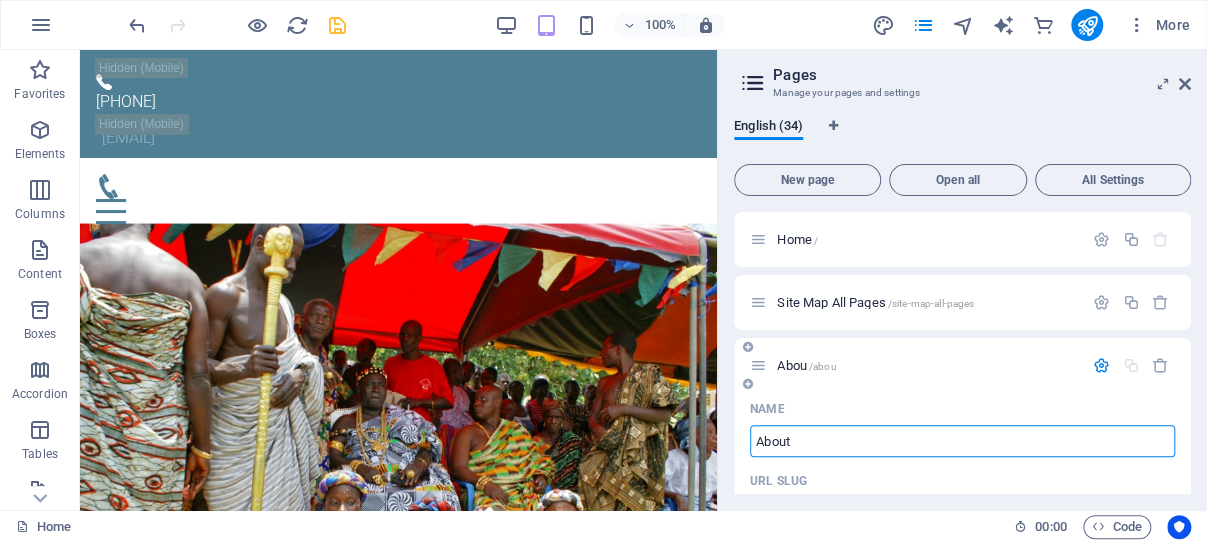 type on "/abou" 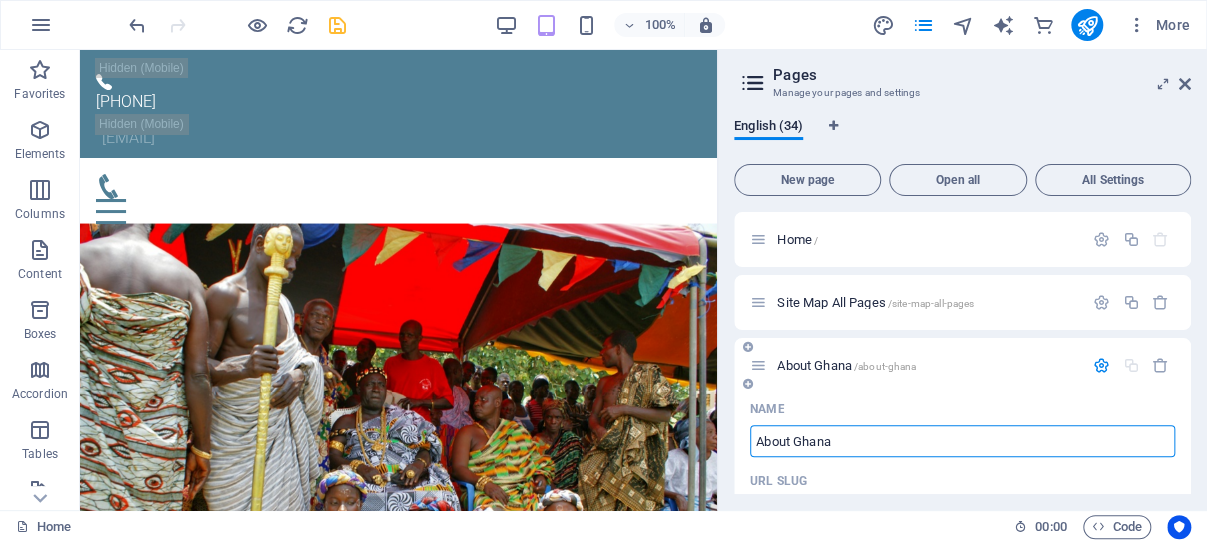 type on "About Ghana" 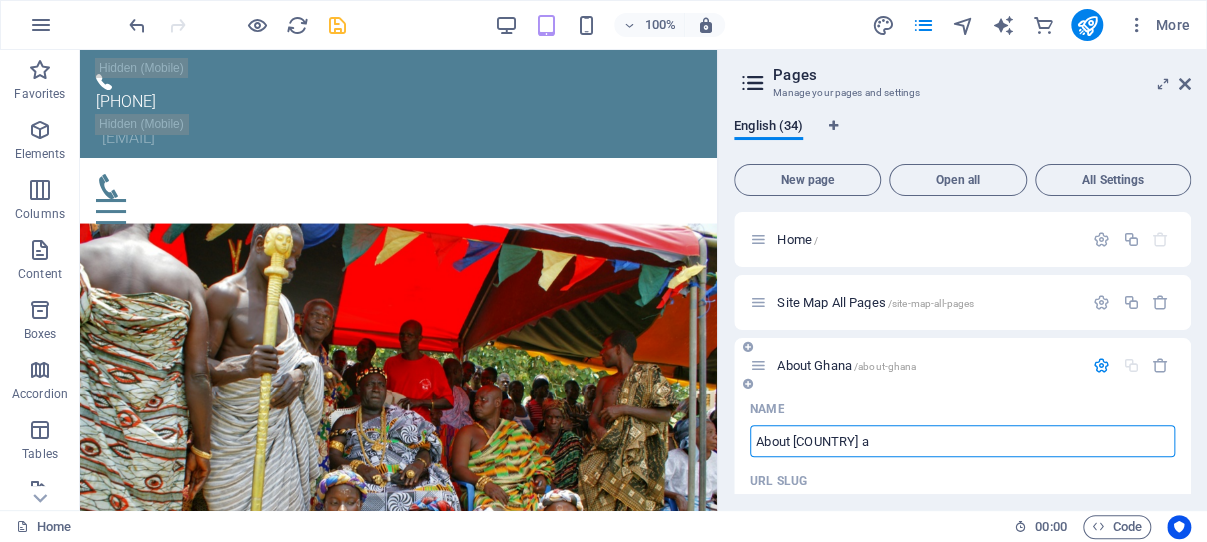 type on "About [COUNTRY] a" 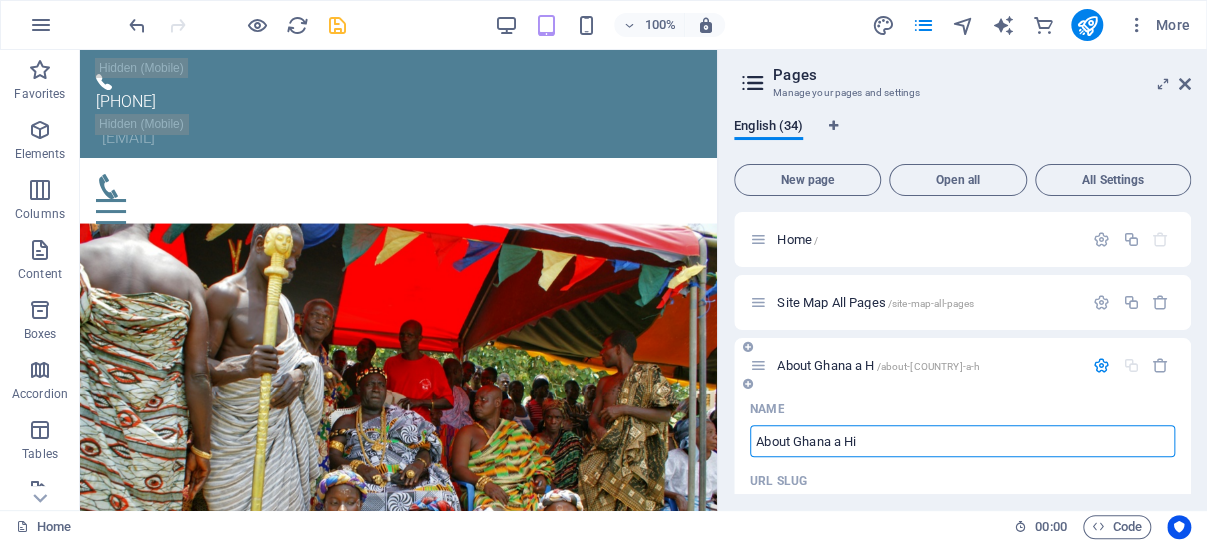 type on "About Ghana a His" 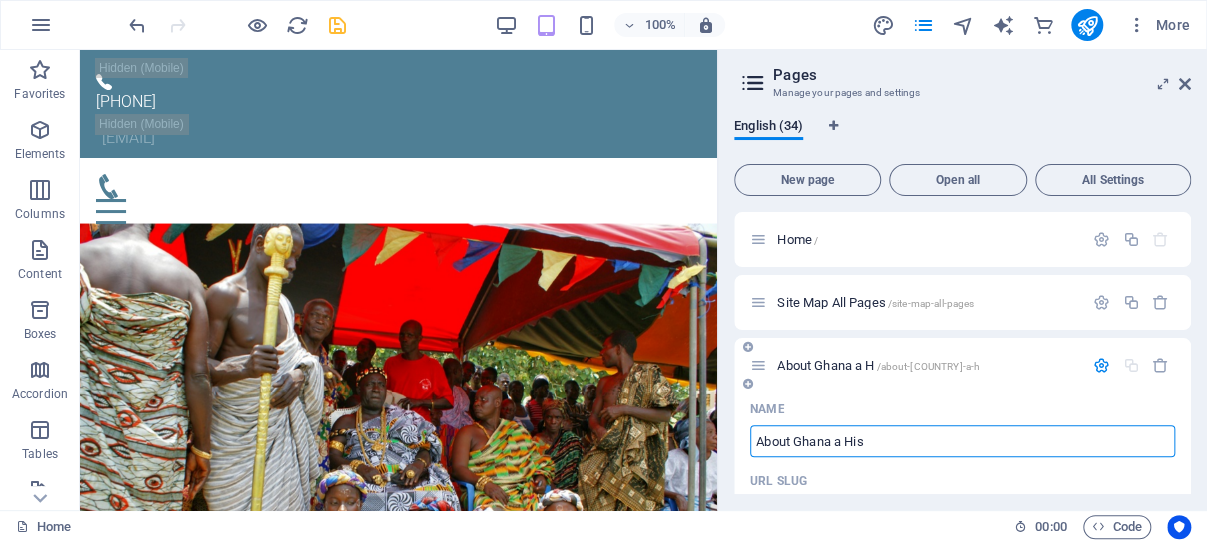 type on "/about-[COUNTRY]-a-h" 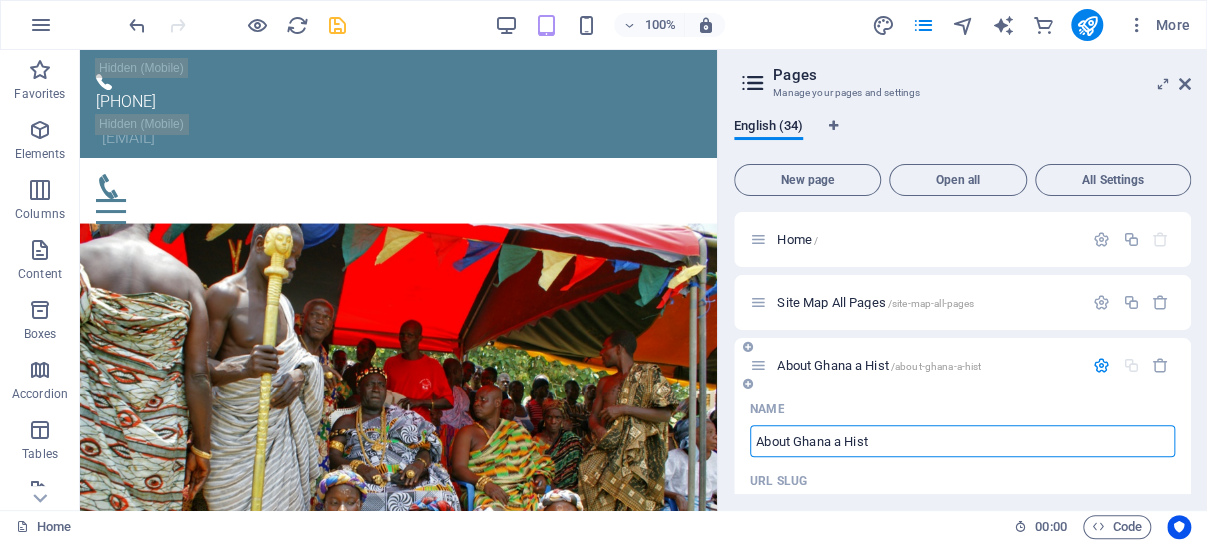 type on "About Ghana a Histo" 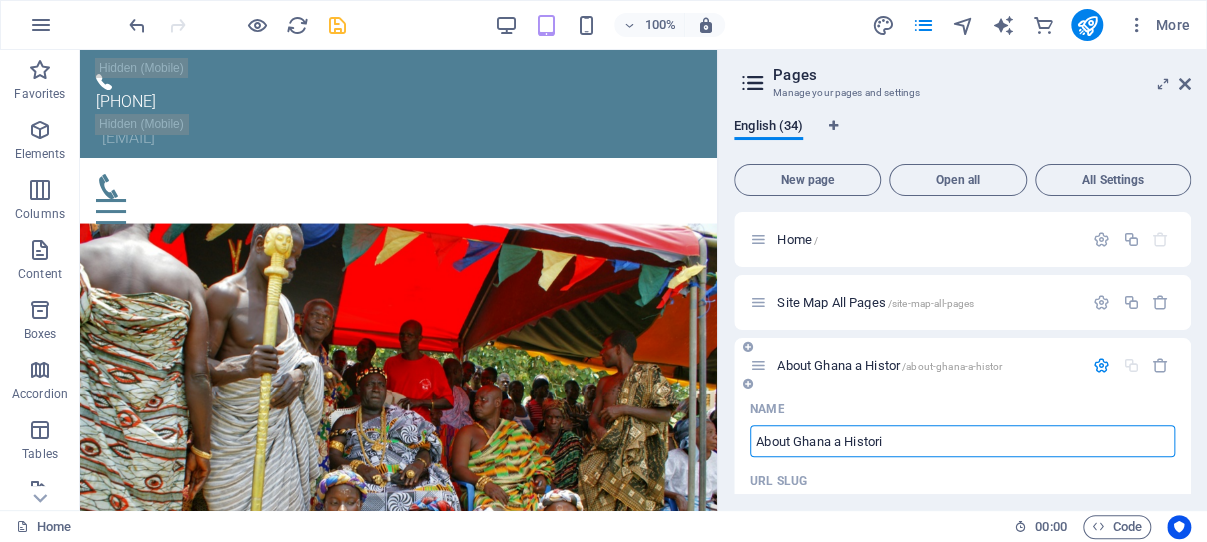 type on "About Ghana a Histor" 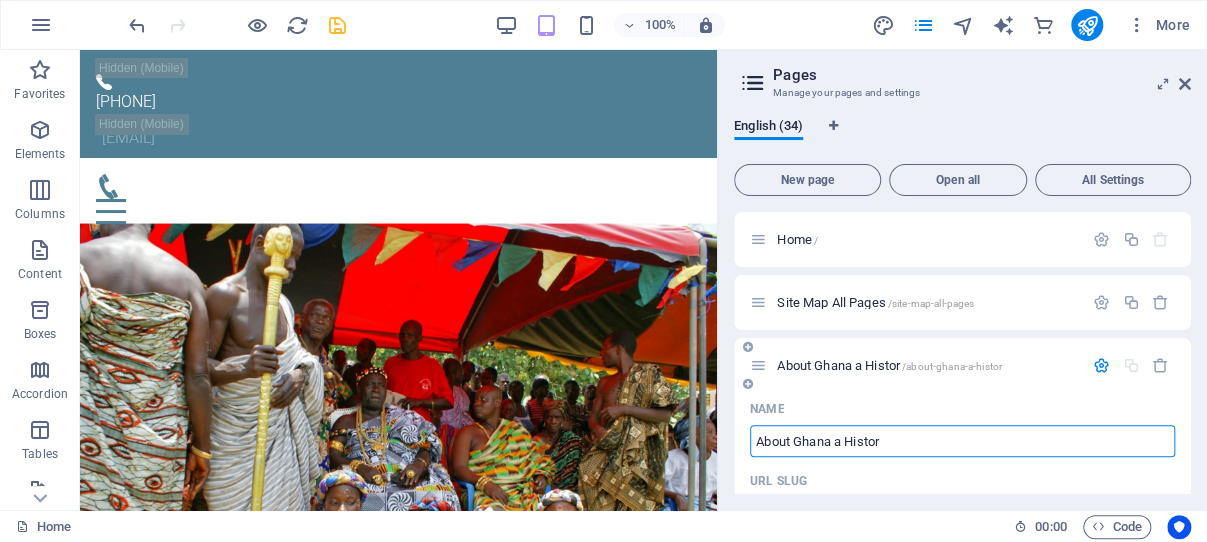 type on "/about-ghana-a-histor" 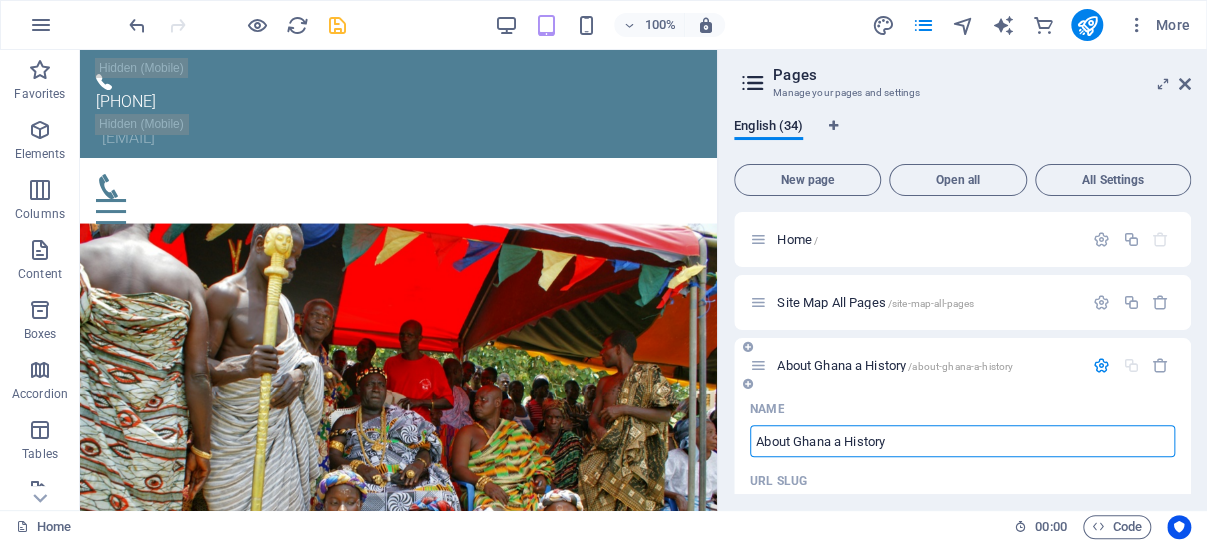 type 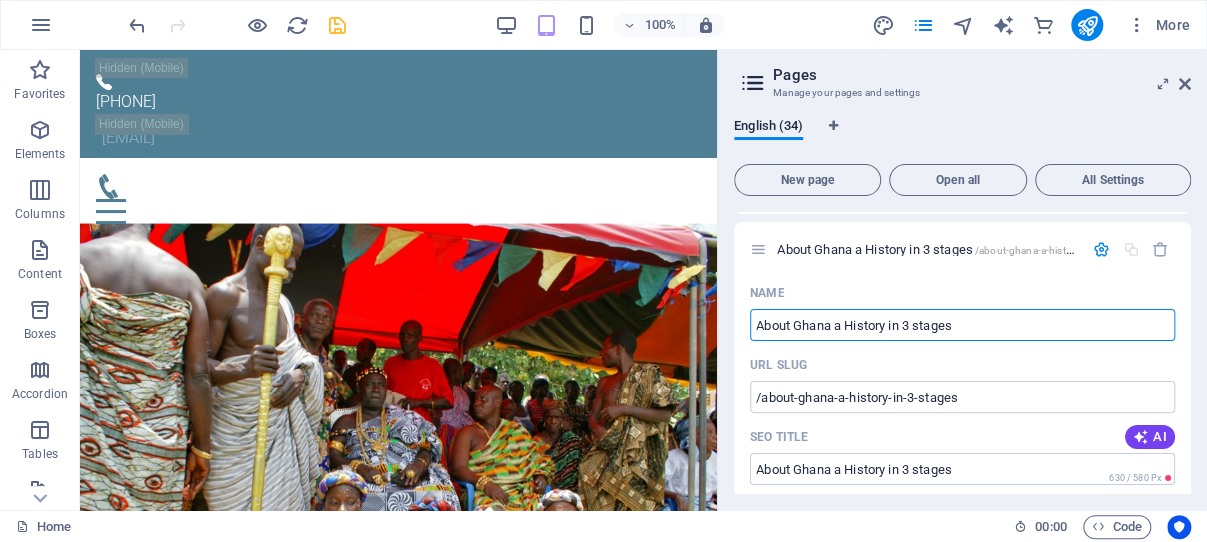 scroll, scrollTop: 191, scrollLeft: 0, axis: vertical 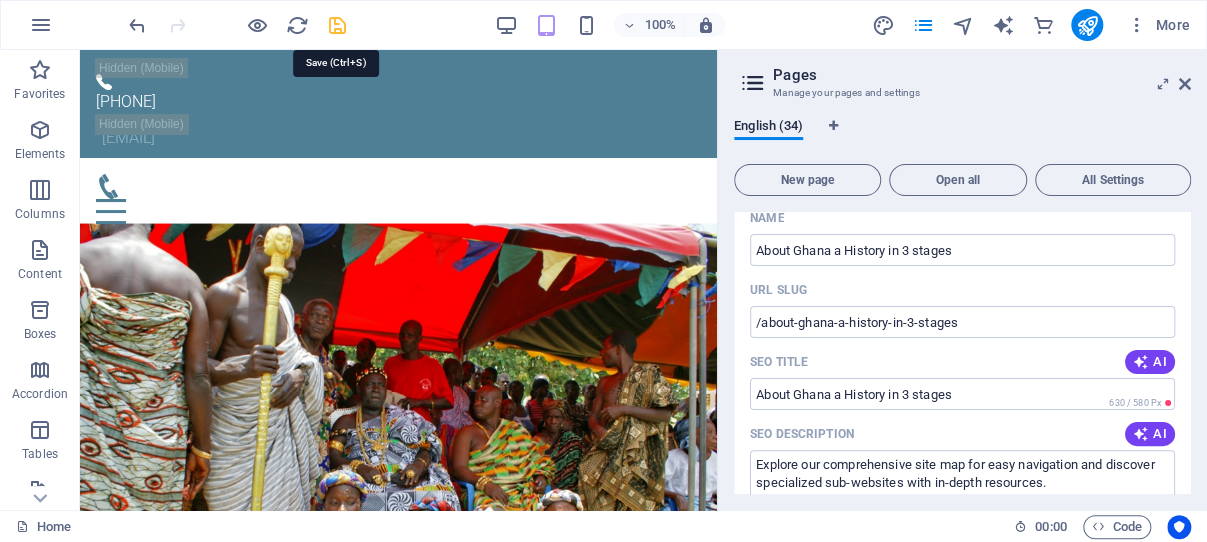 click at bounding box center (337, 25) 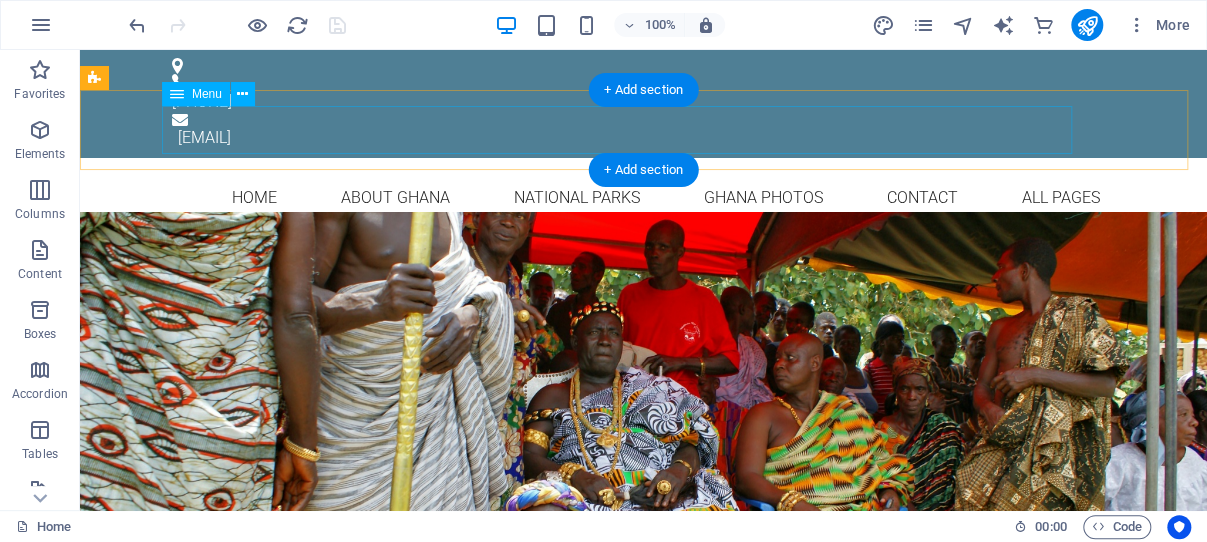 click on "Home About [COUNTRY] NATIONAL PARKS [COUNTRY] Photos Contact All Pages" at bounding box center (644, 198) 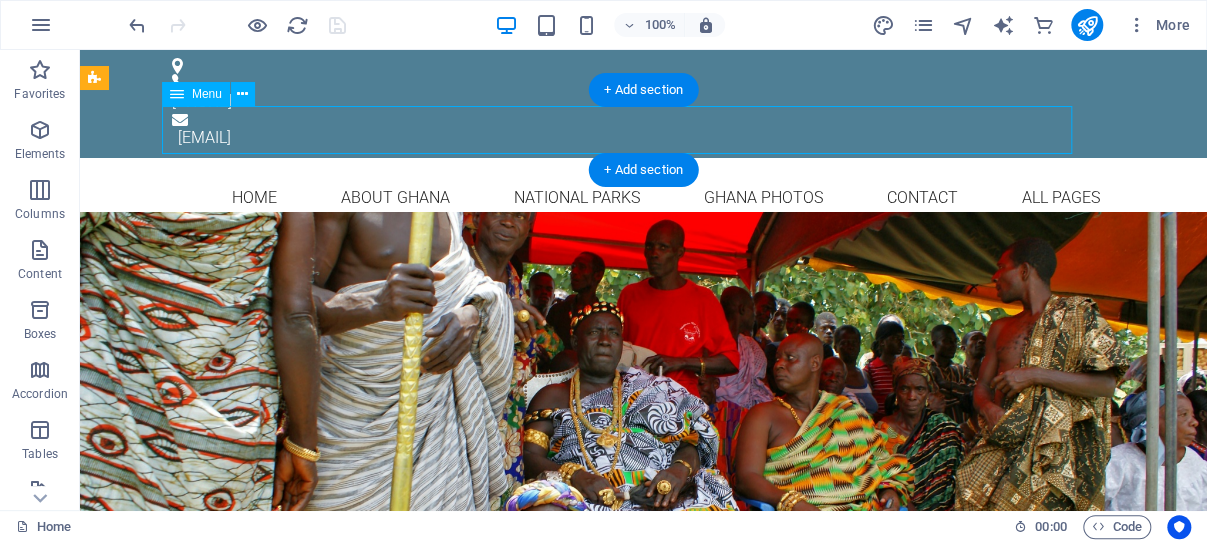 click on "Home About [COUNTRY] NATIONAL PARKS [COUNTRY] Photos Contact All Pages" at bounding box center (644, 198) 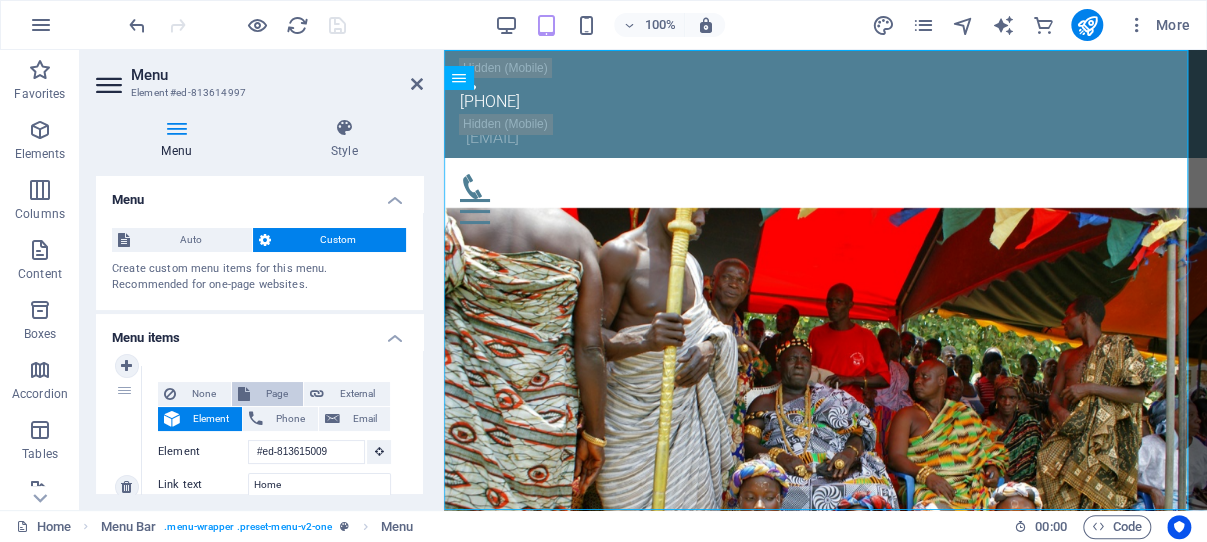 click on "Page" at bounding box center [276, 394] 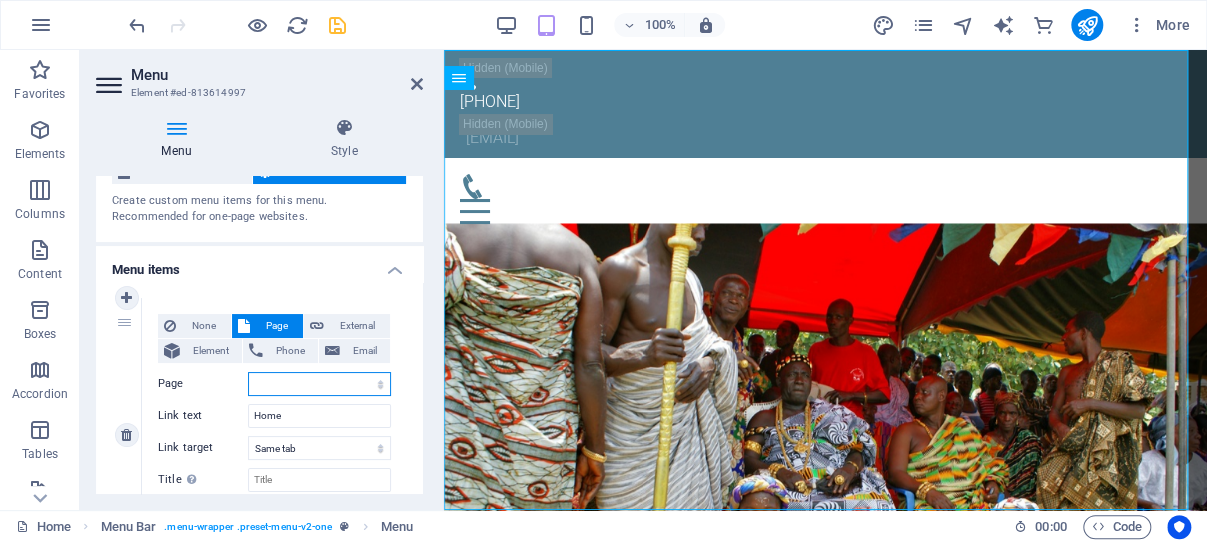 scroll, scrollTop: 95, scrollLeft: 0, axis: vertical 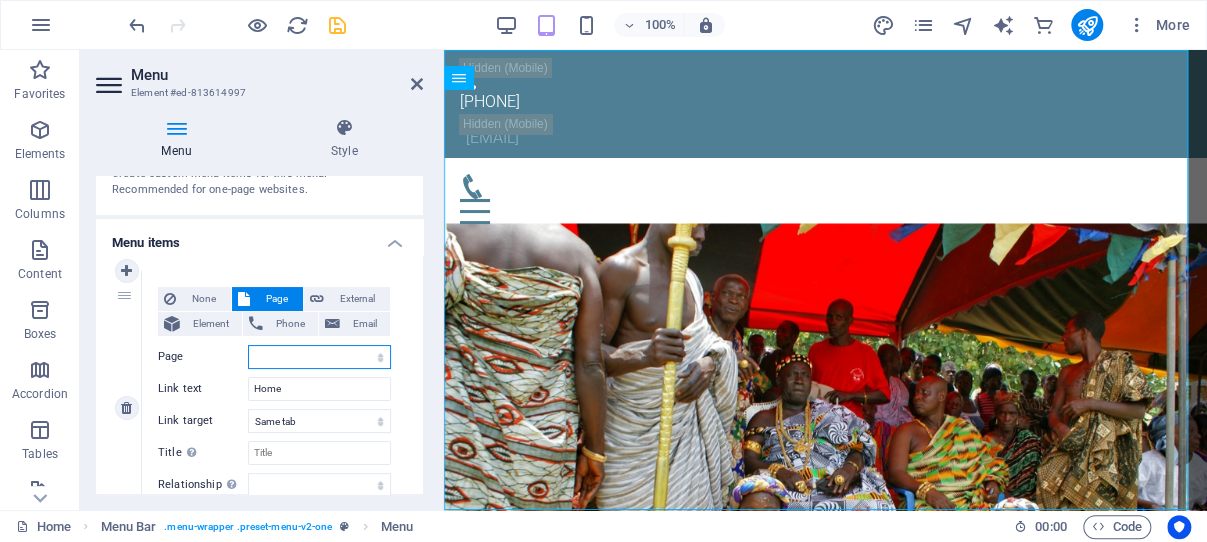 click on "Home Site Map All Pages About Ghana a History in 3 stages Photos of Ghana National Parks and Protected areas of Ghana Bunso Eco Park and canopy walkway Museums of Ghana Regions and Capitals of Ghana Accra, [STATE] Black Star Gate Kumasi, [REGION] Kumasi Fort Other Cities of Ghana National Parks Forts and Castles Ghana Live Radio Atta Mills Audio &amp; Video Page Food and Drink HOT PLANTAIN CRISPS Snack or Appetizer GROUNDNUT STEW FUFU Palm Nut Soup Kentumere - Fish and Spinach Avocado with Groundnut dressing Avocado with Smoked Fish Boiled plantain Akotonshi - stuffed crabs Red Red - fried plantains and beans Online Dating Scams in West Africa Ghanaian Names by Day of Birth Ghanaian Names (female) by Day of Birth Anton Wilhelm Amo: The First West African Professor in Europe Legal Notice Privacy" at bounding box center (319, 357) 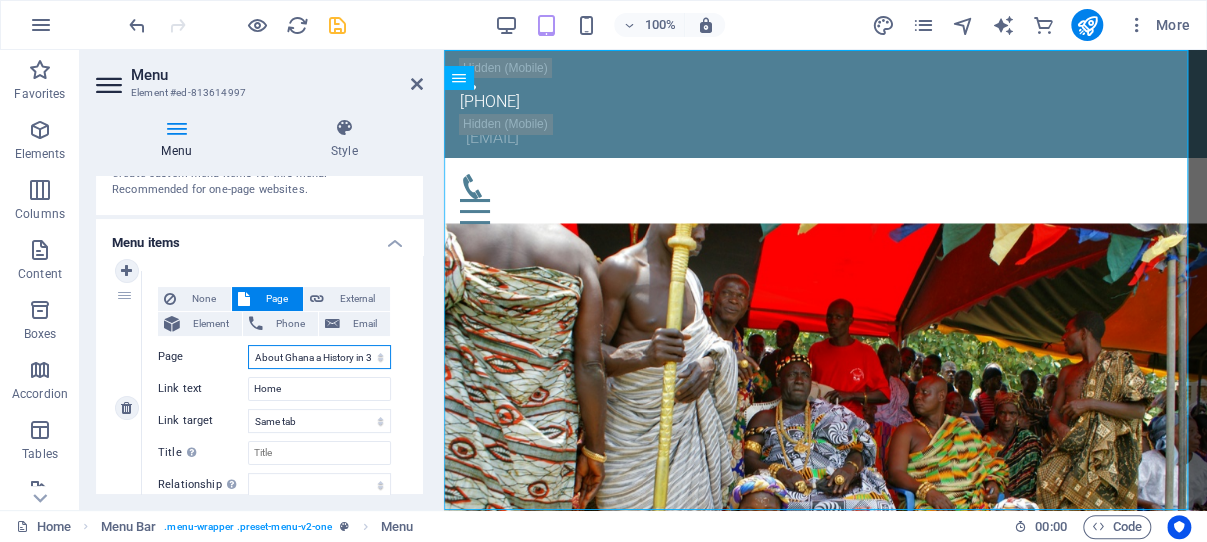 click on "About Ghana a History in 3 stages" at bounding box center (0, 0) 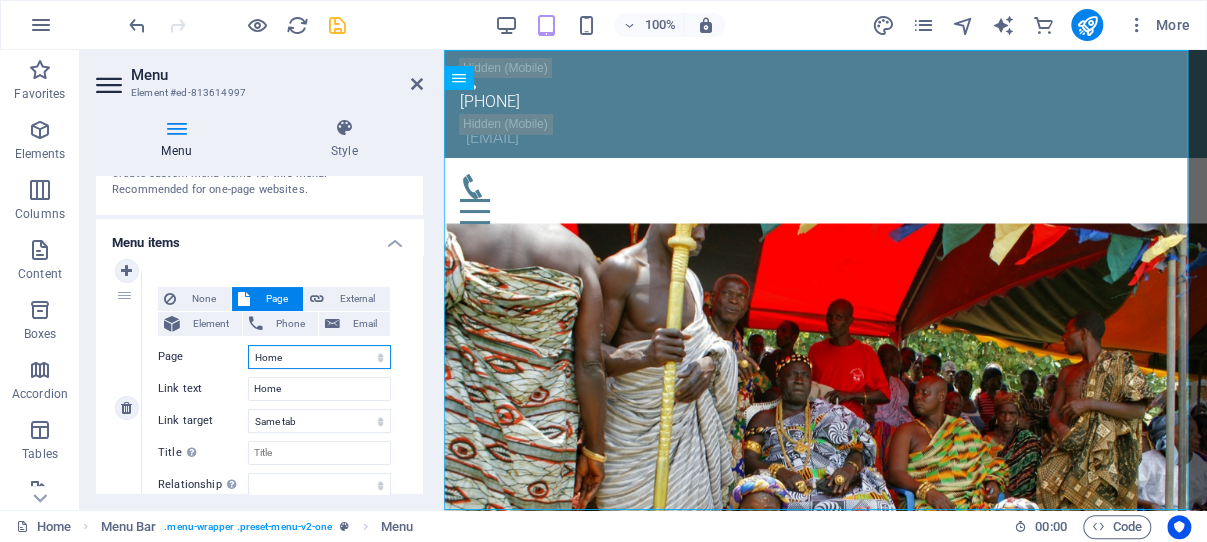 click on "Home" at bounding box center [0, 0] 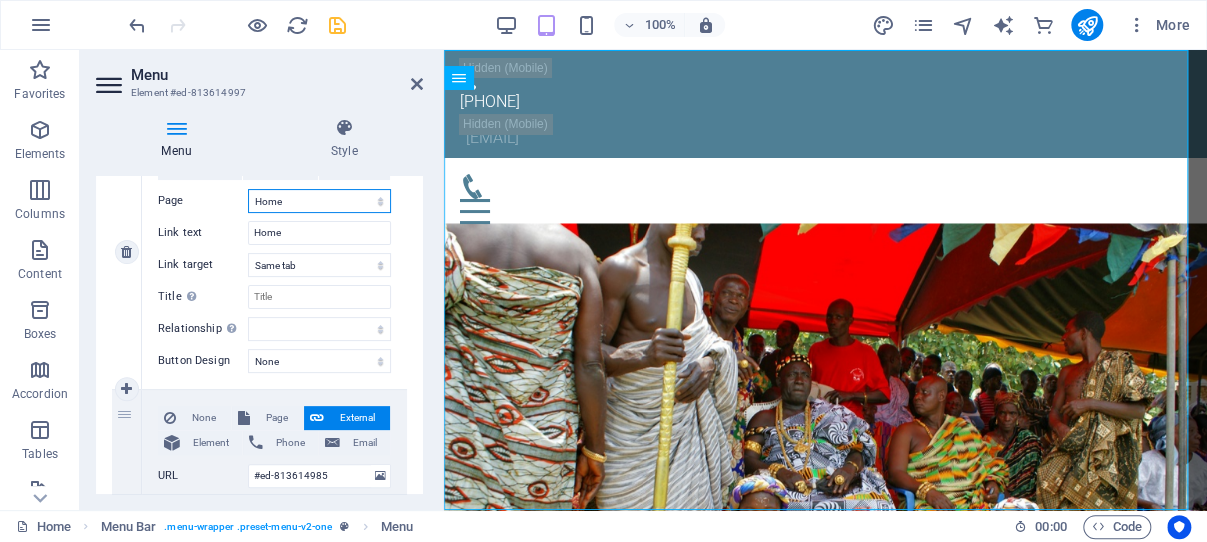 scroll, scrollTop: 286, scrollLeft: 0, axis: vertical 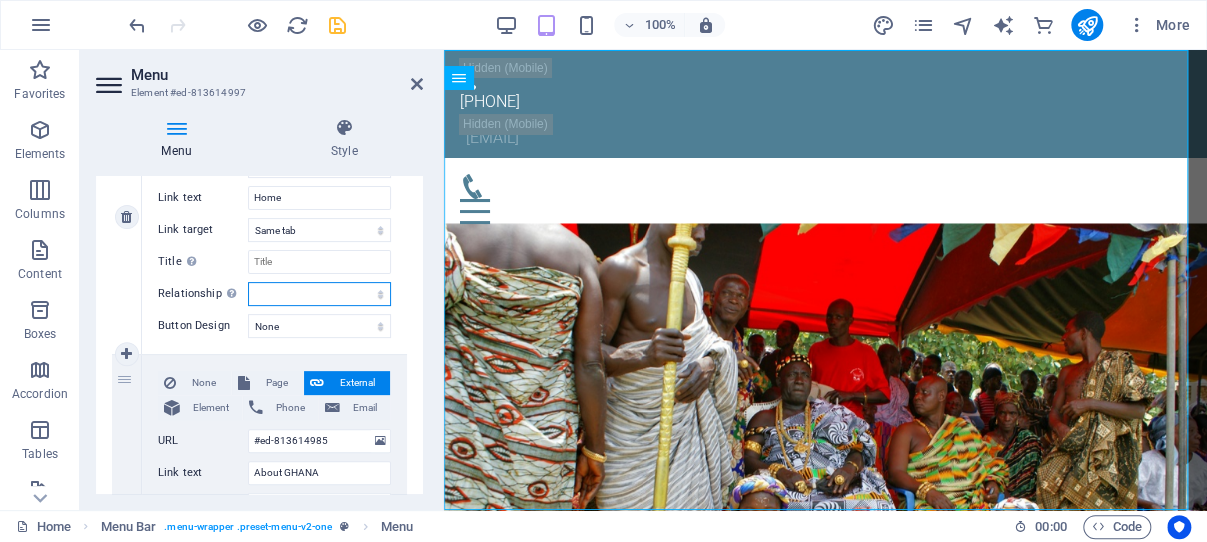 click on "alternate author bookmark external help license next nofollow noreferrer noopener prev search tag" at bounding box center [319, 294] 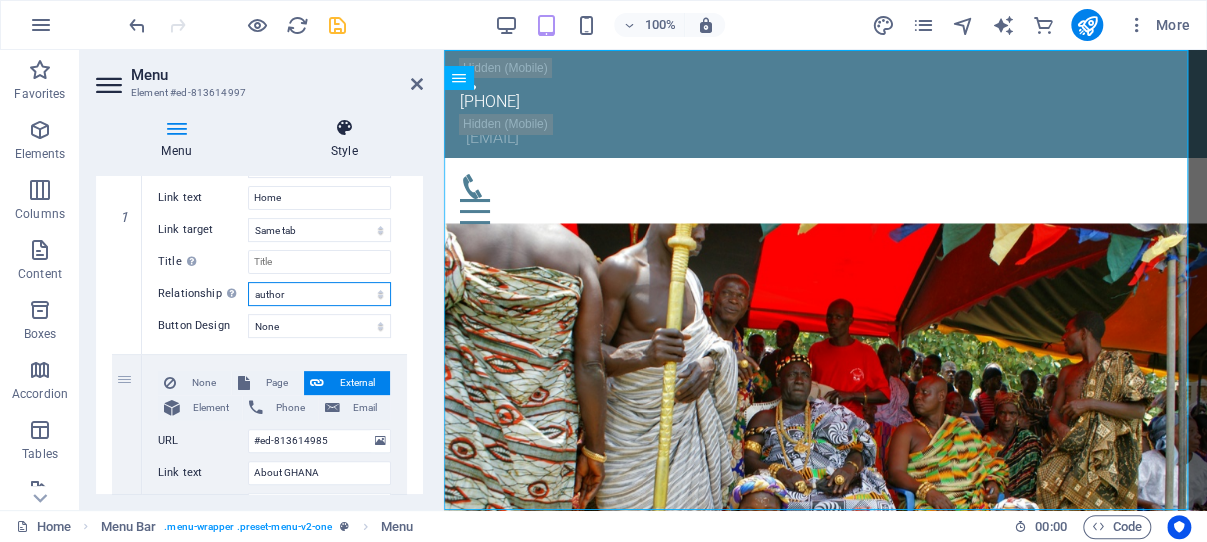 click on "author" at bounding box center [0, 0] 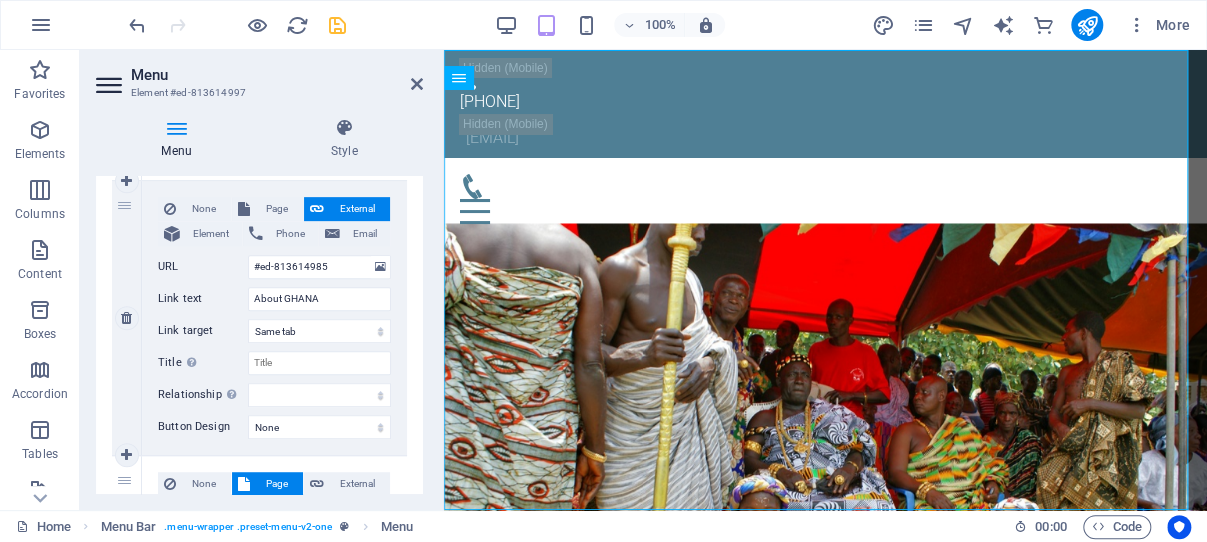 scroll, scrollTop: 477, scrollLeft: 0, axis: vertical 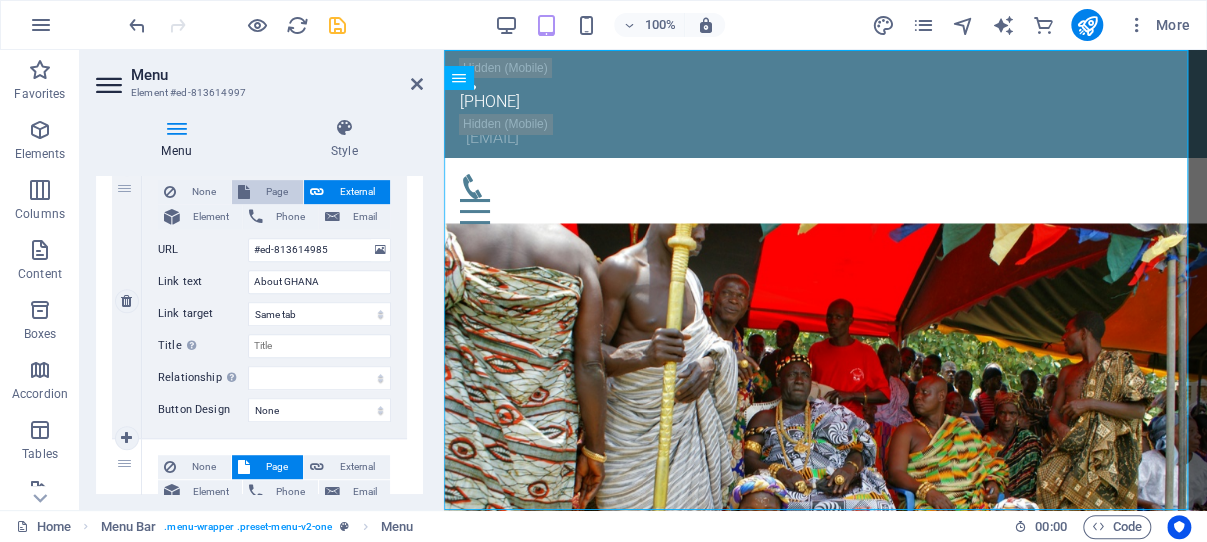 click on "Page" at bounding box center (276, 192) 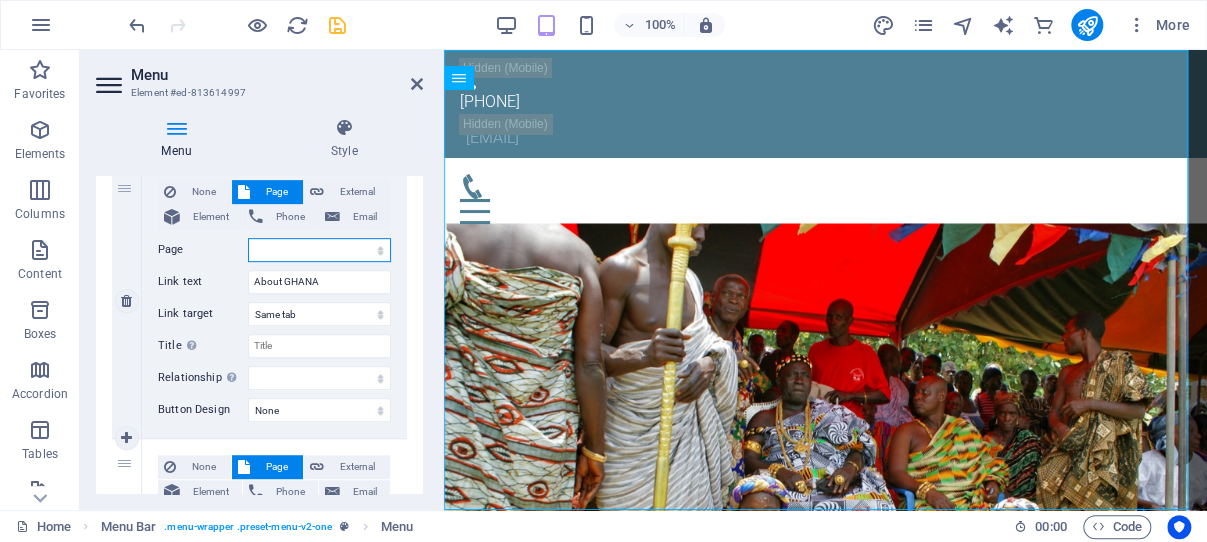 click on "Home Site Map All Pages About Ghana a History in 3 stages Photos of Ghana National Parks and Protected areas of Ghana Bunso Eco Park and canopy walkway Museums of Ghana Regions and Capitals of Ghana Accra, [STATE] Black Star Gate Kumasi, [REGION] Kumasi Fort Other Cities of Ghana National Parks Forts and Castles Ghana Live Radio Atta Mills Audio &amp; Video Page Food and Drink HOT PLANTAIN CRISPS Snack or Appetizer GROUNDNUT STEW FUFU Palm Nut Soup Kentumere - Fish and Spinach Avocado with Groundnut dressing Avocado with Smoked Fish Boiled plantain Akotonshi - stuffed crabs Red Red - fried plantains and beans Online Dating Scams in West Africa Ghanaian Names by Day of Birth Ghanaian Names (female) by Day of Birth Anton Wilhelm Amo: The First West African Professor in Europe Legal Notice Privacy" at bounding box center (319, 250) 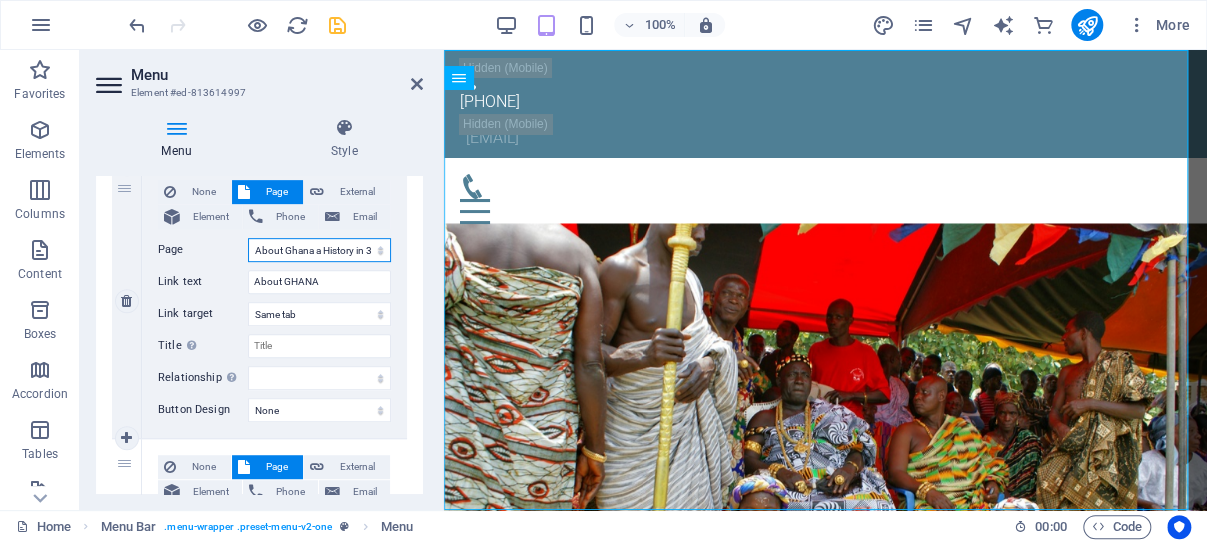 click on "About Ghana a History in 3 stages" at bounding box center (0, 0) 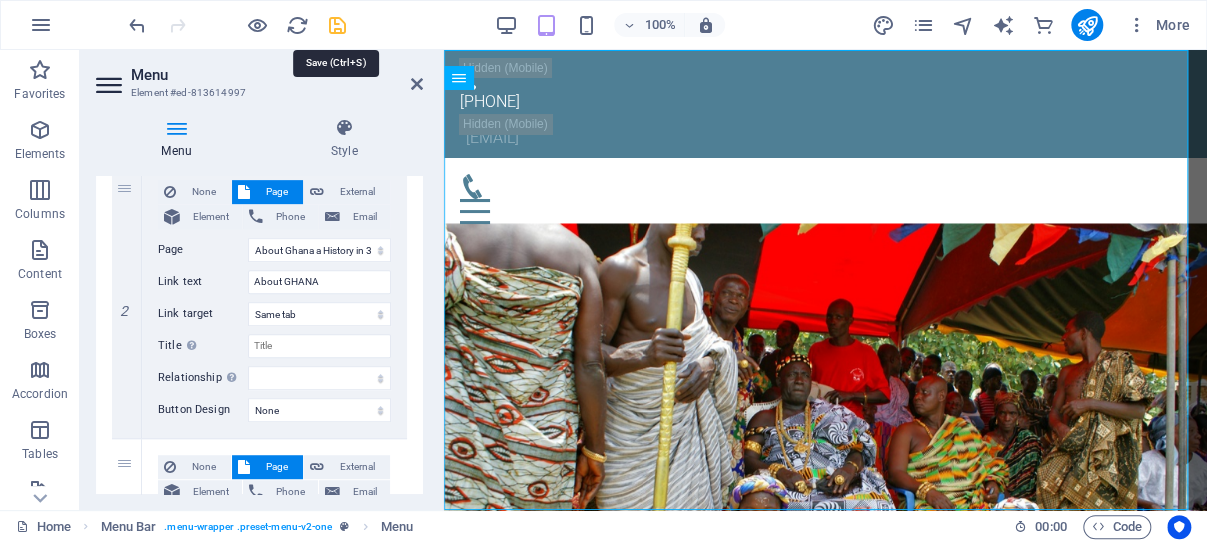 click at bounding box center [337, 25] 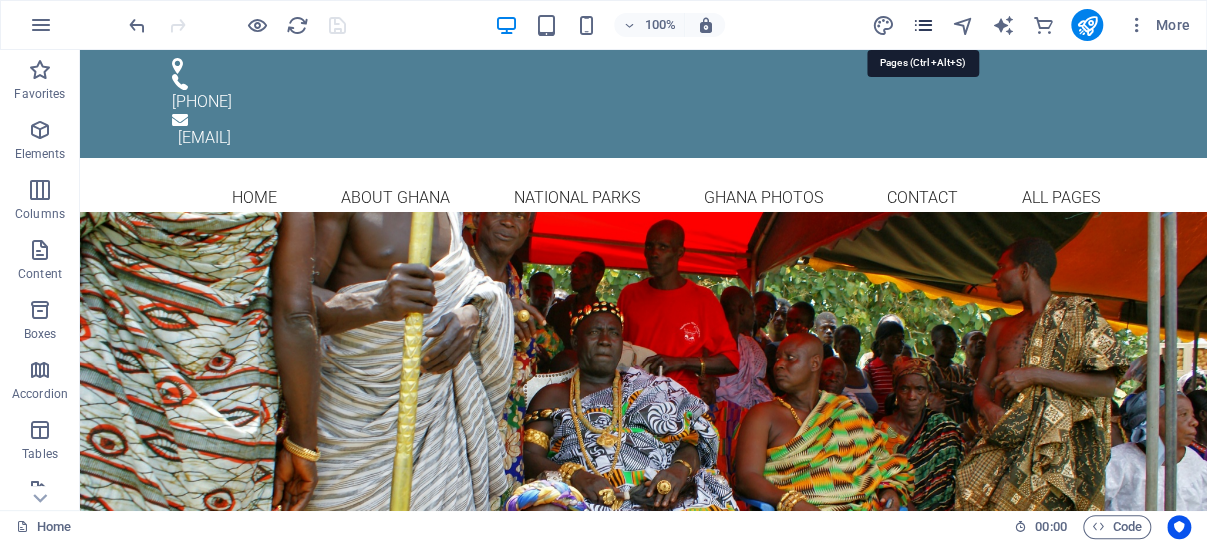 click at bounding box center (922, 25) 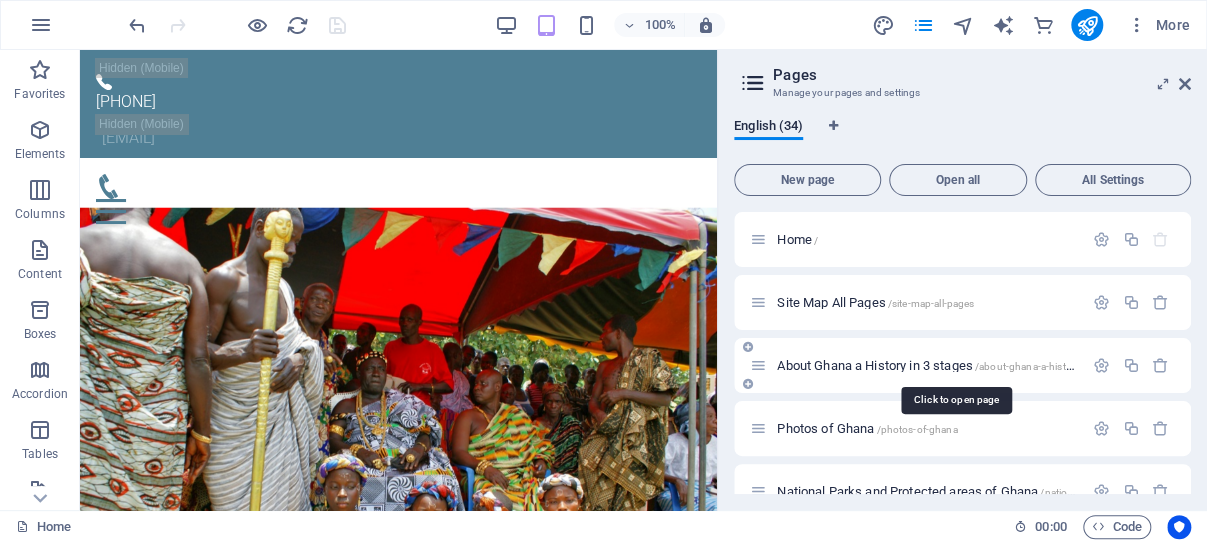 click on "About [COUNTRY] a History in 3 stages /[URL]" at bounding box center [955, 365] 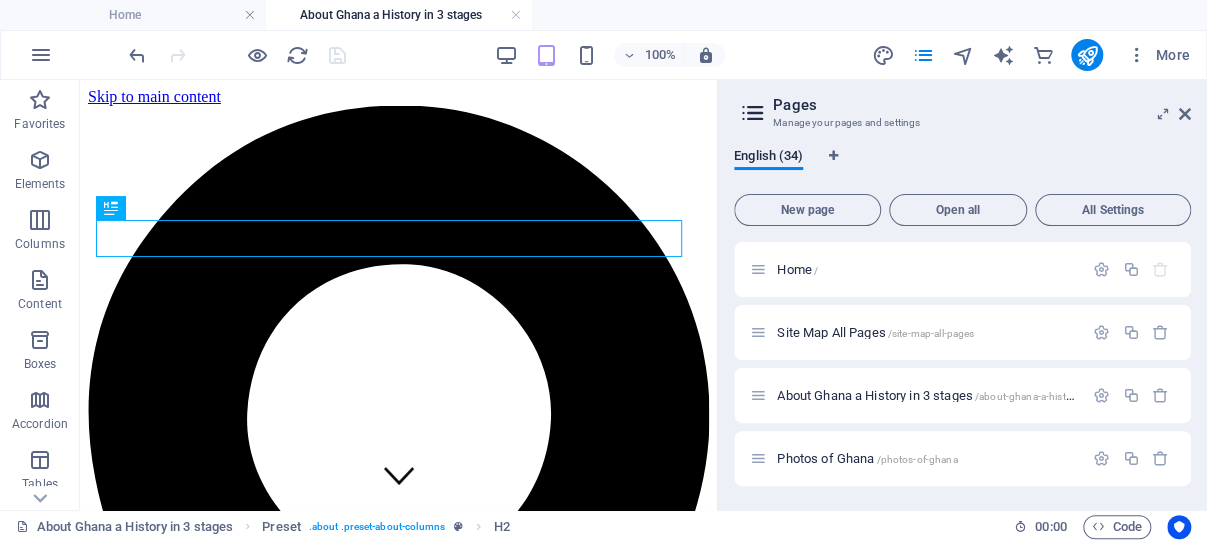 scroll, scrollTop: 506, scrollLeft: 0, axis: vertical 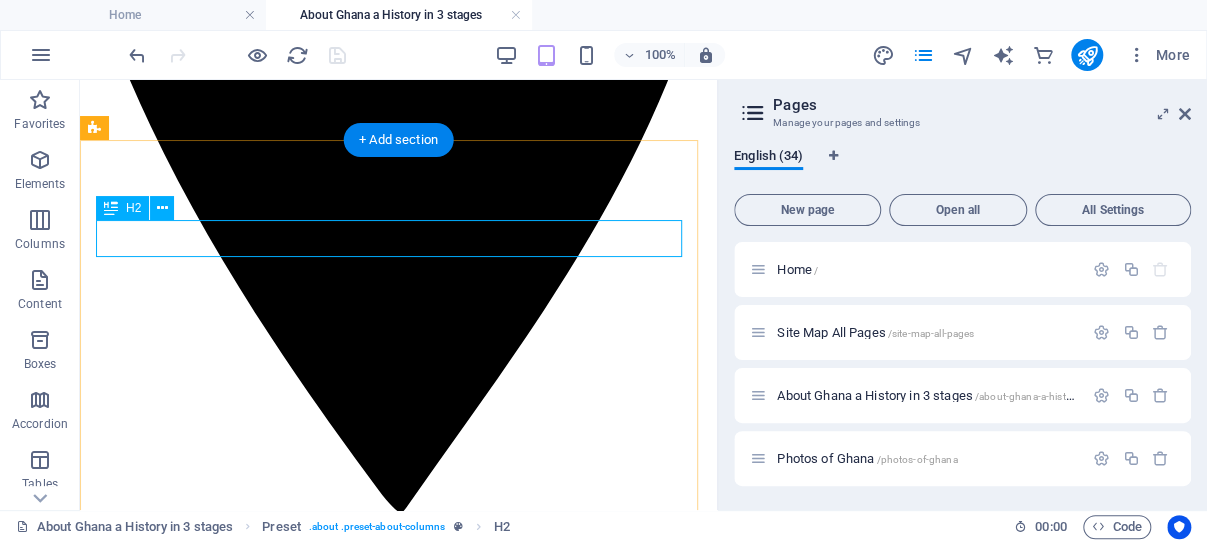 click on "This is a site map of all pages" at bounding box center (398, 3148) 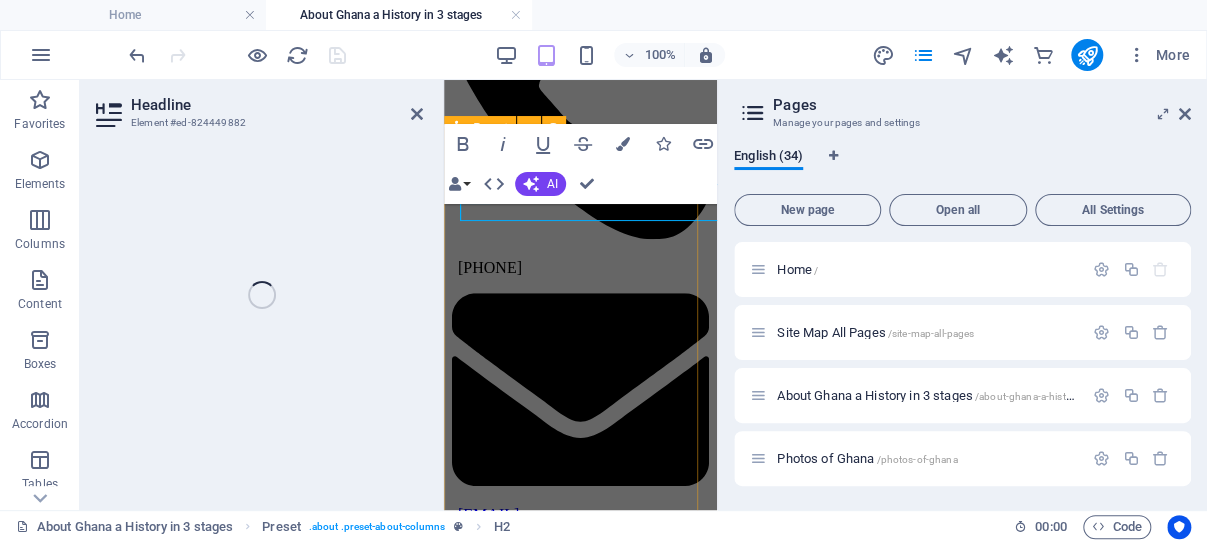 scroll, scrollTop: 542, scrollLeft: 0, axis: vertical 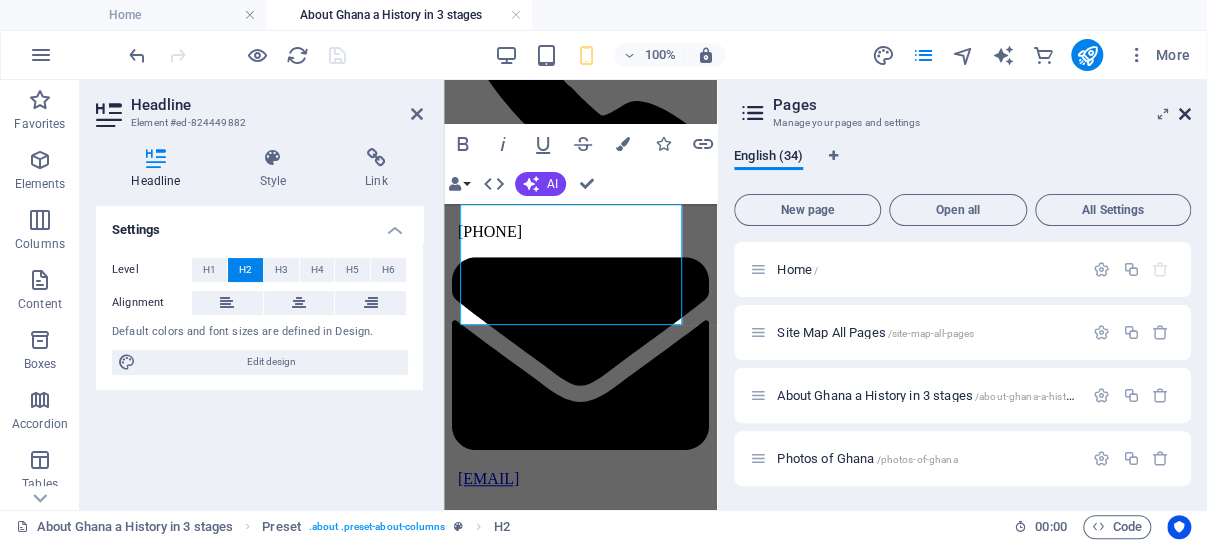 drag, startPoint x: 1186, startPoint y: 110, endPoint x: 677, endPoint y: 37, distance: 514.2081 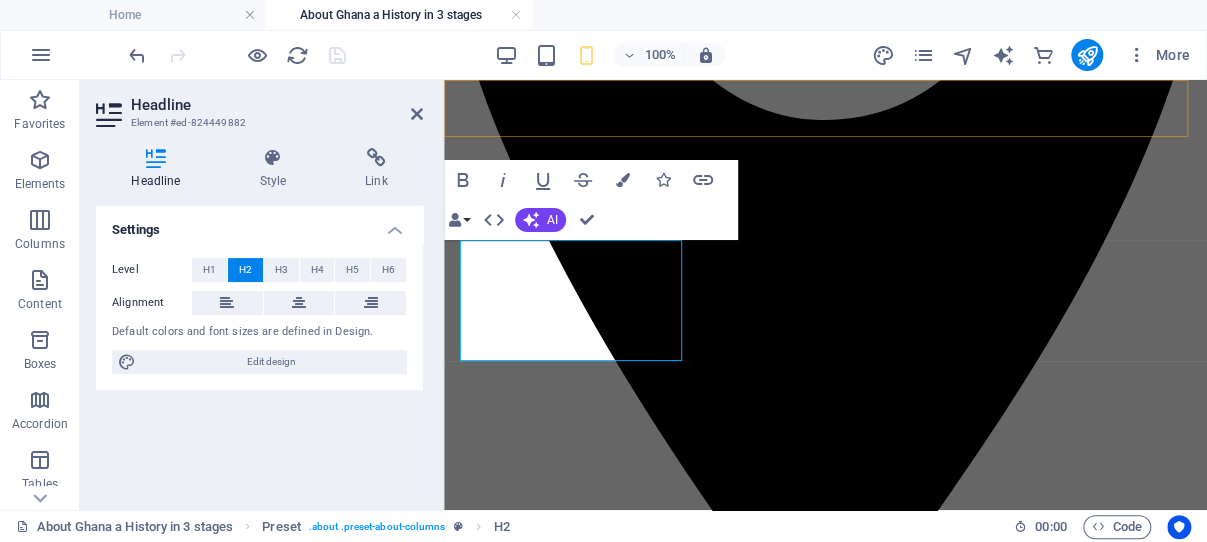 scroll, scrollTop: 506, scrollLeft: 0, axis: vertical 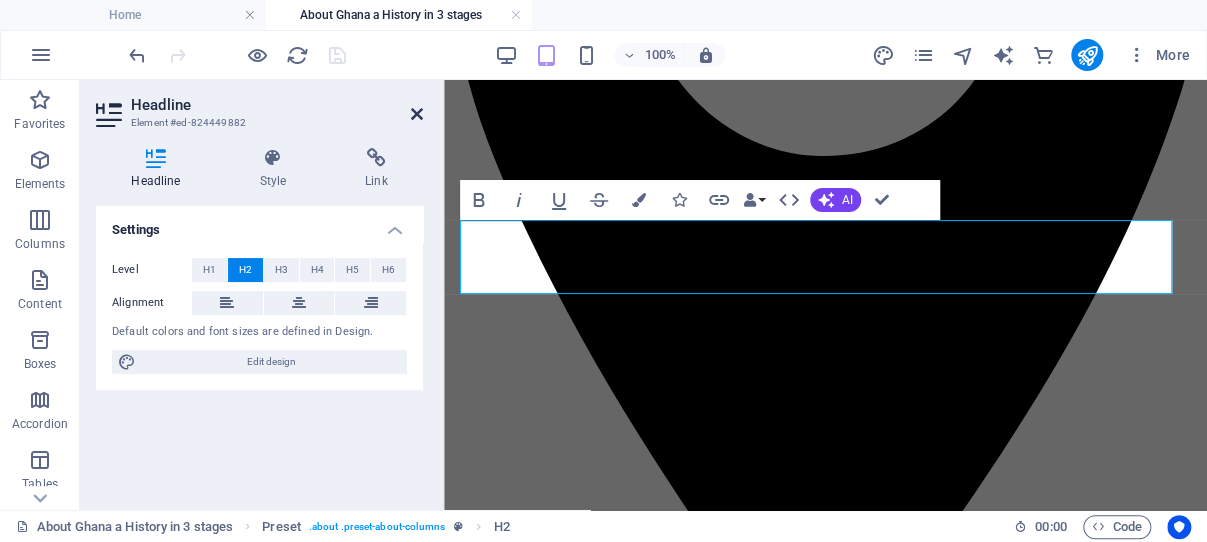 click at bounding box center [417, 114] 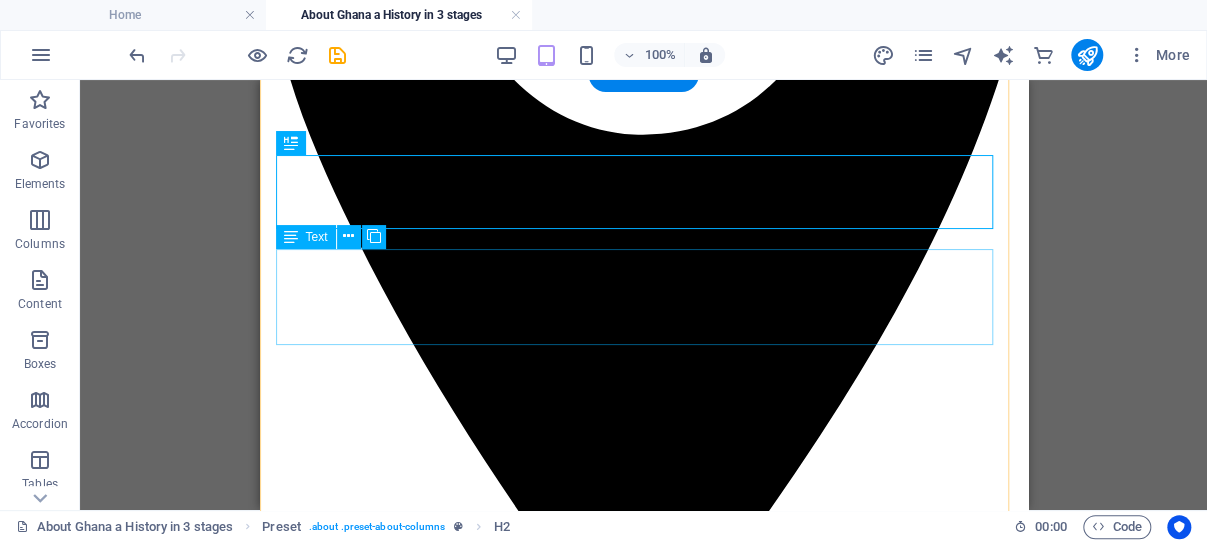 scroll, scrollTop: 612, scrollLeft: 0, axis: vertical 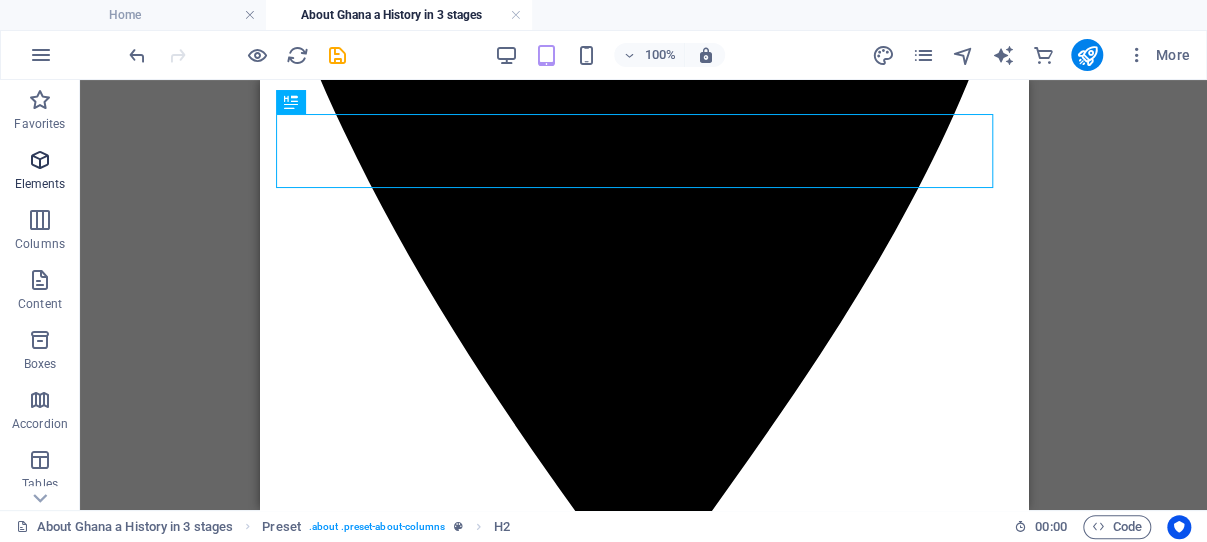 click at bounding box center (40, 160) 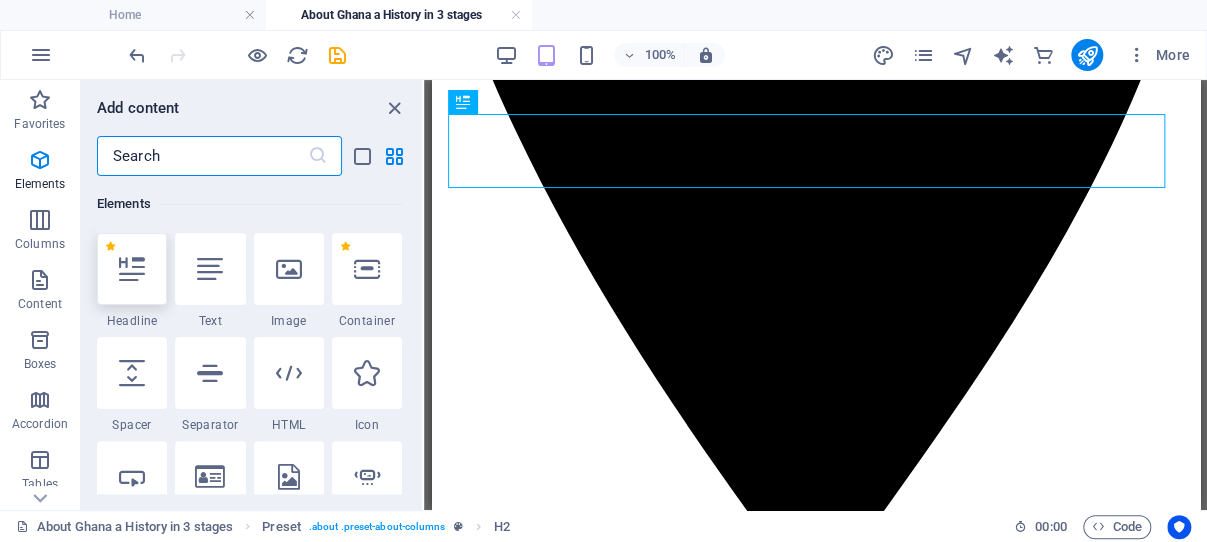 scroll, scrollTop: 213, scrollLeft: 0, axis: vertical 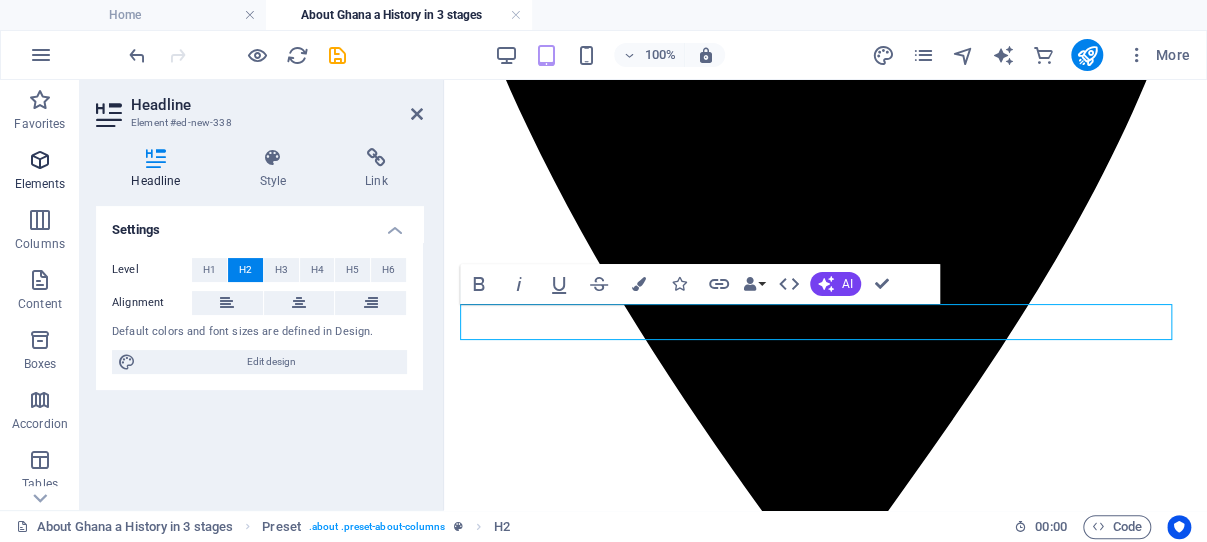 click at bounding box center [40, 160] 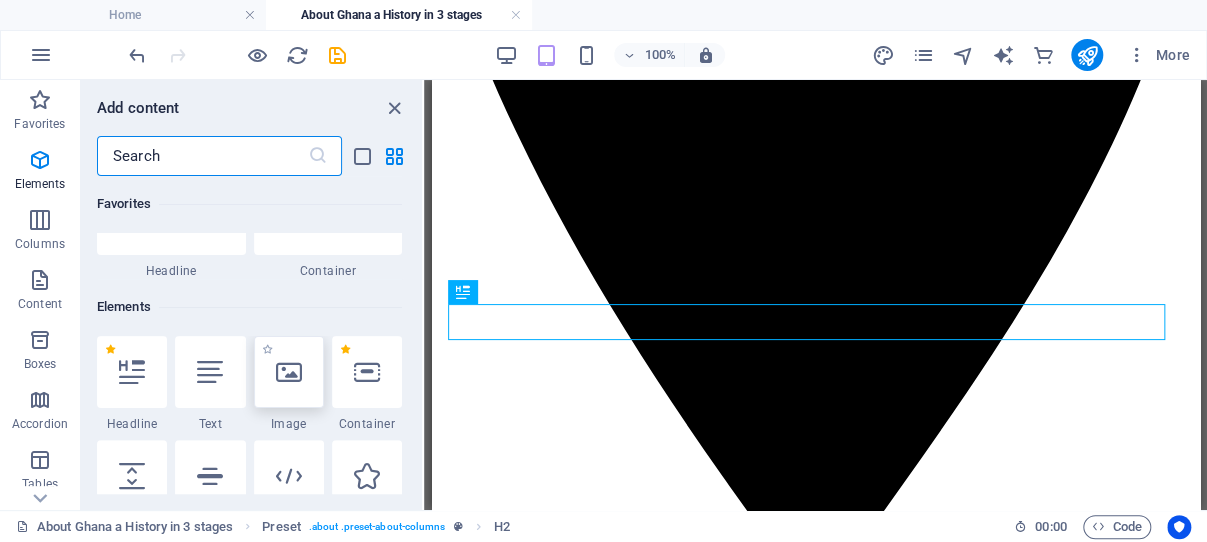 scroll, scrollTop: 213, scrollLeft: 0, axis: vertical 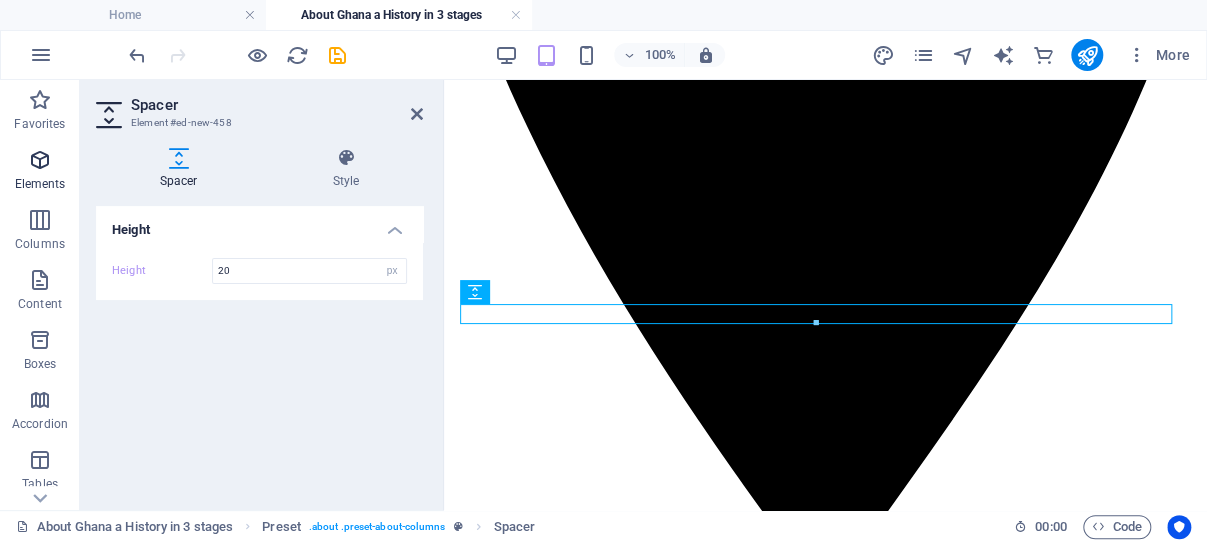 click at bounding box center (40, 160) 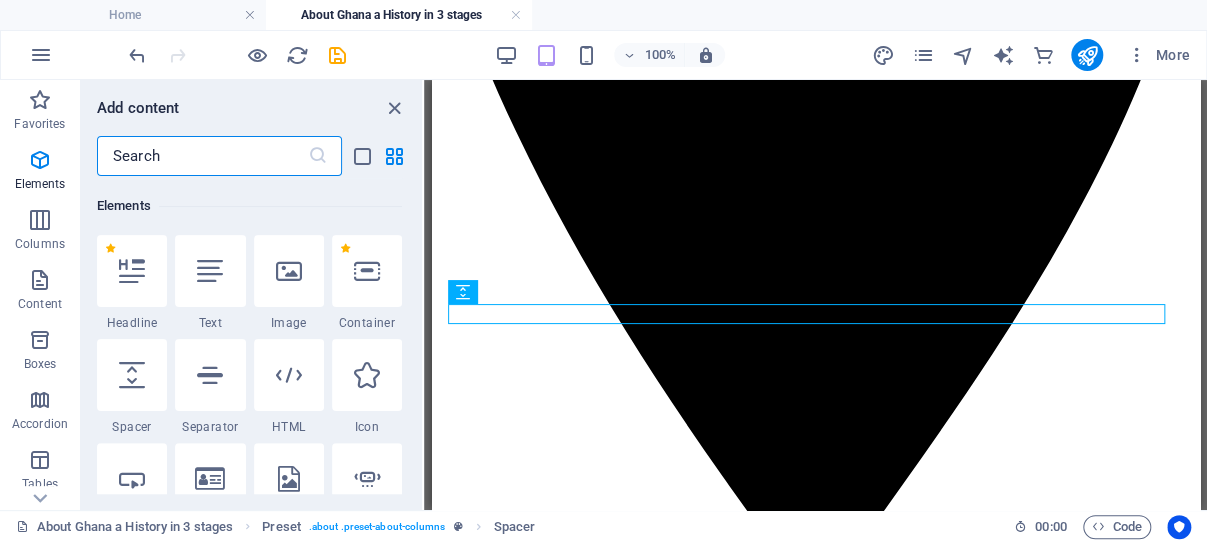 scroll, scrollTop: 213, scrollLeft: 0, axis: vertical 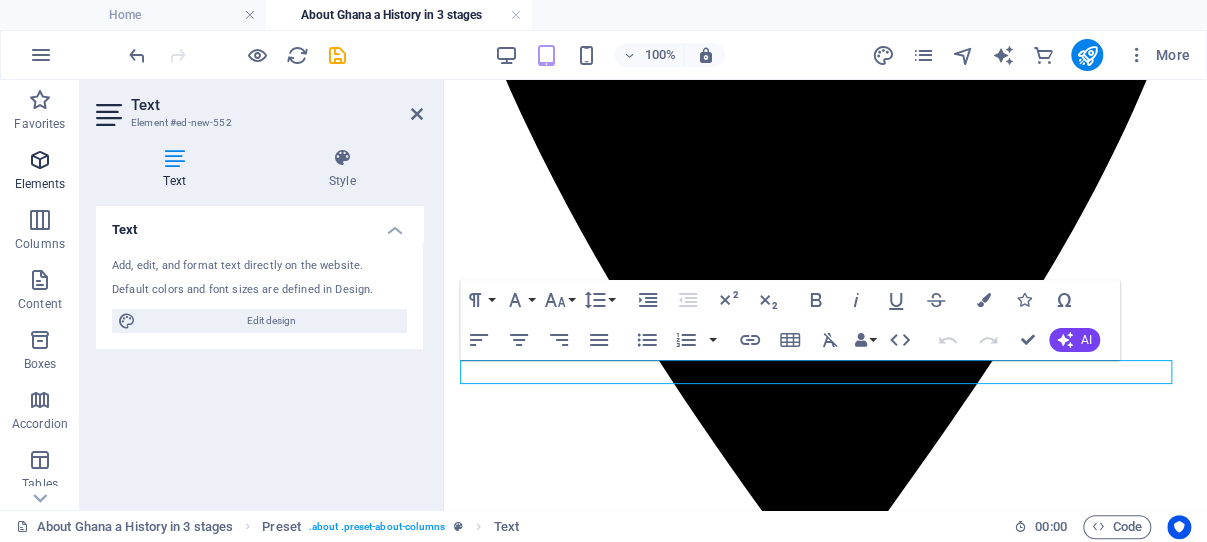 click at bounding box center (40, 160) 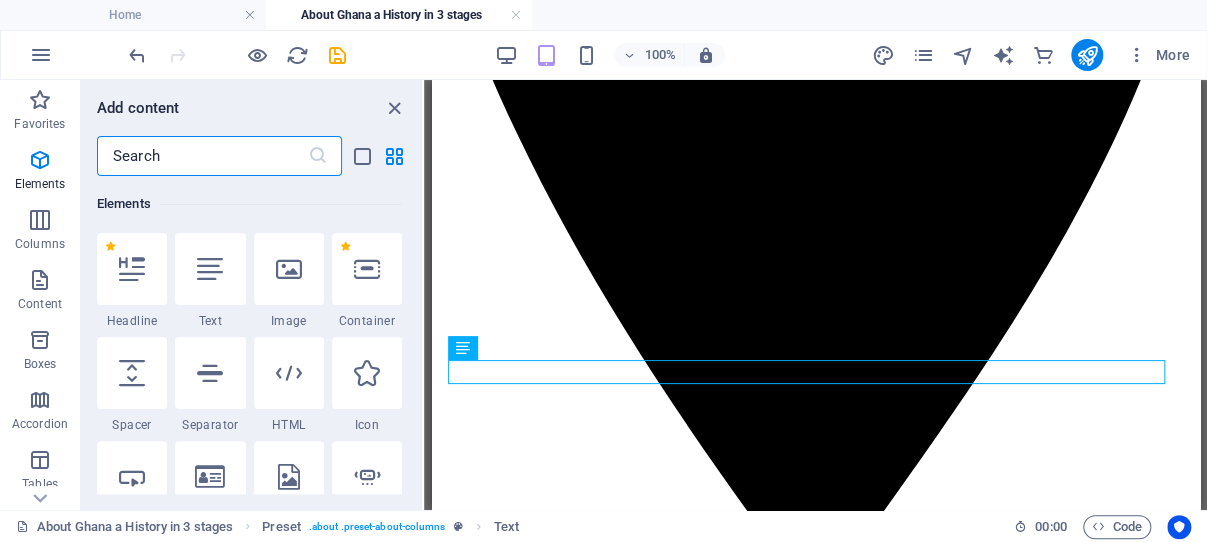 scroll, scrollTop: 213, scrollLeft: 0, axis: vertical 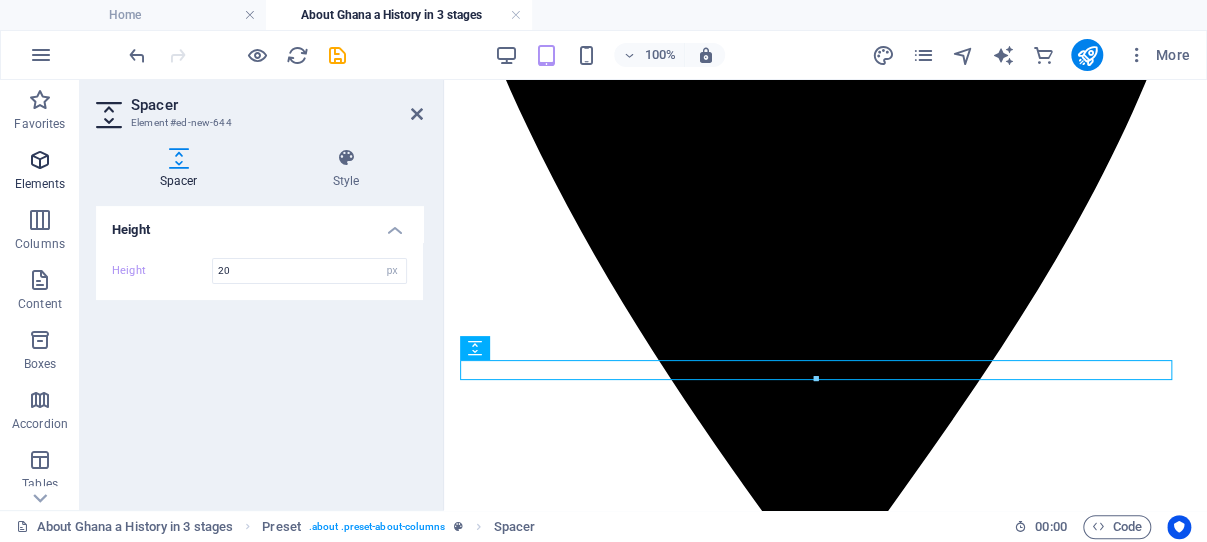 click at bounding box center (40, 160) 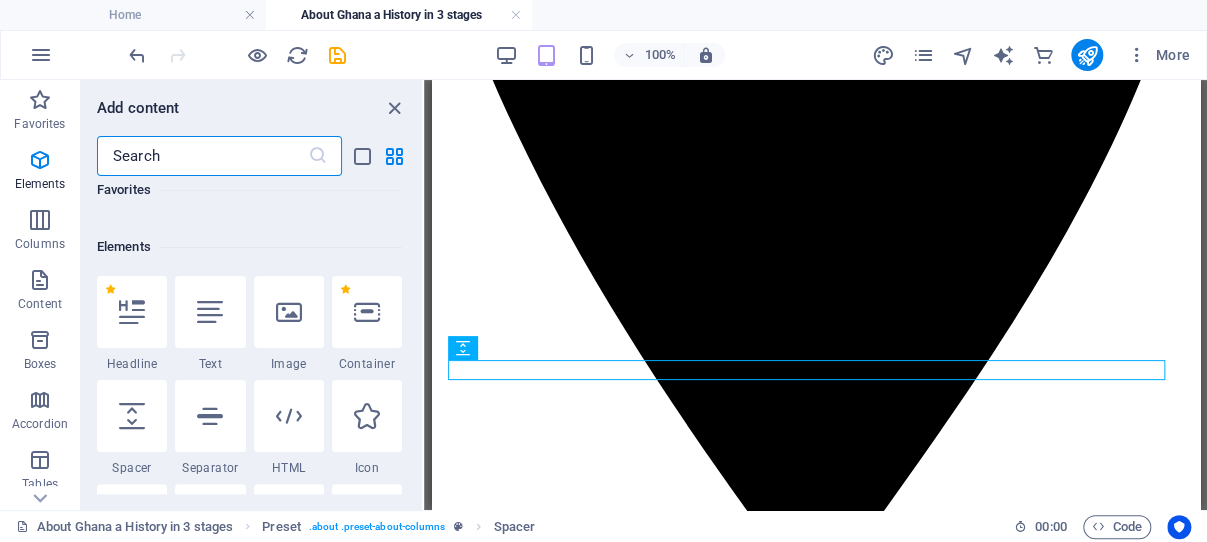 scroll, scrollTop: 213, scrollLeft: 0, axis: vertical 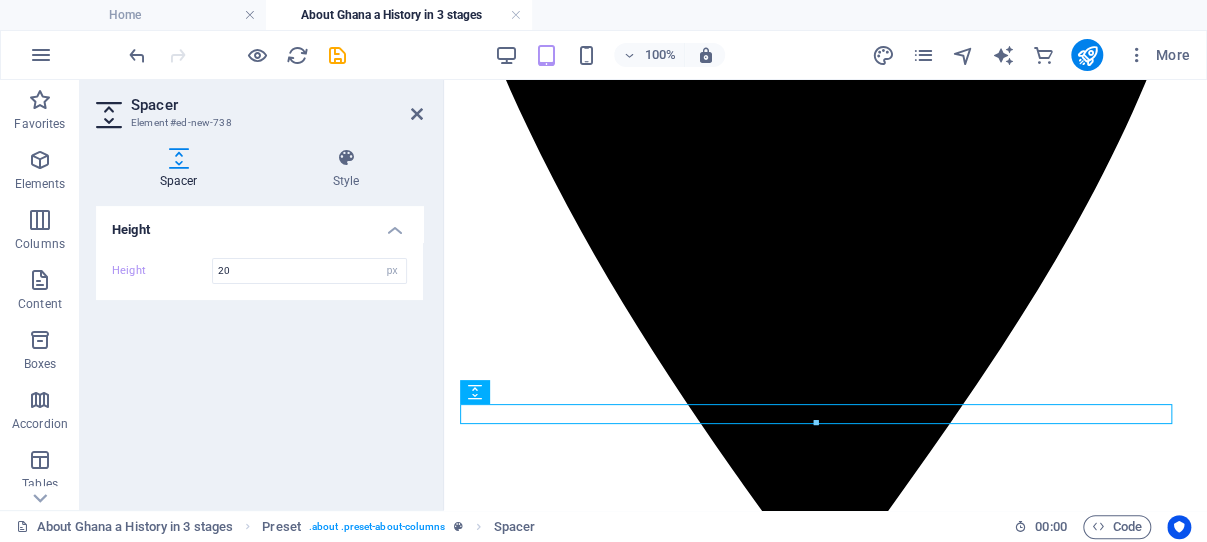 click on "Height Height 20 px rem vh vw" at bounding box center [259, 350] 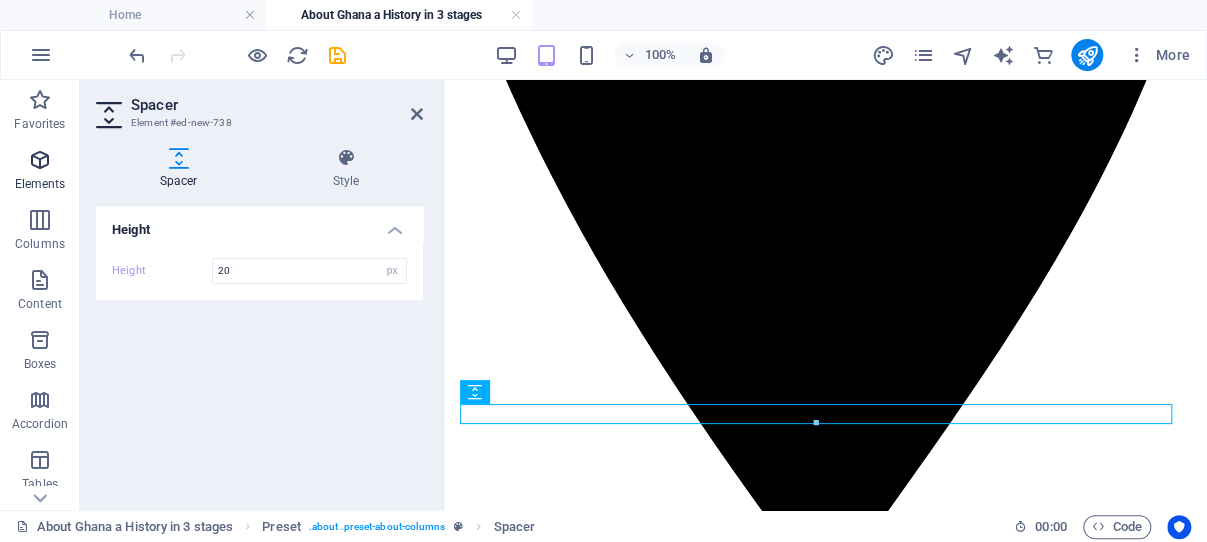 click at bounding box center [40, 160] 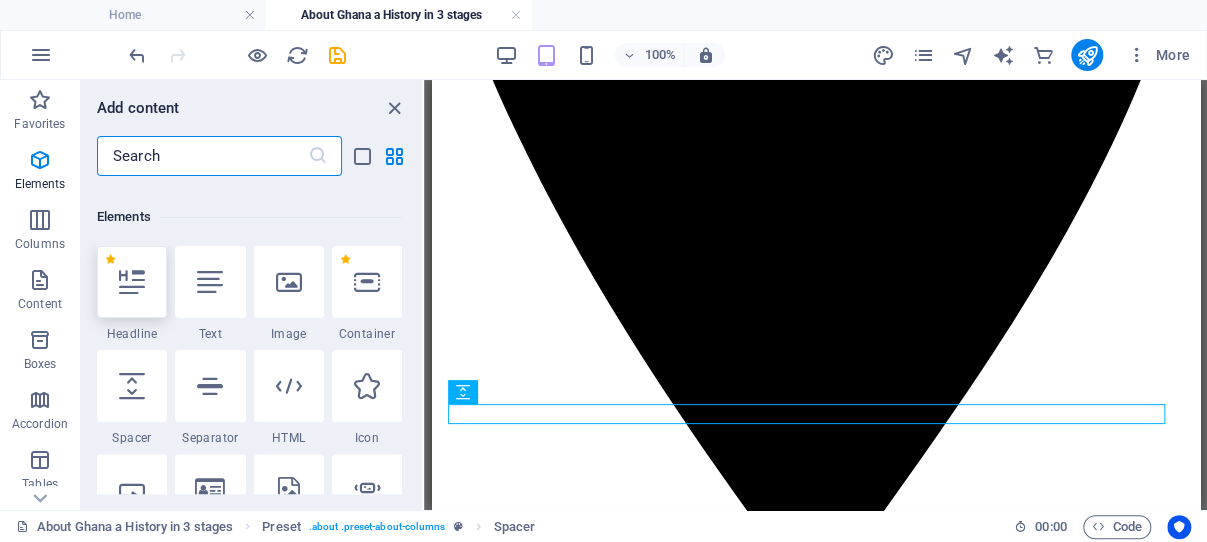 scroll, scrollTop: 213, scrollLeft: 0, axis: vertical 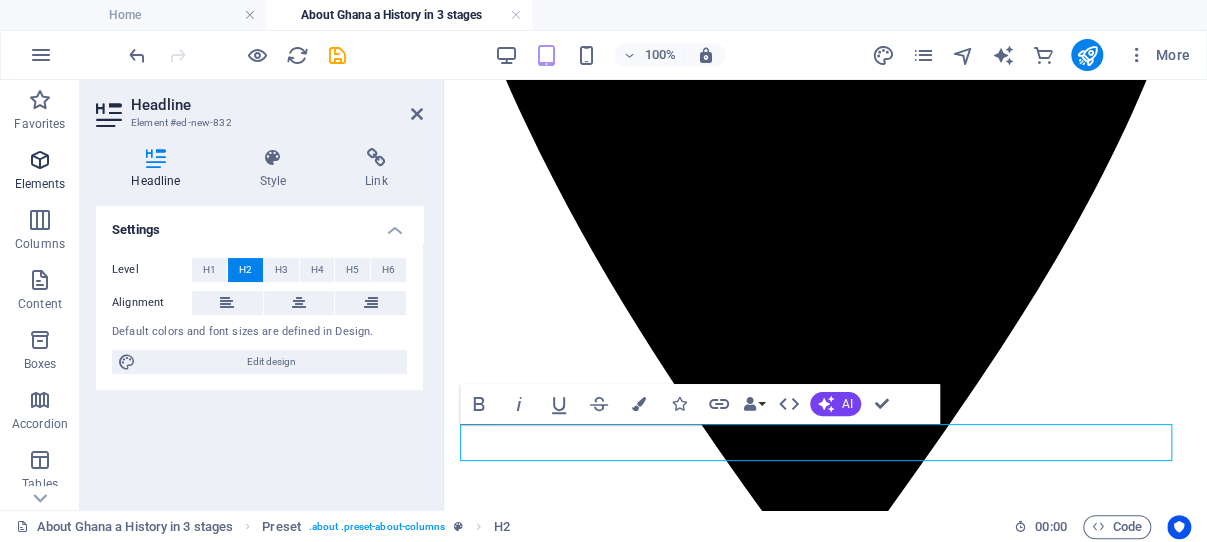 click at bounding box center (40, 160) 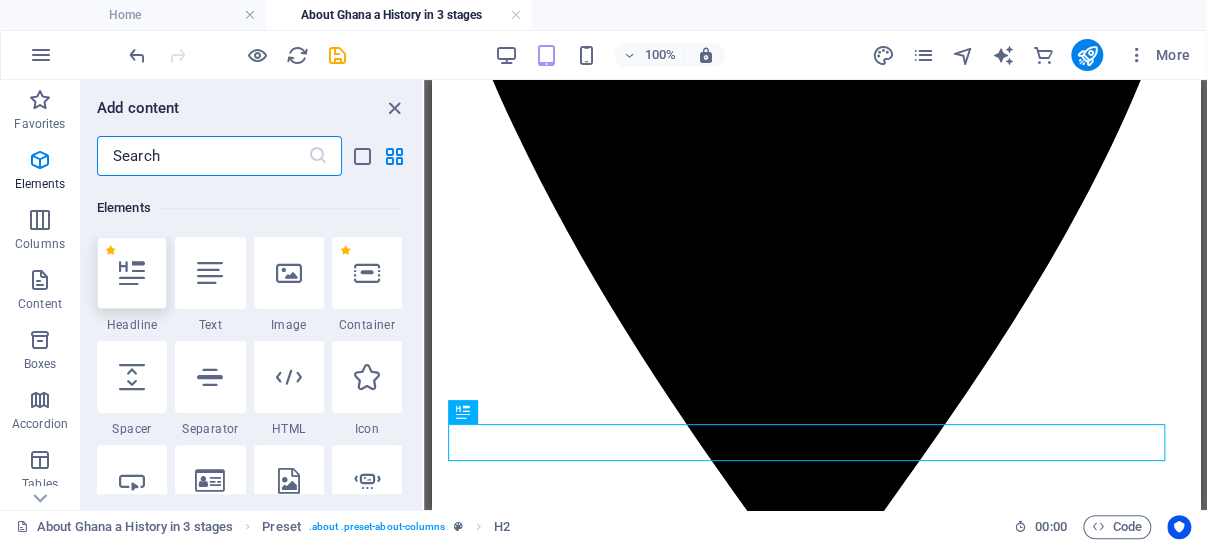 scroll, scrollTop: 213, scrollLeft: 0, axis: vertical 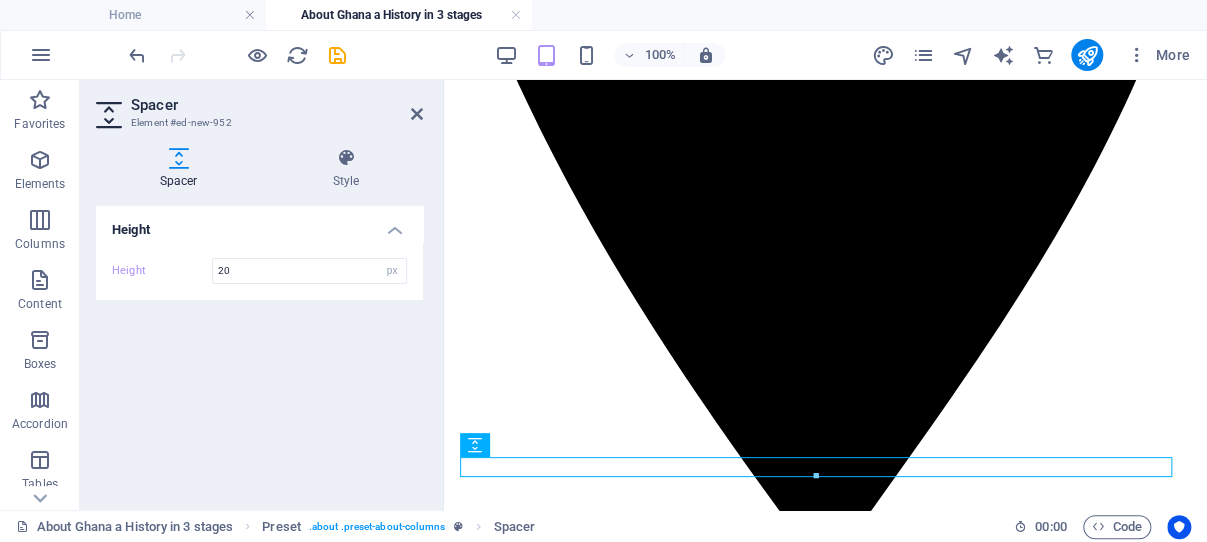 click on "Spacer Style Height Height 20 px rem vh vw Preset Element Layout How this element expands within the layout (Flexbox). Size Default auto px % 1/1 1/2 1/3 1/4 1/5 1/6 1/7 1/8 1/9 1/10 Grow Shrink Order Container layout Visible Visible Opacity 100 % Overflow Spacing Margin Default auto px % rem vw vh Custom Custom auto px % rem vw vh auto px % rem vw vh auto px % rem vw vh auto px % rem vw vh Padding Default px rem % vh vw Custom Custom px rem % vh vw px rem % vh vw px rem % vh vw px rem % vh vw Border Style              - Width 1 auto px rem % vh vw Custom Custom 1 auto px rem % vh vw 1 auto px rem % vh vw 1 auto px rem % vh vw 1 auto px rem % vh vw  - Color Round corners Default px rem % vh vw Custom Custom px rem % vh vw px rem % vh vw px rem % vh vw px rem % vh vw Shadow Default None Outside Inside Color X offset 0 px rem vh vw Y offset 0 px rem vh vw Blur 0 px rem % vh vw Spread 0 px rem vh vw Text Shadow Default None Outside Color X offset 0 px rem vh vw Y offset 0 px rem vh vw Blur 0 px rem % %" at bounding box center [259, 321] 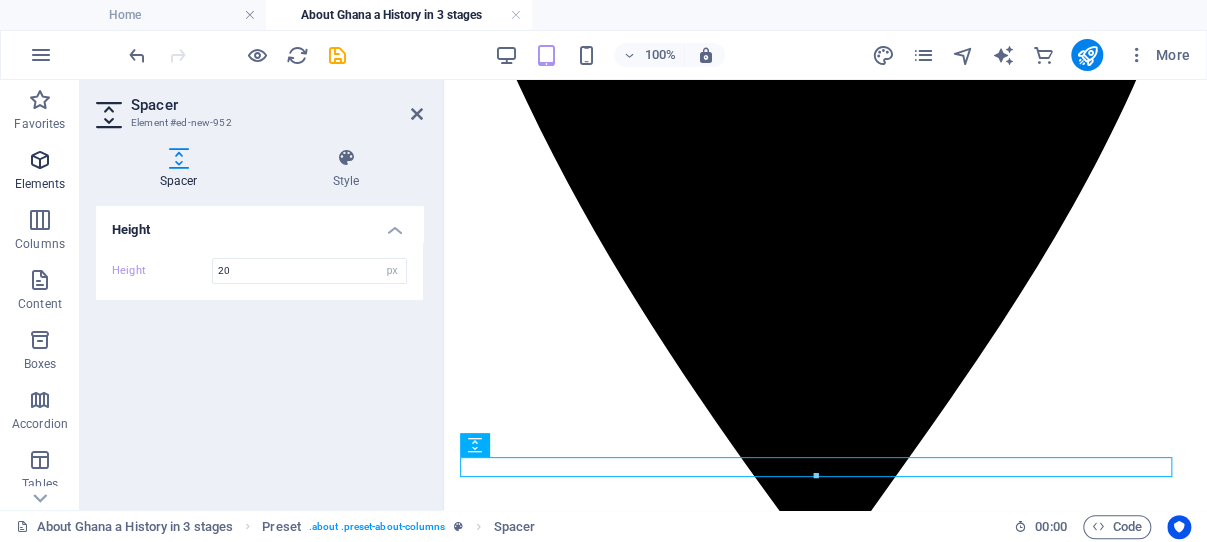 click at bounding box center (40, 160) 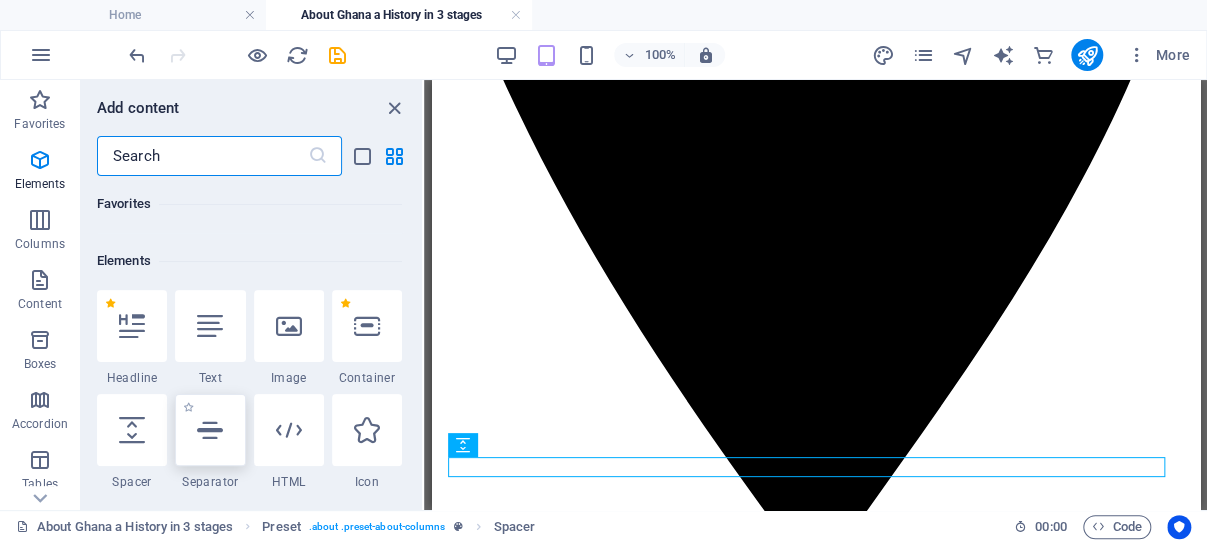 scroll, scrollTop: 213, scrollLeft: 0, axis: vertical 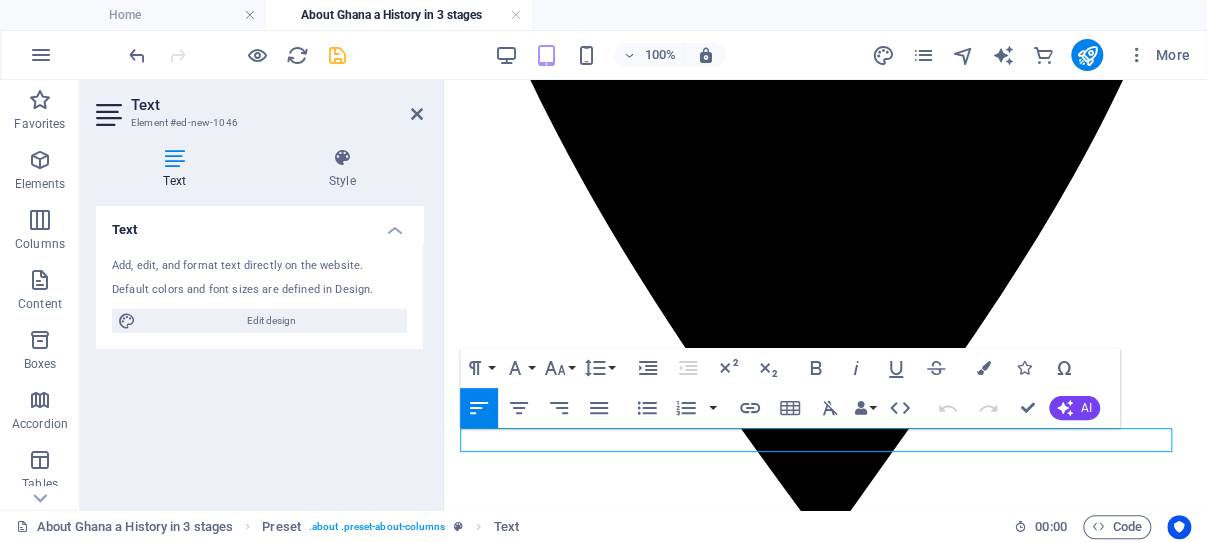 click at bounding box center [337, 55] 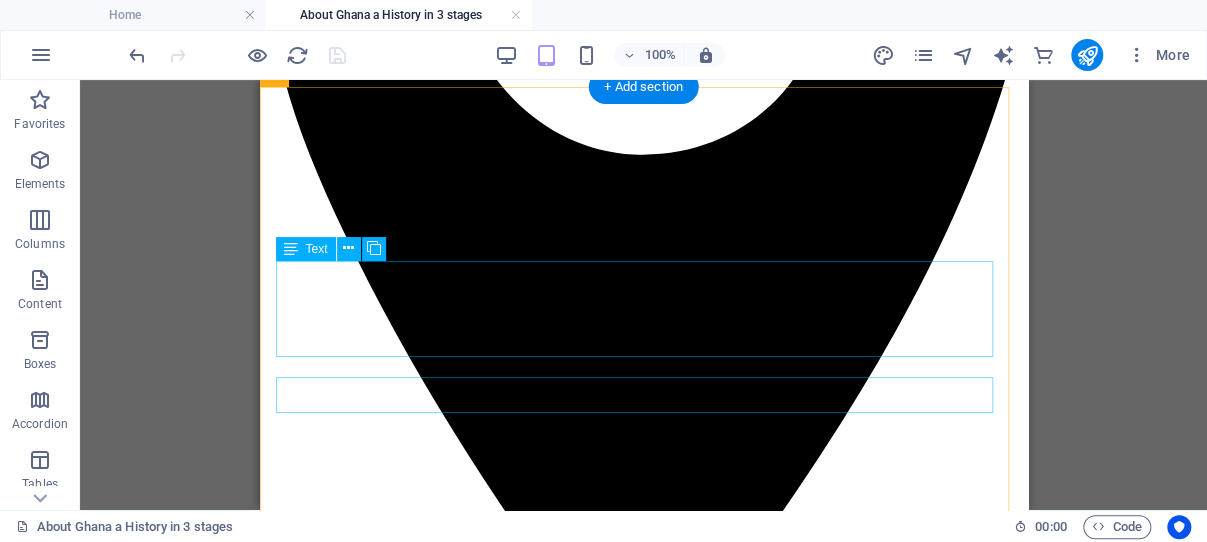 scroll, scrollTop: 559, scrollLeft: 0, axis: vertical 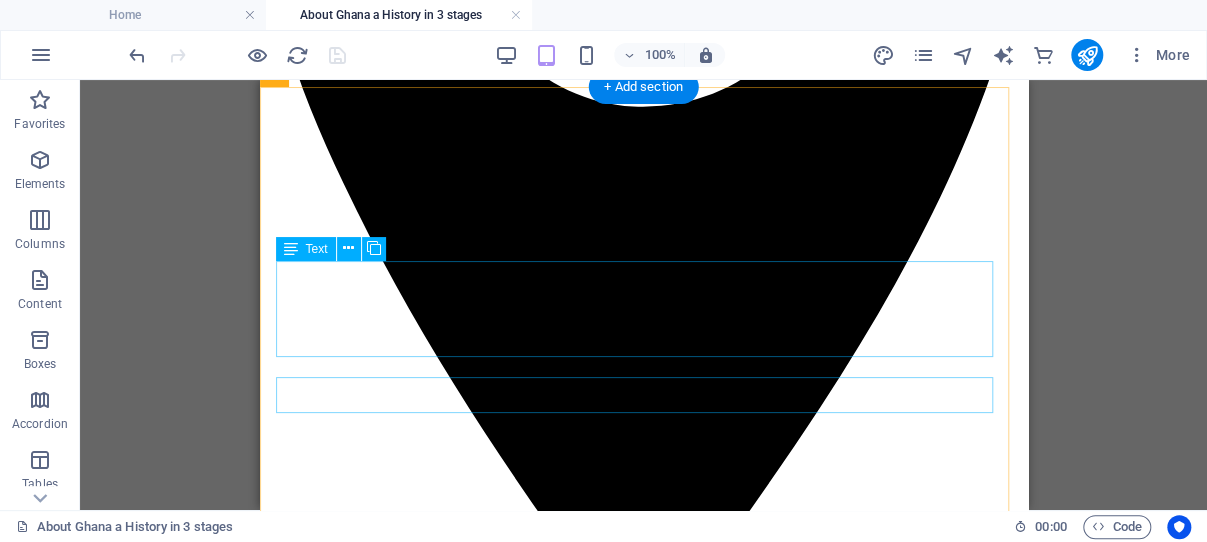 click on "Discover all the pages available on this website right here. You will find a comprehensive list of our current content. Additionally, please be aware that many of these pages feature links that lead to our specialized sub-websites, offering even more detailed information and resources tailored to specific topics." at bounding box center (643, 3799) 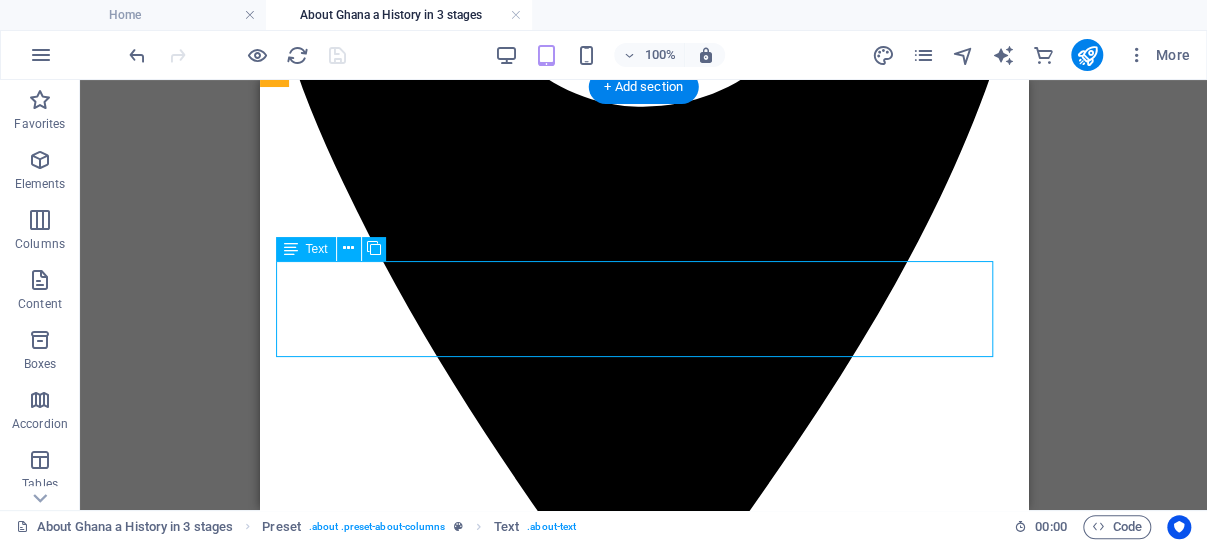 click on "Discover all the pages available on this website right here. You will find a comprehensive list of our current content. Additionally, please be aware that many of these pages feature links that lead to our specialized sub-websites, offering even more detailed information and resources tailored to specific topics." at bounding box center (643, 3799) 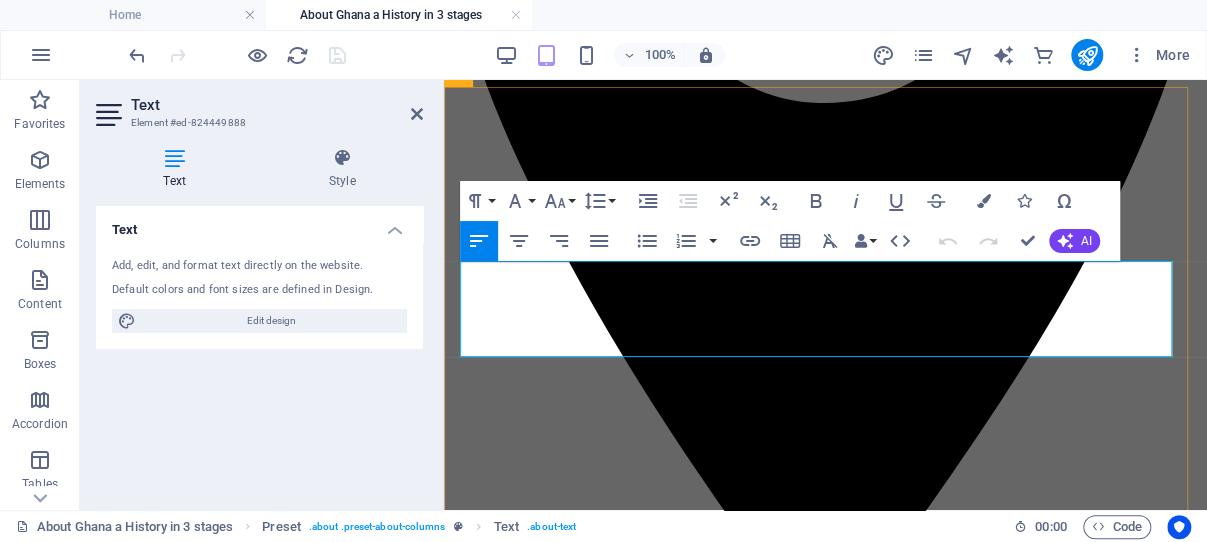 drag, startPoint x: 883, startPoint y: 367, endPoint x: 461, endPoint y: 274, distance: 432.12613 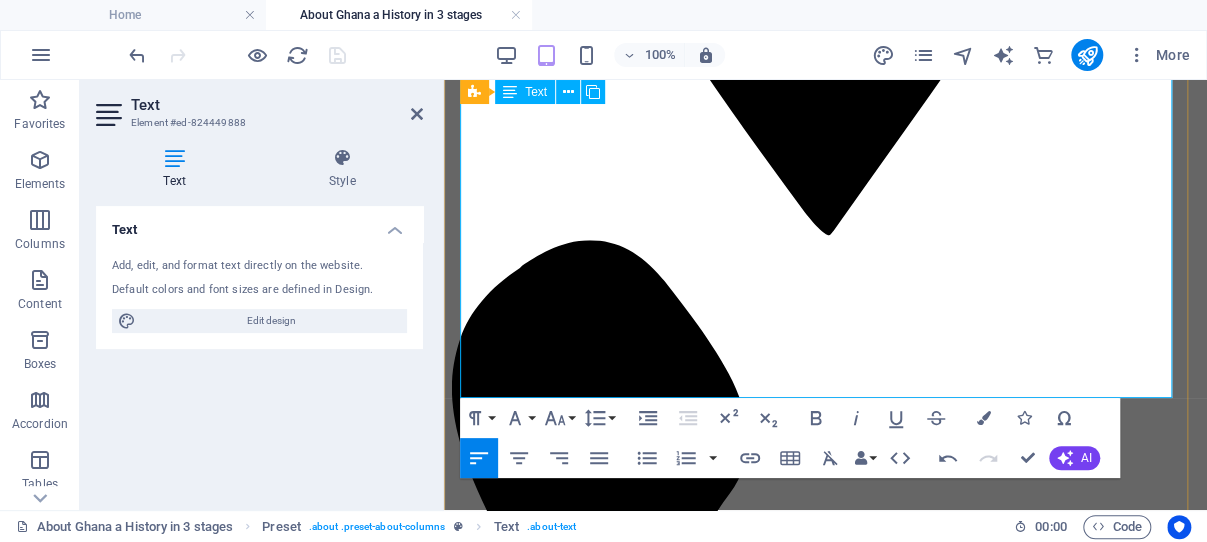 scroll, scrollTop: 771, scrollLeft: 0, axis: vertical 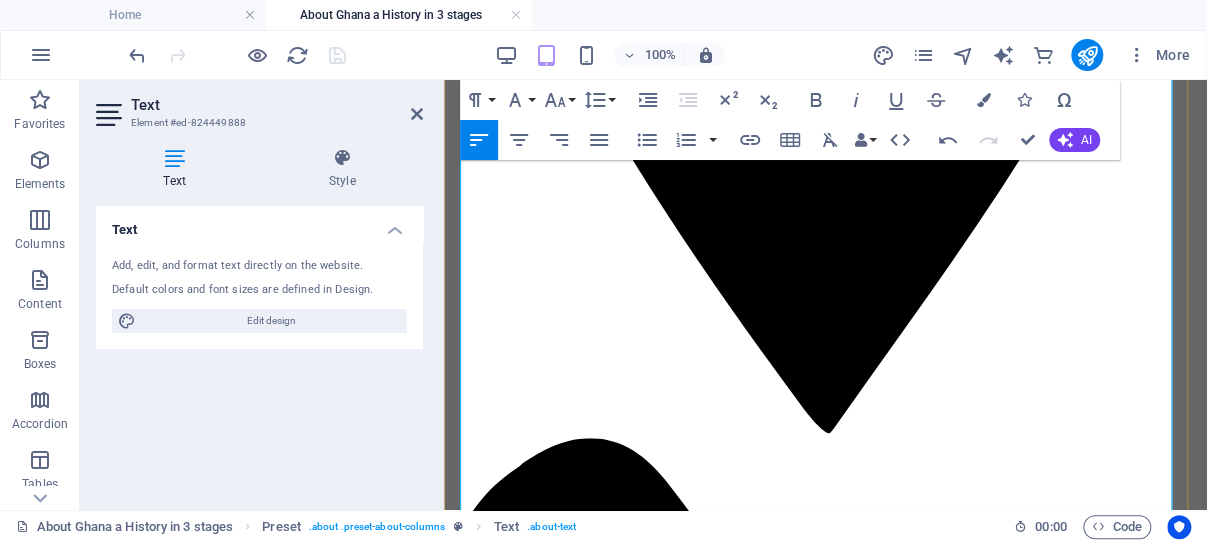 click on "In the area of modern-day [COUNTRY],  ethnic groups like the Akan, Mole-Dagbani, Ewe, Ga-Dangme, and others  established sophisticated societies with unique systems of governance, religion, and economic organization. Among the most notable kingdoms was the  Ashanti Empire , founded in the late 17th century. Centered in Kumasi, the Ashanti were highly organized, militarily powerful, and deeply involved in regional trade, including in gold, kola nuts, and enslaved people." at bounding box center (825, 3730) 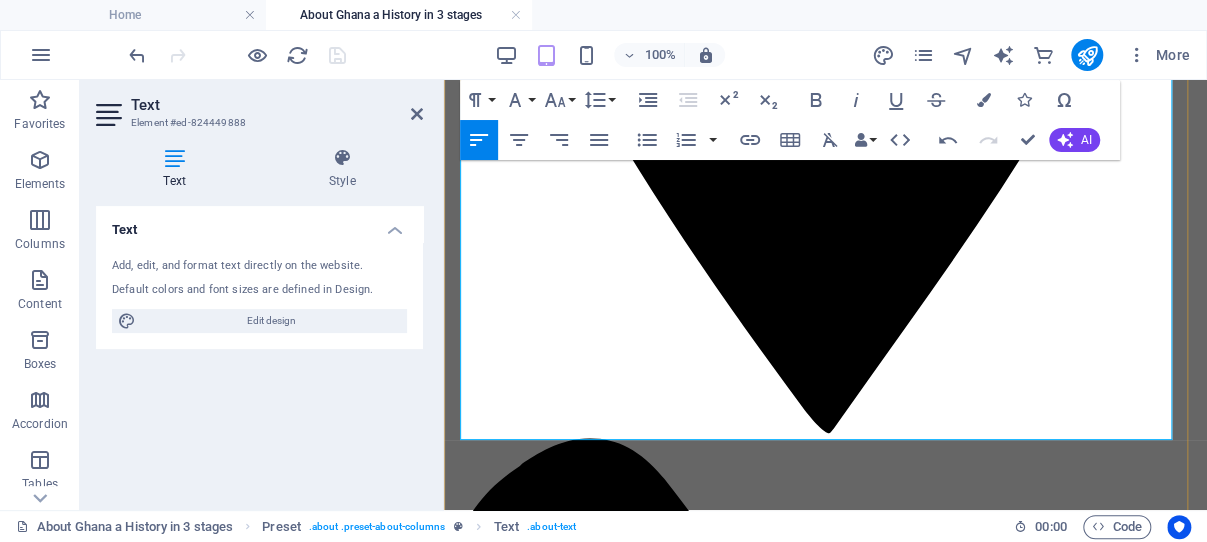 scroll, scrollTop: 983, scrollLeft: 0, axis: vertical 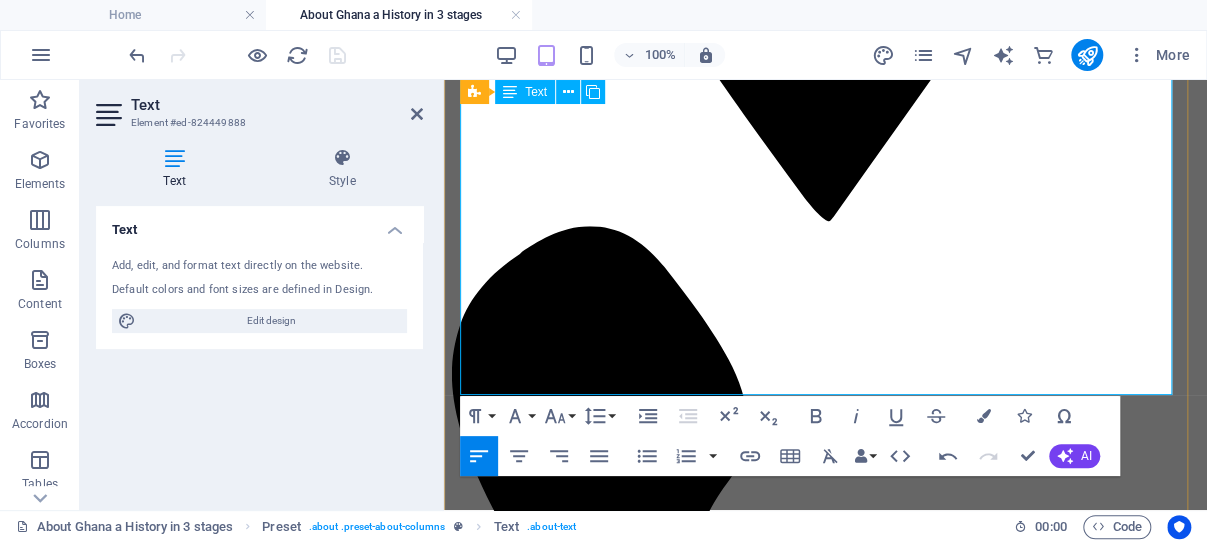 click on "Gold in particular played a central role in Ghana’s pre-colonial economy. The region was known to Arab and later European traders as the  Gold Coast  because of its vast gold resources. Ghanaian merchants connected with the broader  trans-Saharan trade routes , exchanging gold, salt, textiles, and other goods across West Africa and beyond. Cultural expressions flourished as well, with traditions in oral storytelling, craftsmanship (especially goldsmithing and weaving), and religion forming the backbone of social life." at bounding box center (825, 3692) 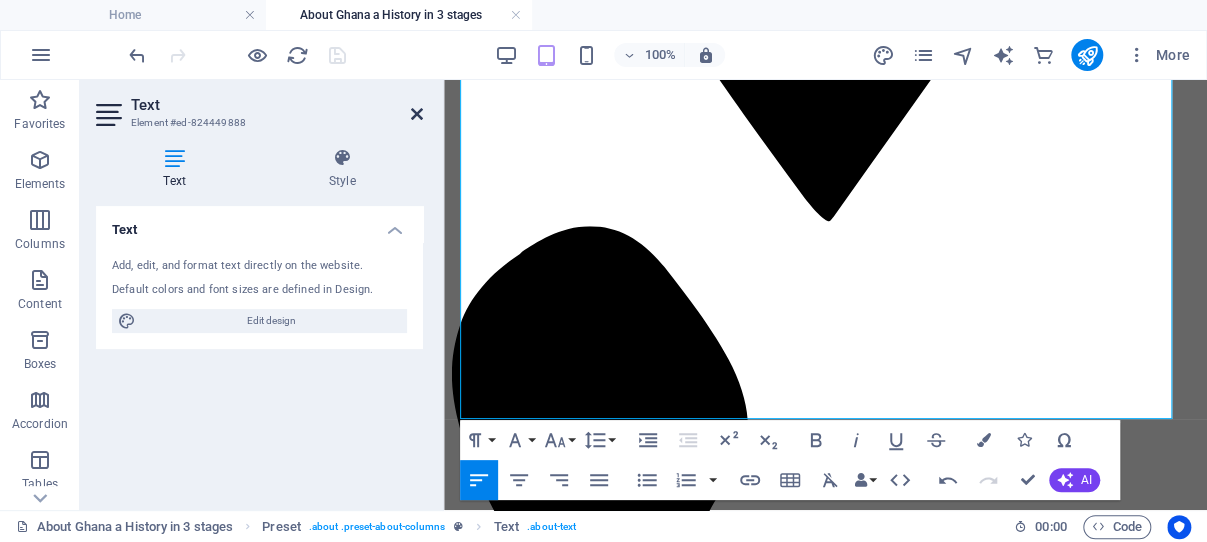 click at bounding box center (417, 114) 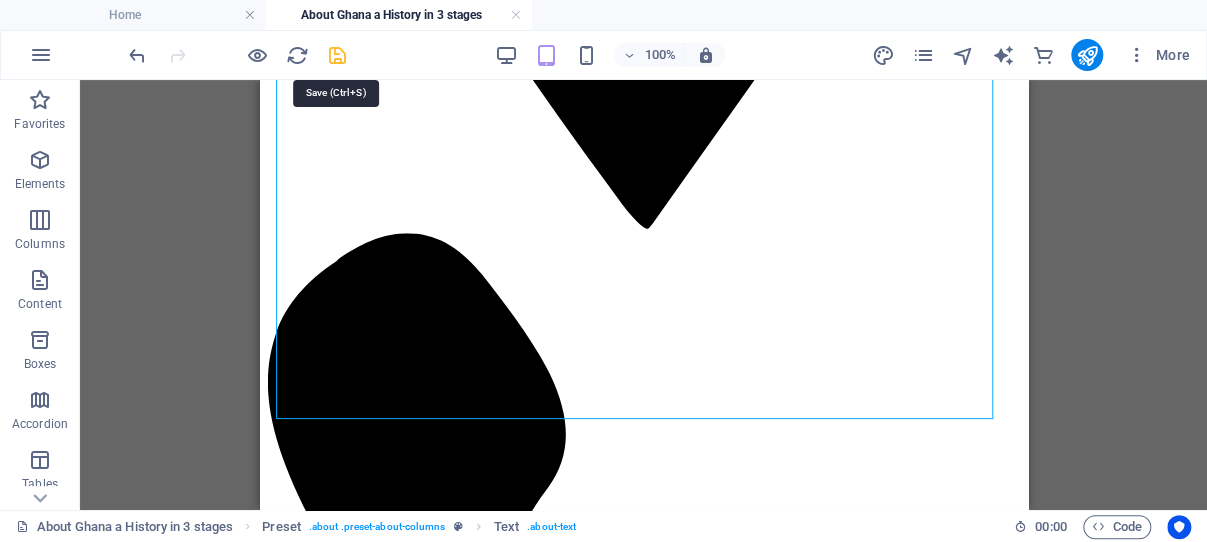 click at bounding box center [337, 55] 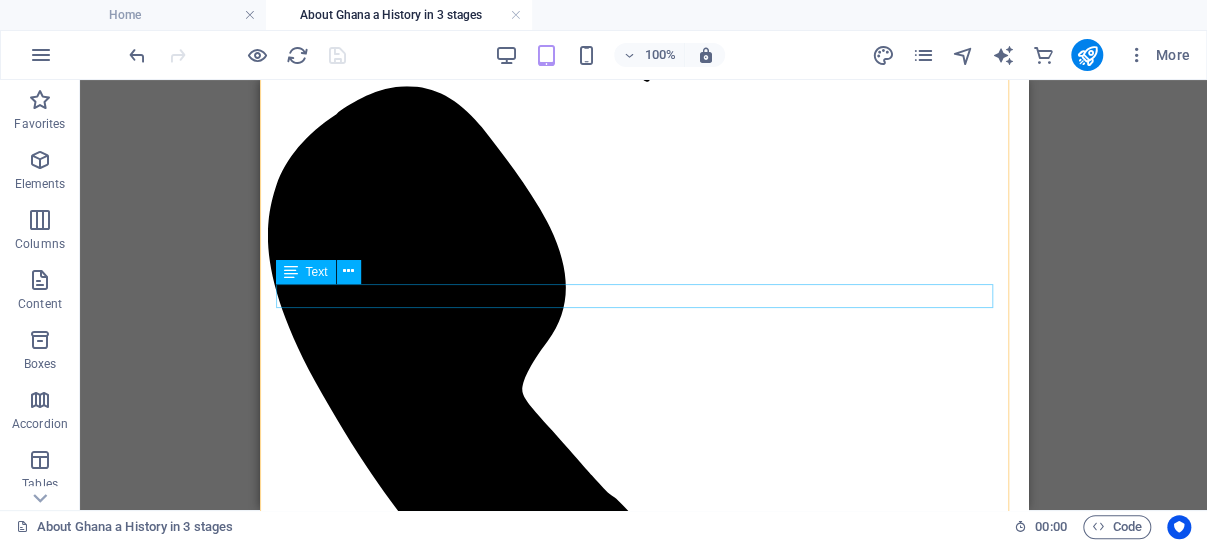 scroll, scrollTop: 1195, scrollLeft: 0, axis: vertical 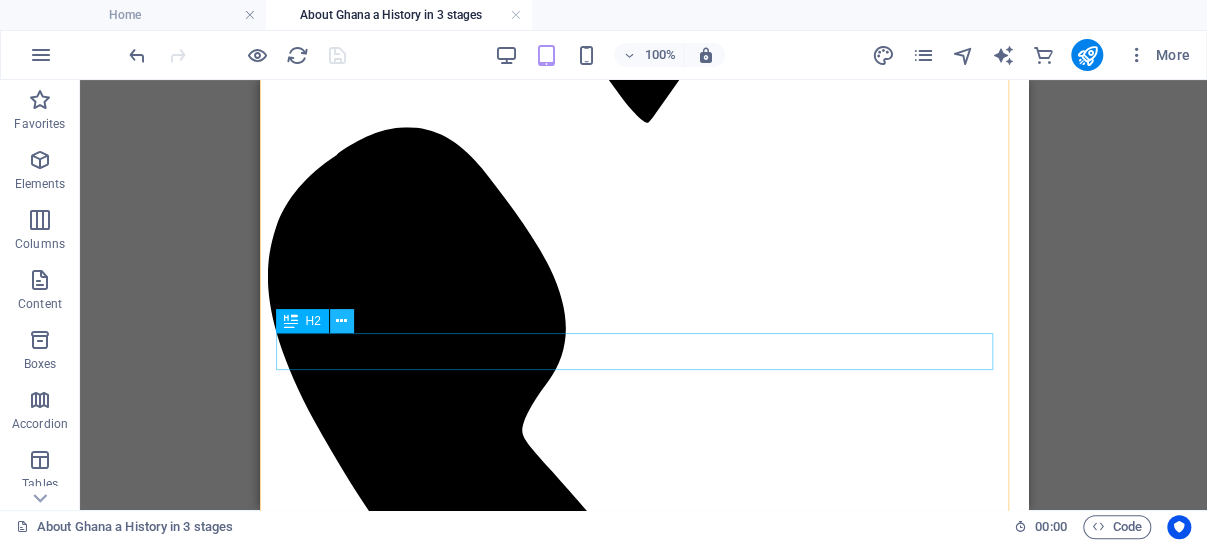click at bounding box center (341, 321) 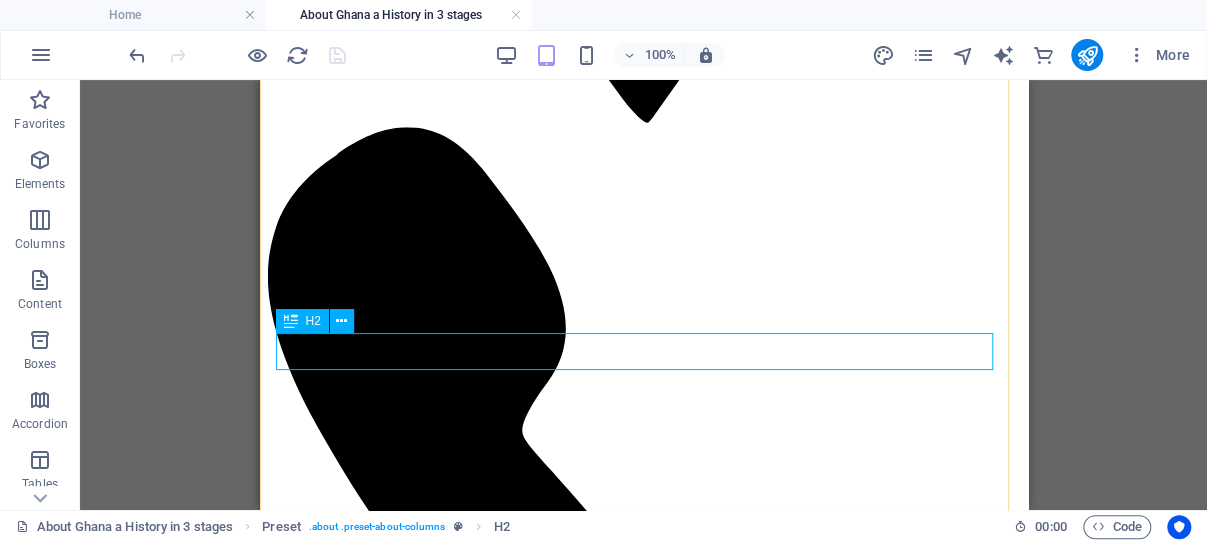 click on "New headline" at bounding box center [643, 3844] 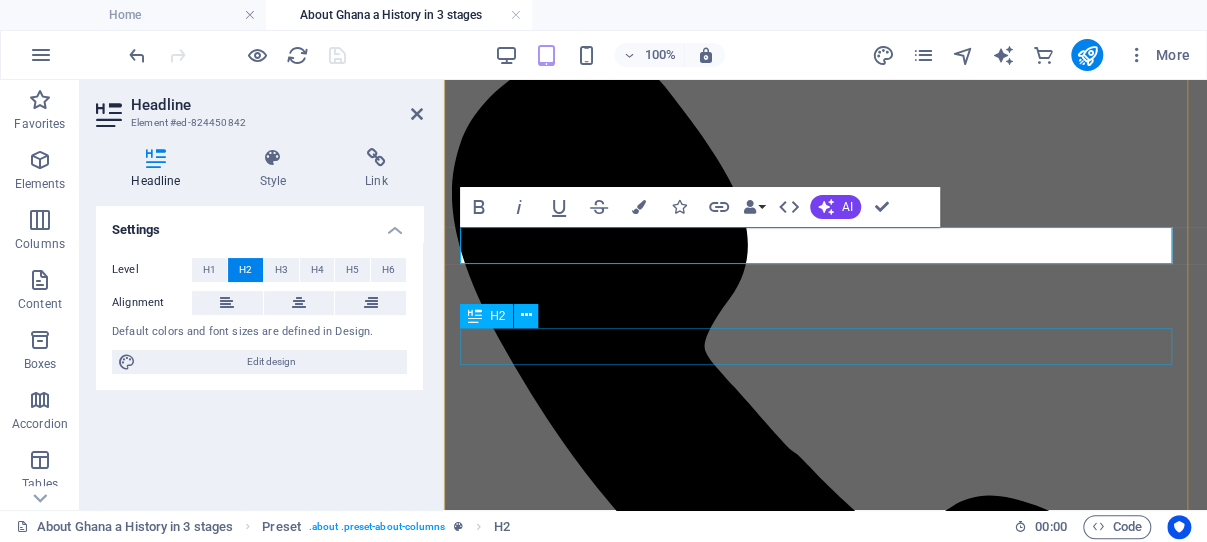 scroll, scrollTop: 1195, scrollLeft: 0, axis: vertical 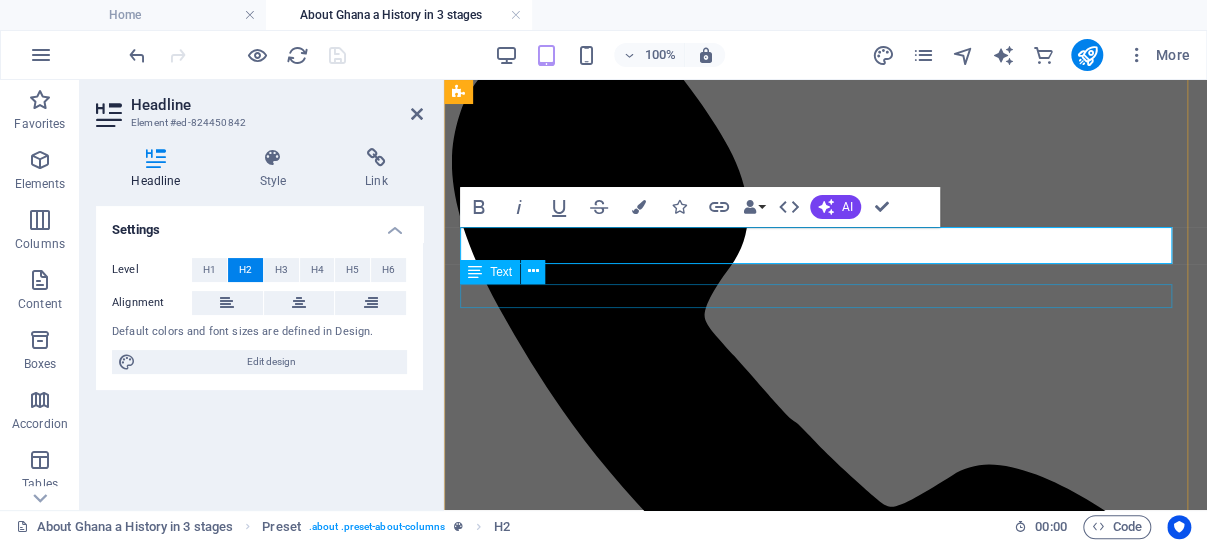 click on "New text element" at bounding box center (825, 3794) 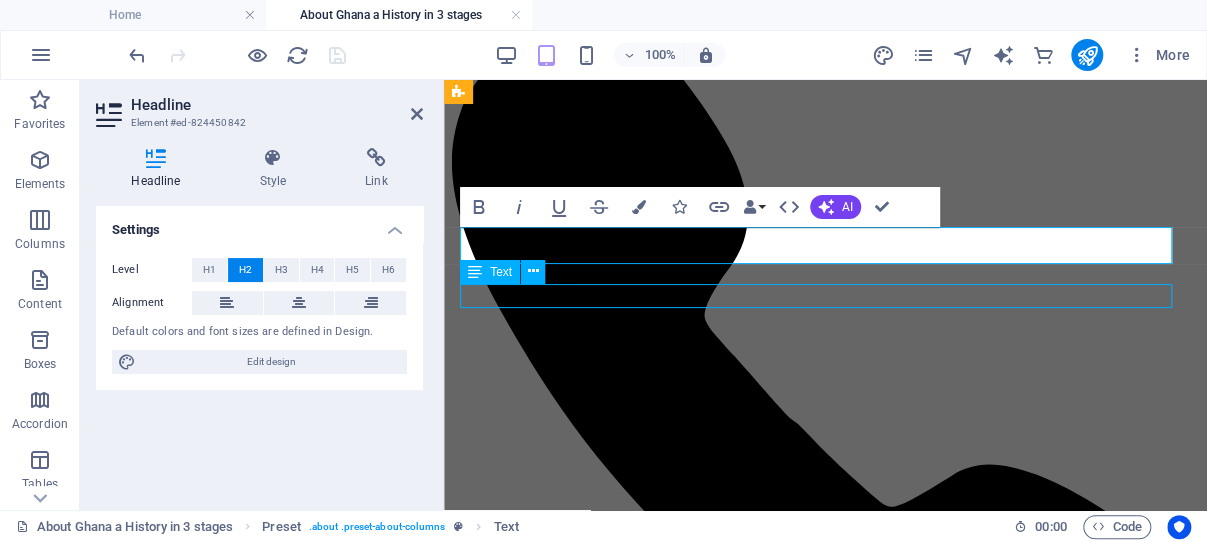 click on "New text element" at bounding box center (825, 3794) 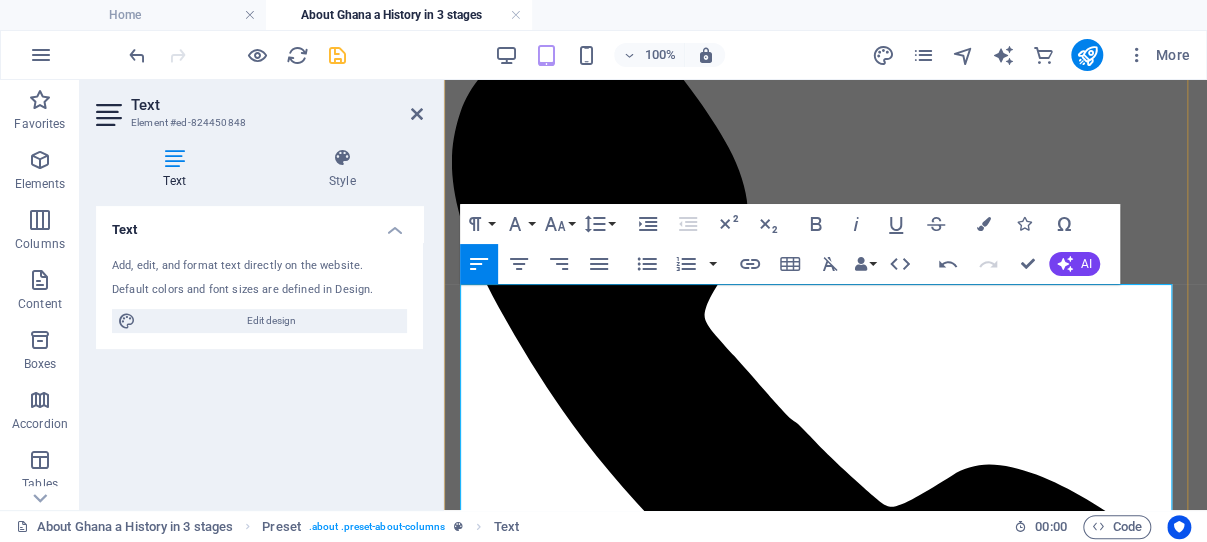 click on "The arrival of the Portuguese in 1471 marked the beginning of Ghana’s colonial encounter. Drawn by gold and the prospects of trade, the Portuguese established Elmina Castle in 1482 , the first permanent European structure in West Africa. Over the following centuries, Dutch, British, Danish, and Swedish powers vied for control of trade and territory along the coast. Forts and castles sprang up, many of which were used not just for commerce but for the transatlantic slave trade , in which millions of Africans were forcibly removed from the continent." at bounding box center (825, 3830) 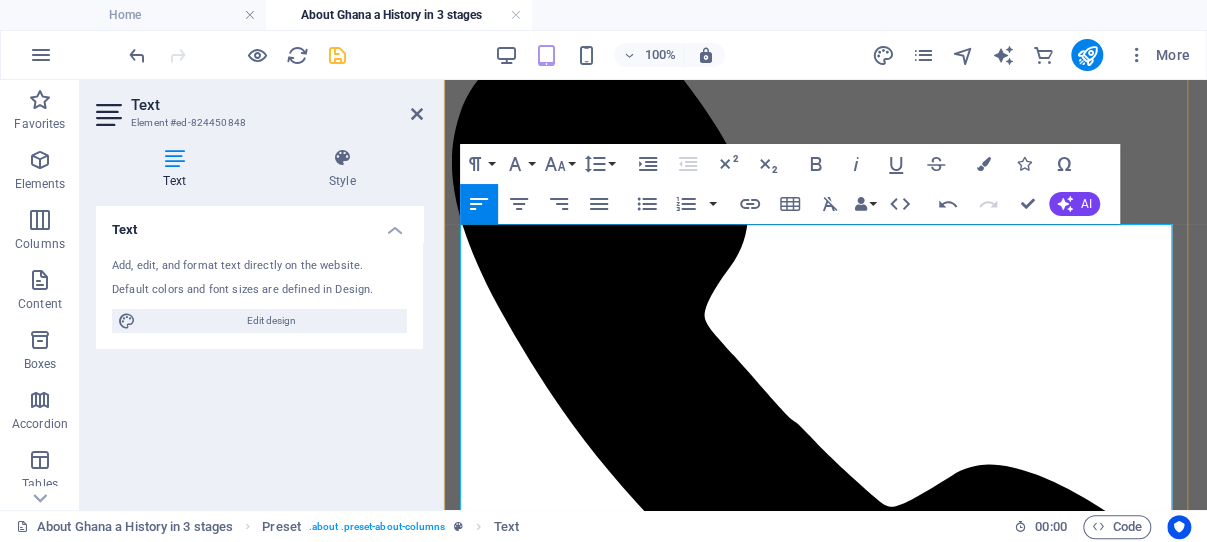 scroll, scrollTop: 1407, scrollLeft: 0, axis: vertical 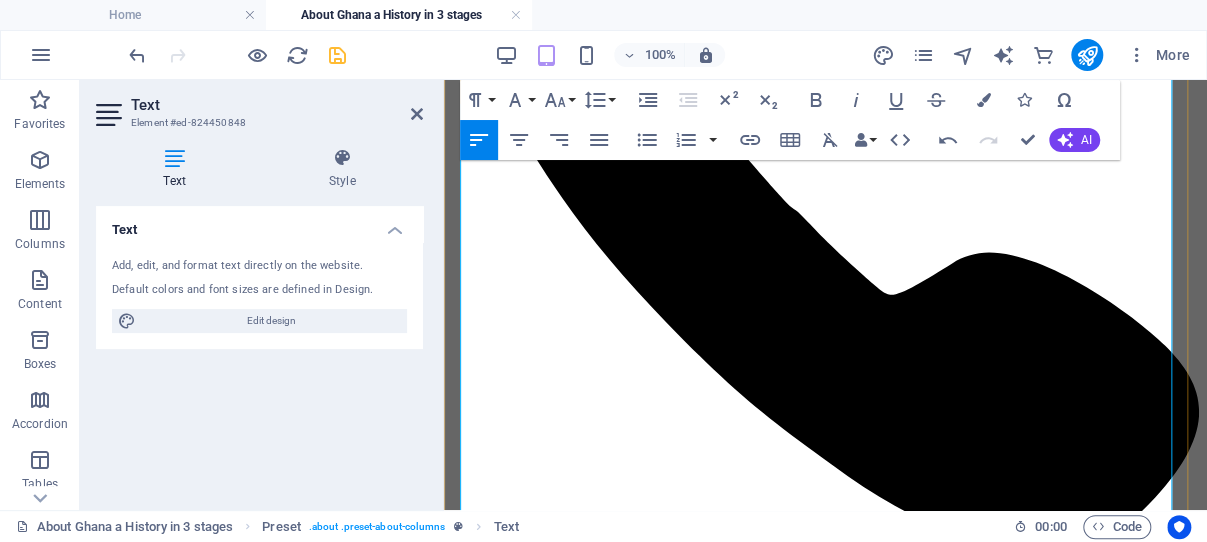 click on "Under colonial rule, the Gold Coast was restructured to serve British economic interests. Infrastructure such as  railways, roads, and ports  was developed to extract raw materials, including cocoa, gold, and timber, for export to Britain. However, colonial rule also brought  Western education , which helped create a class of educated Africans who would later become leaders in the push for independence." at bounding box center [825, 3855] 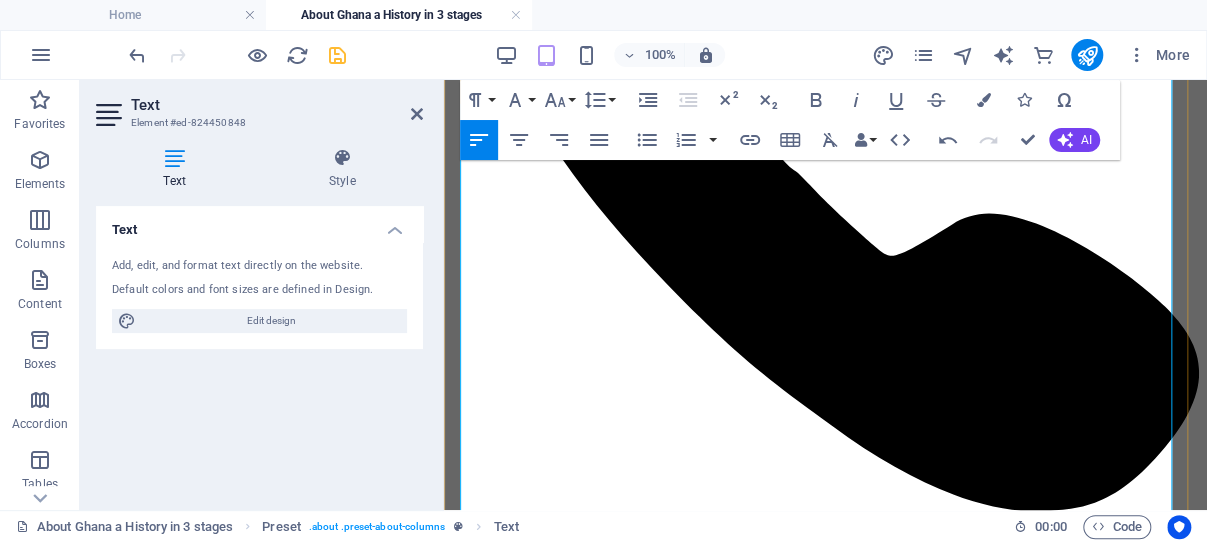 scroll, scrollTop: 1619, scrollLeft: 0, axis: vertical 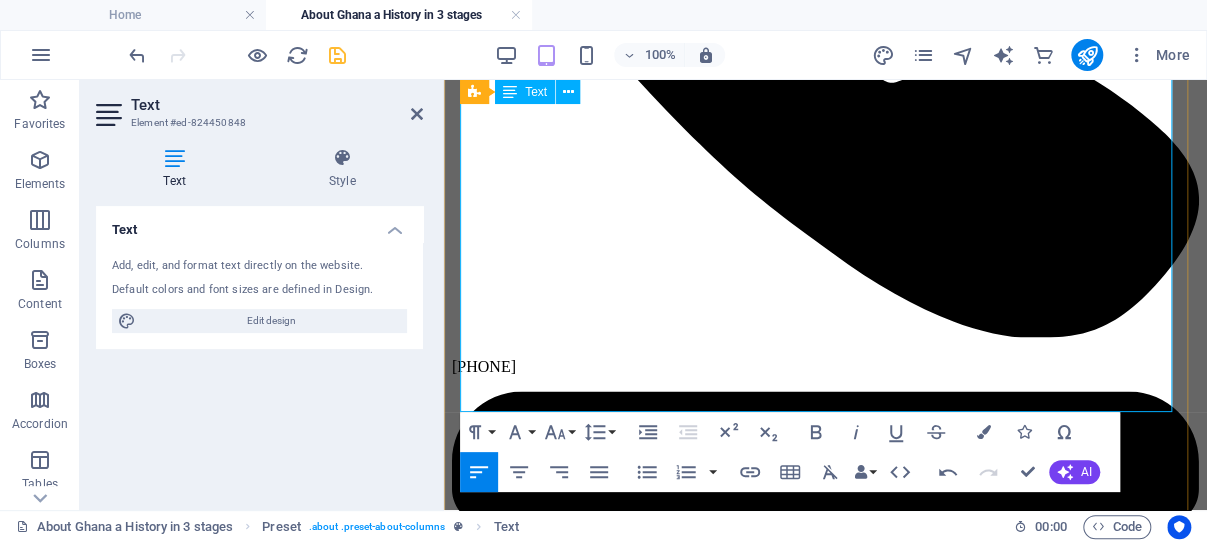 click on "Infrastructure such as railways, roads, and ports was developed to extract raw materials, including cocoa, gold, and timber, for export to Britain. However, colonial rule also brought Western education , which helped create a class of educated Africans who would later become leaders in the push for independence." at bounding box center [825, 3702] 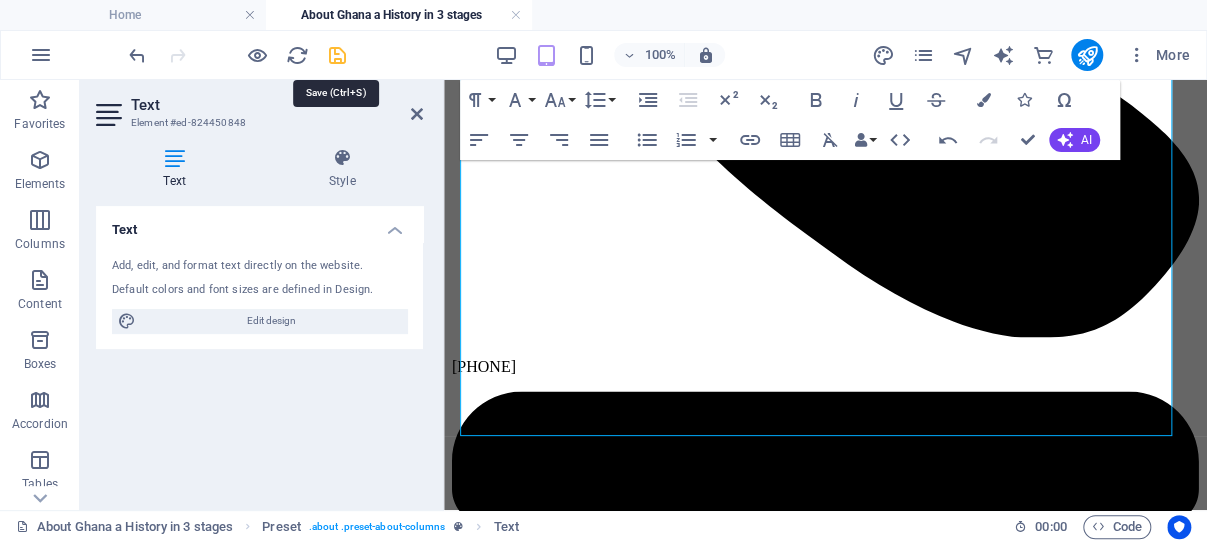 click at bounding box center [337, 55] 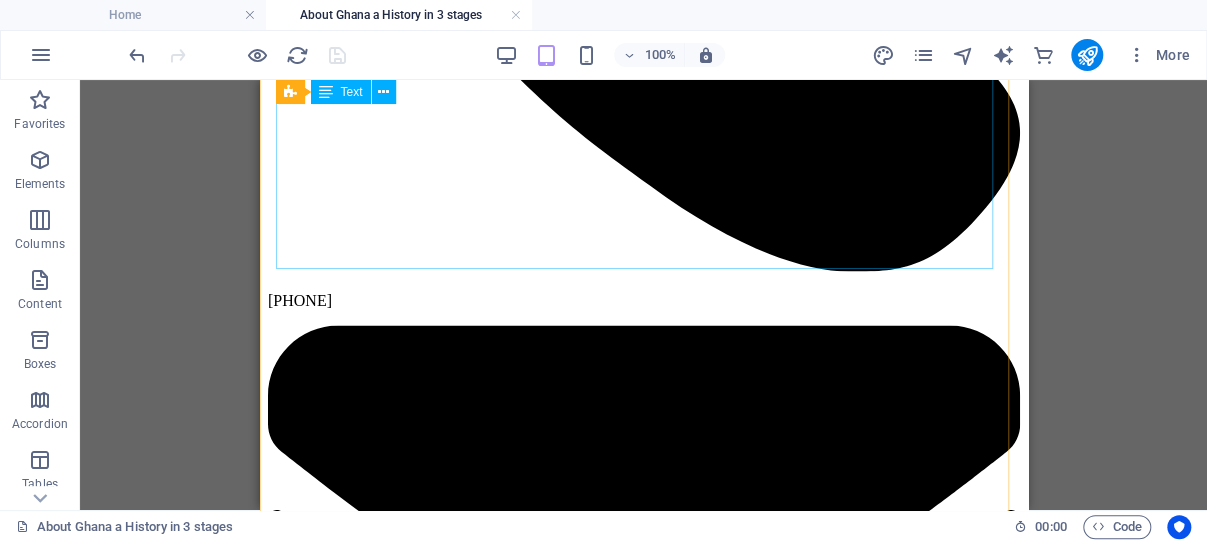 scroll, scrollTop: 1831, scrollLeft: 0, axis: vertical 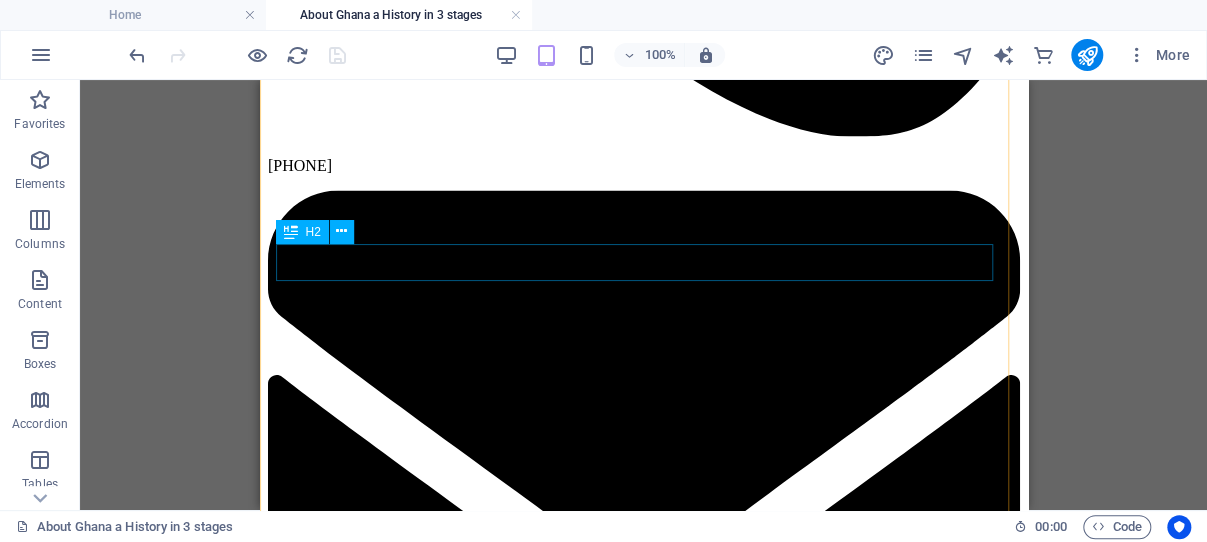 click on "New headline" at bounding box center [643, 3731] 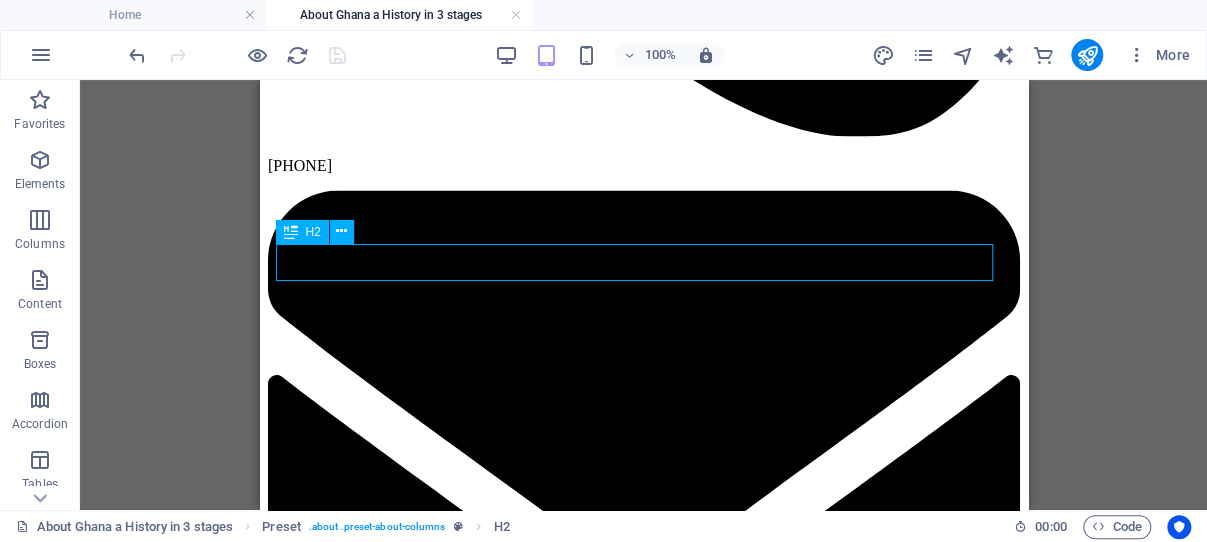 click on "New headline" at bounding box center (643, 3731) 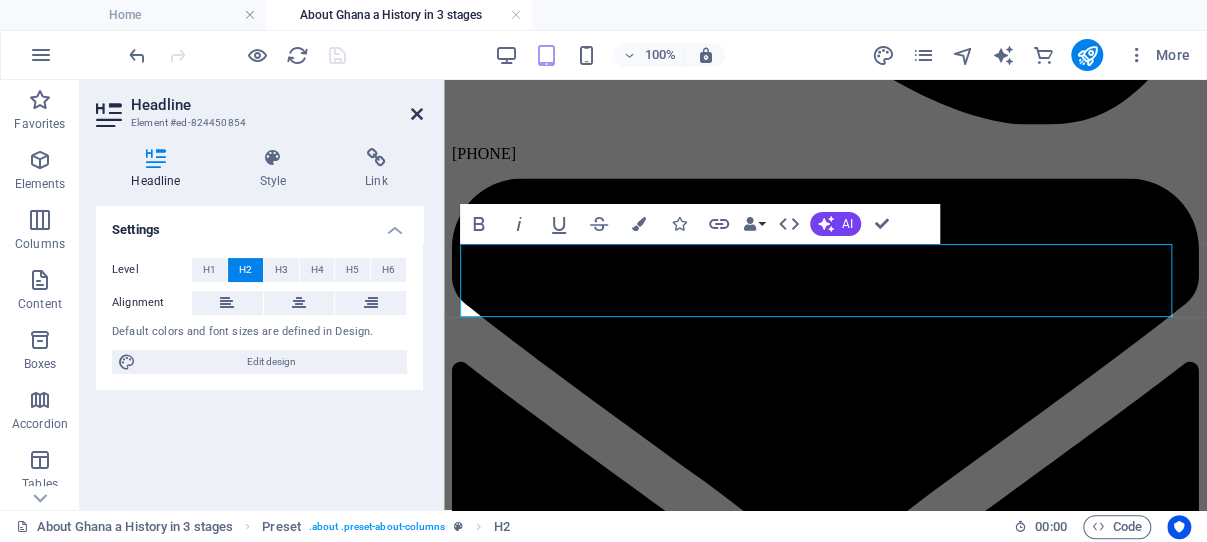 click at bounding box center [417, 114] 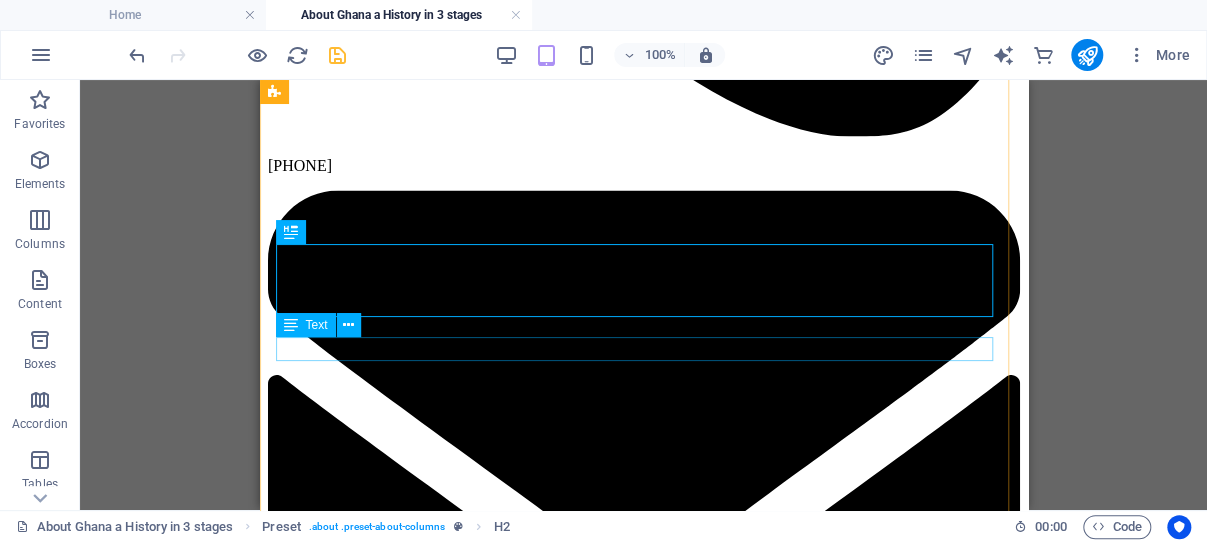 click on "New text element" at bounding box center [643, 3810] 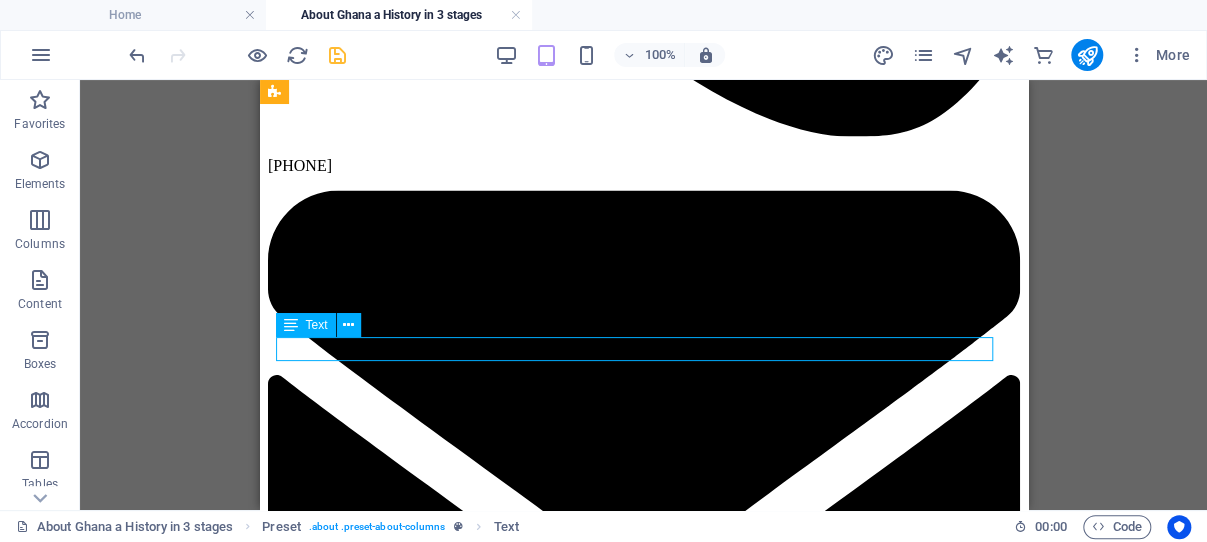 click on "New text element" at bounding box center (643, 3810) 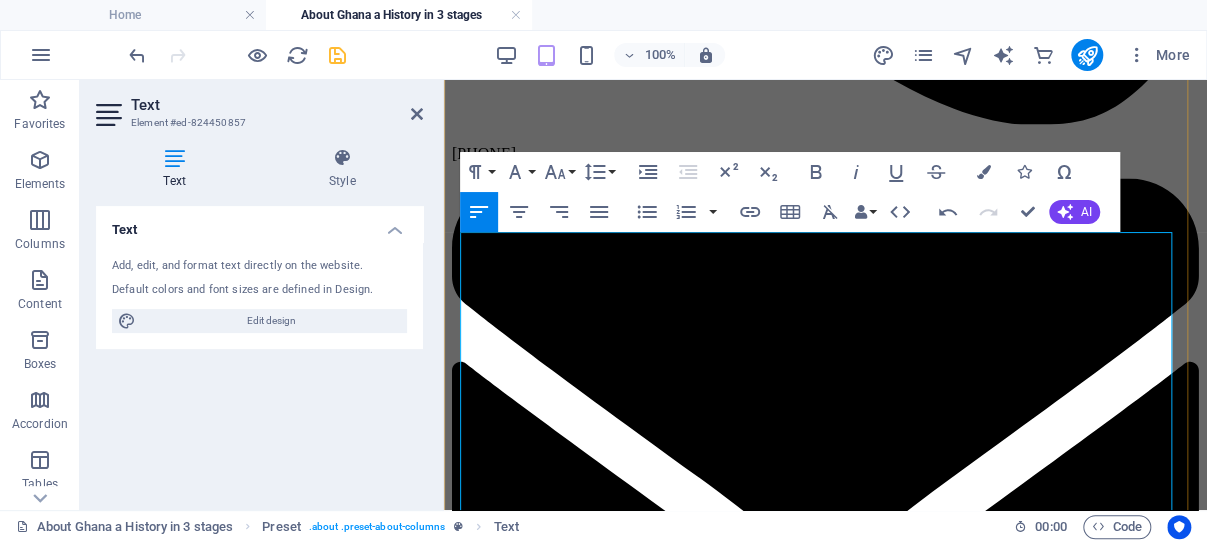 scroll, scrollTop: 1937, scrollLeft: 0, axis: vertical 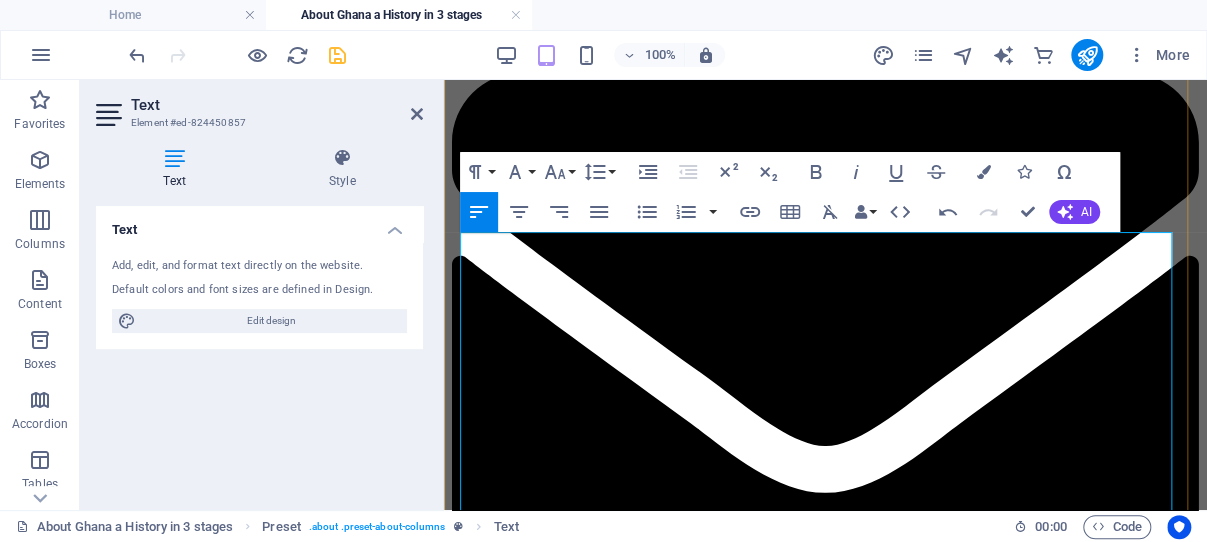 click on "On  [DATE] , Ghana became the  first sub-Saharan African country to gain independence  from colonial rule. Under the leadership of [NAME], Ghana was seen as a beacon of hope for other African nations seeking liberation. [NAME] pursued an ambitious program of  industrialization, pan-African unity , and  state-led development . He established new universities, expanded infrastructure, and promoted a vision of Ghana as a leader in African politics." at bounding box center (825, 3717) 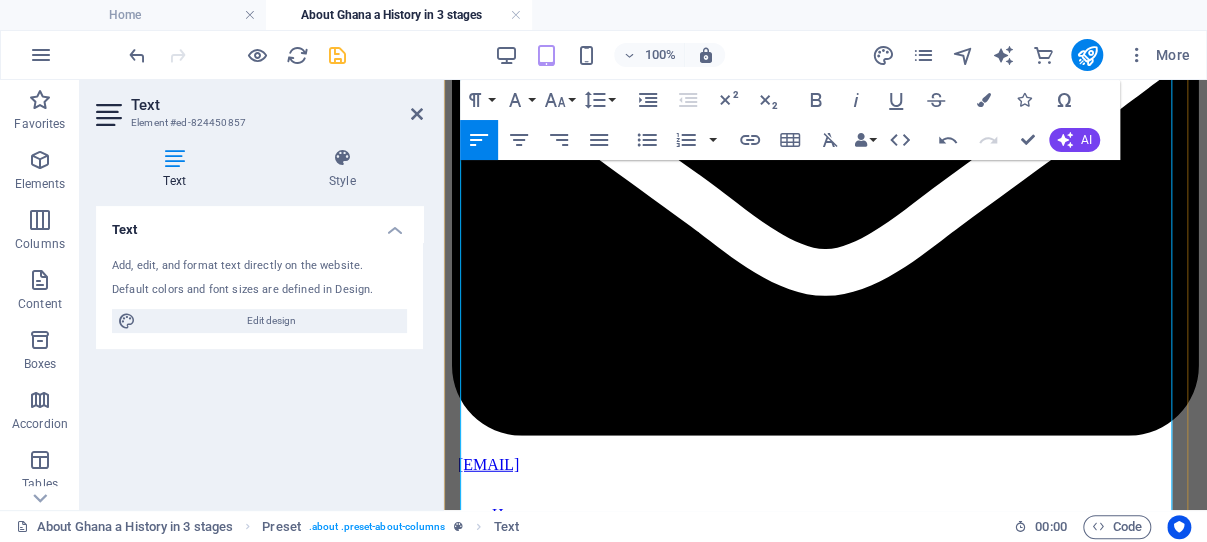 scroll, scrollTop: 2149, scrollLeft: 0, axis: vertical 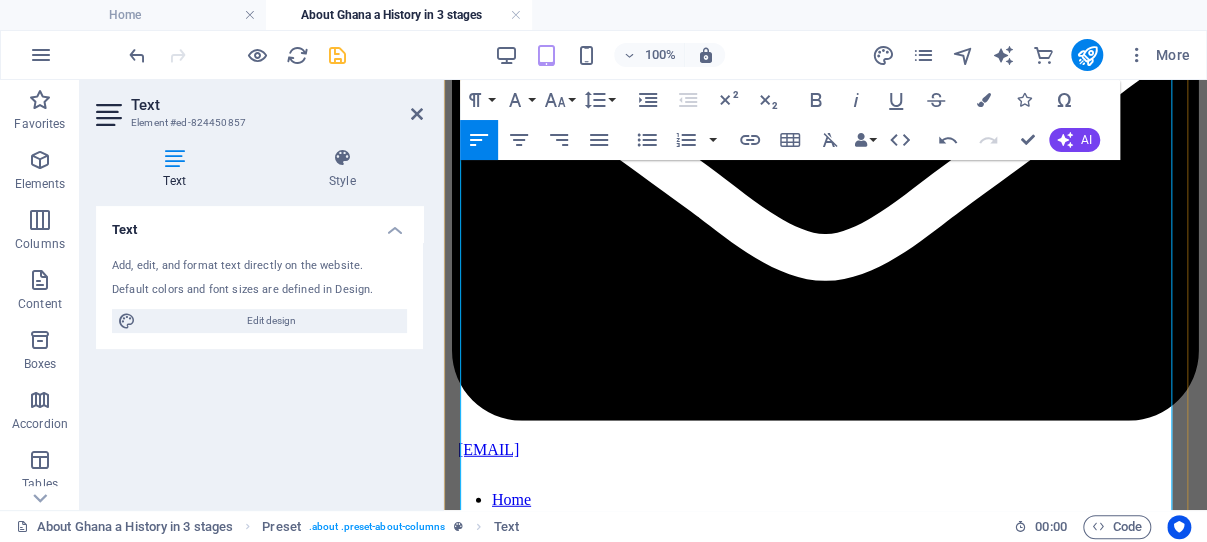 click on "However, Nkrumah’s government faced serious challenges, including economic mismanagement, rising debt, and political repression. In  1966 , he was overthrown in a military coup, marking the beginning of a turbulent period in Ghana’s post-independence history. Over the next two decades, Ghana experienced a series of  military coups, regime changes , and periods of economic decline. Corruption and instability eroded public trust, and living standards dropped significantly during the 1970s and early 1980s." at bounding box center [825, 3645] 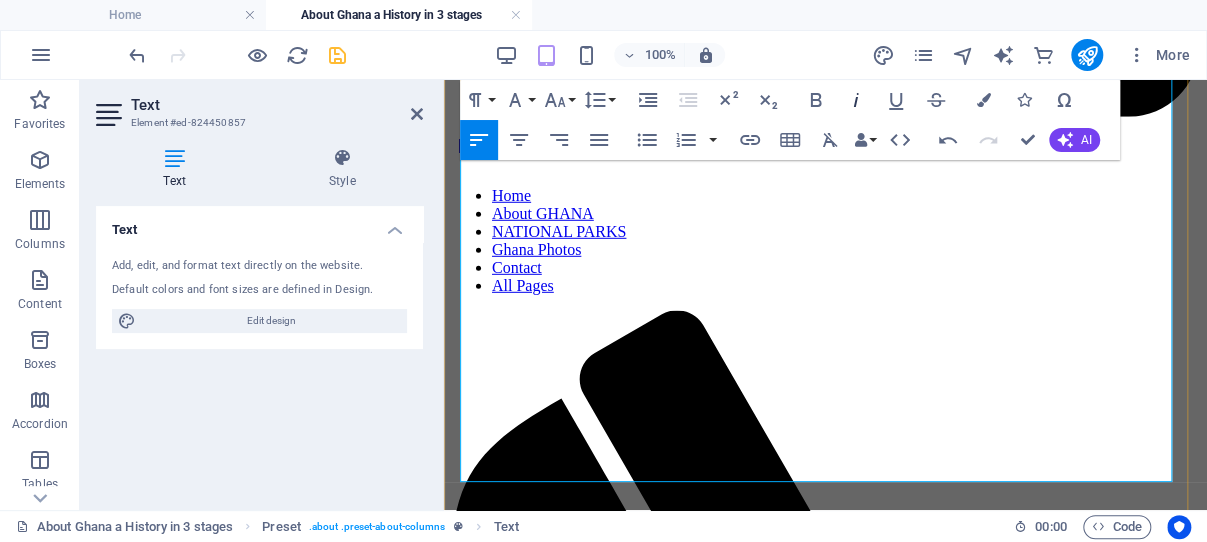 scroll, scrollTop: 2467, scrollLeft: 0, axis: vertical 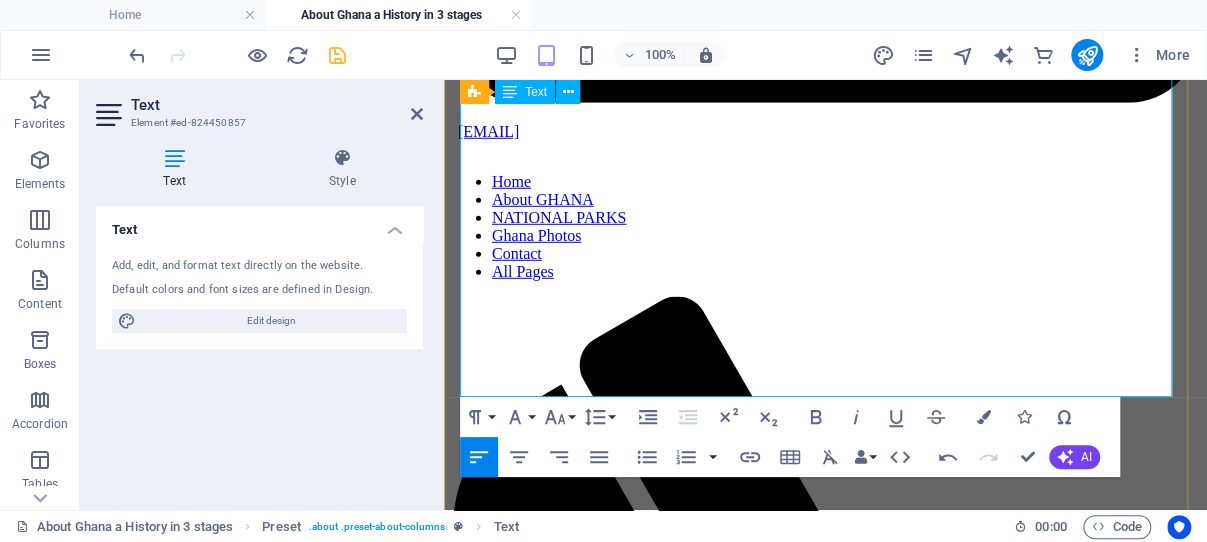click on "Since then, Ghana has become known for its  stable democratic institutions ,  peaceful transitions of power , and  vibrant civil society . The country has held multiple free and fair elections, with power peacefully alternating between the NDC and the  New Patriotic Party (NPP) . Ghana’s economy has diversified, with growth in sectors such as  cocoa, gold, oil, telecommunications, and tourism . Challenges remain—such as unemployment, inequality, and corruption—but Ghana continues to serve as a model of democratic progress in Africa." at bounding box center [825, 3607] 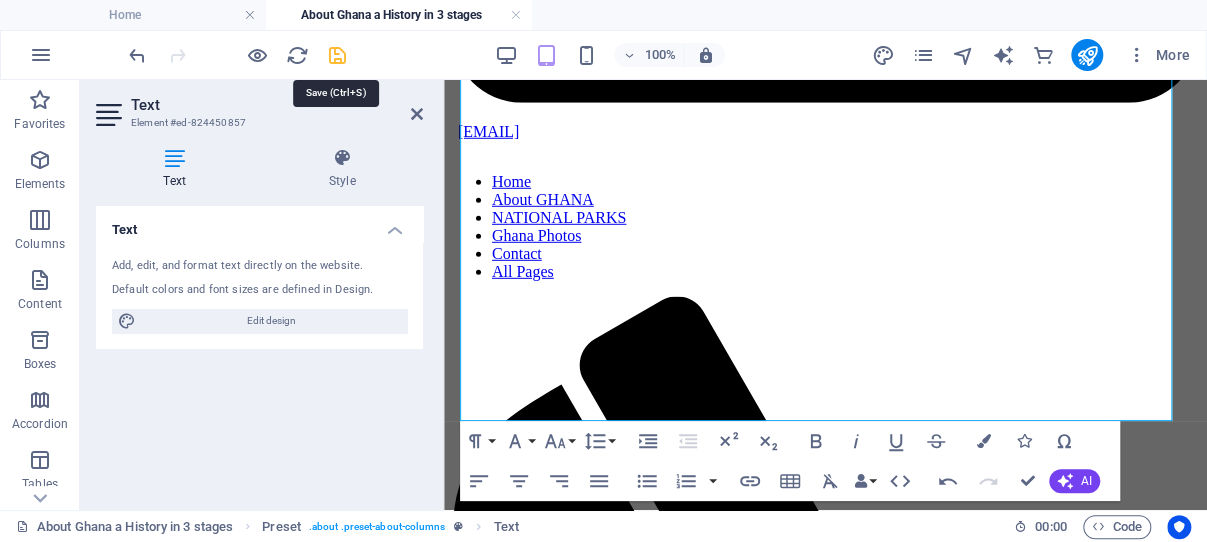 click at bounding box center [337, 55] 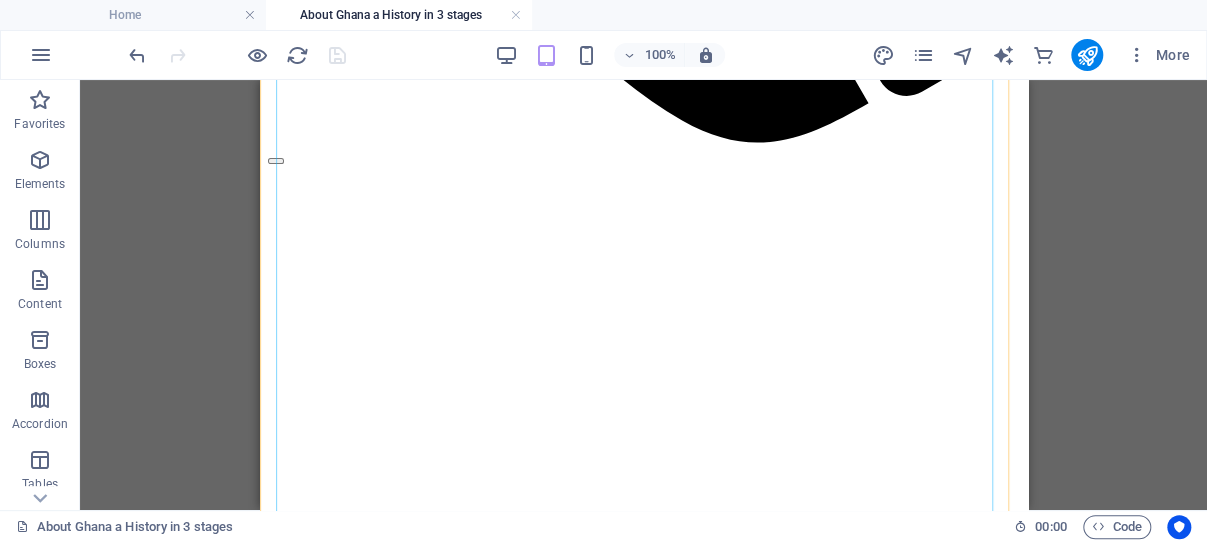 scroll, scrollTop: 3633, scrollLeft: 0, axis: vertical 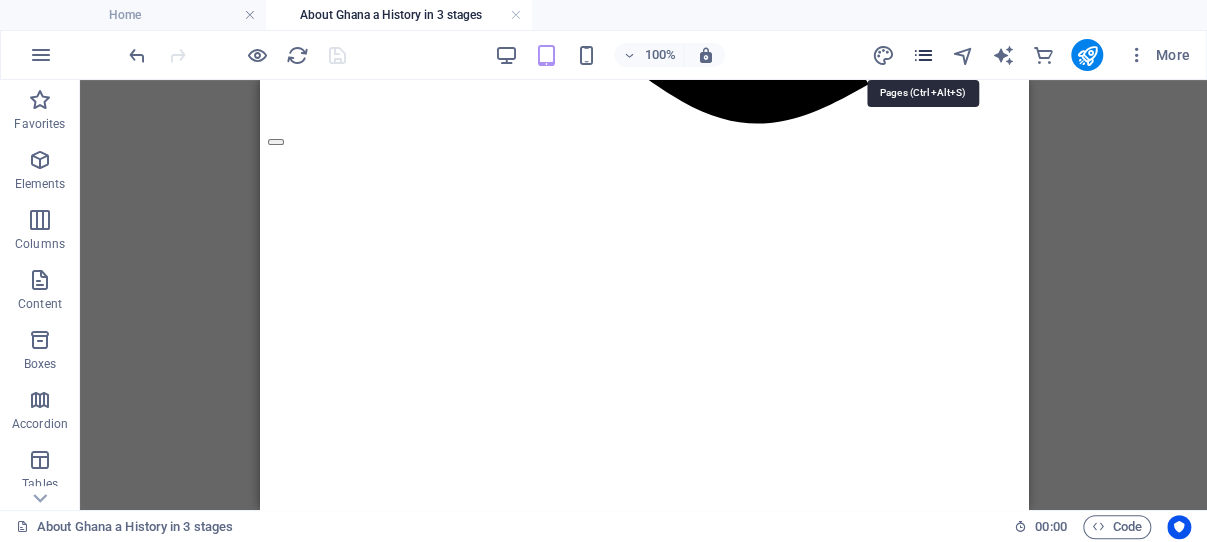 click at bounding box center [922, 55] 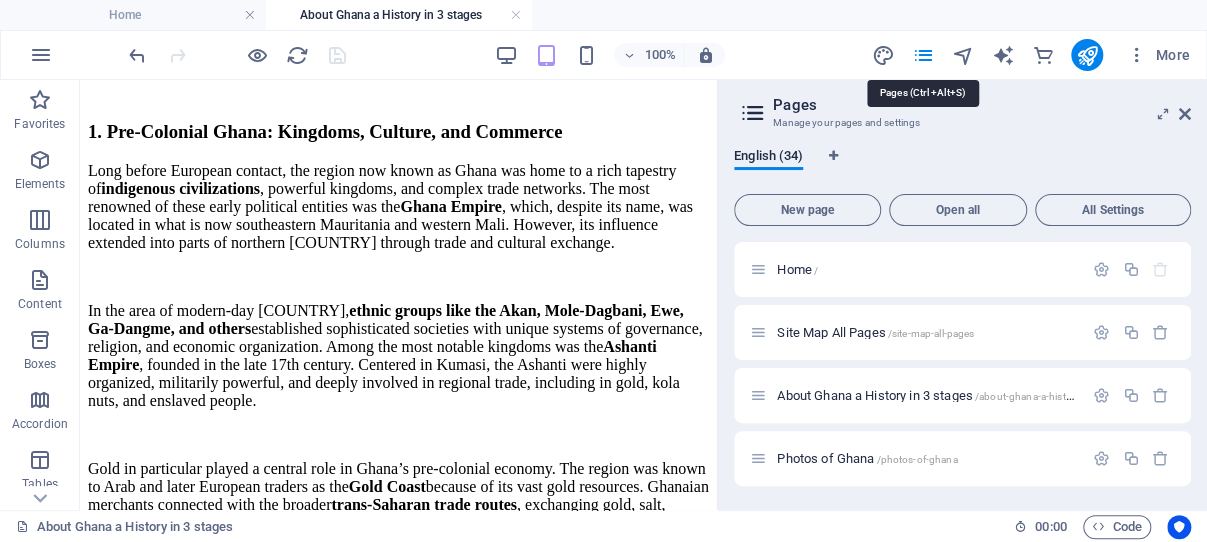 scroll, scrollTop: 3945, scrollLeft: 0, axis: vertical 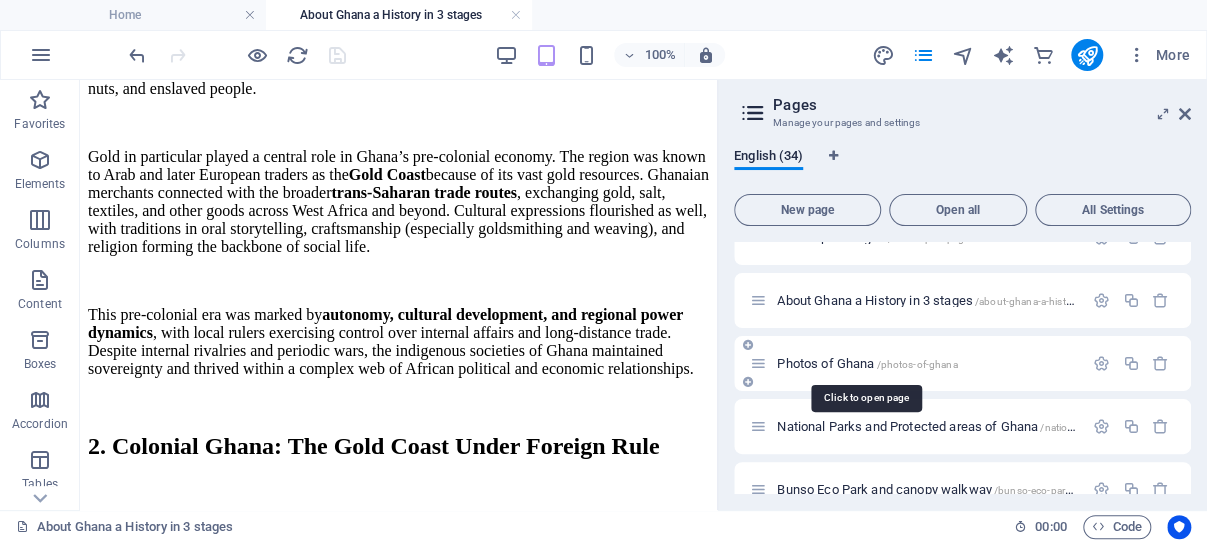 click on "/photos-of-ghana" at bounding box center [916, 364] 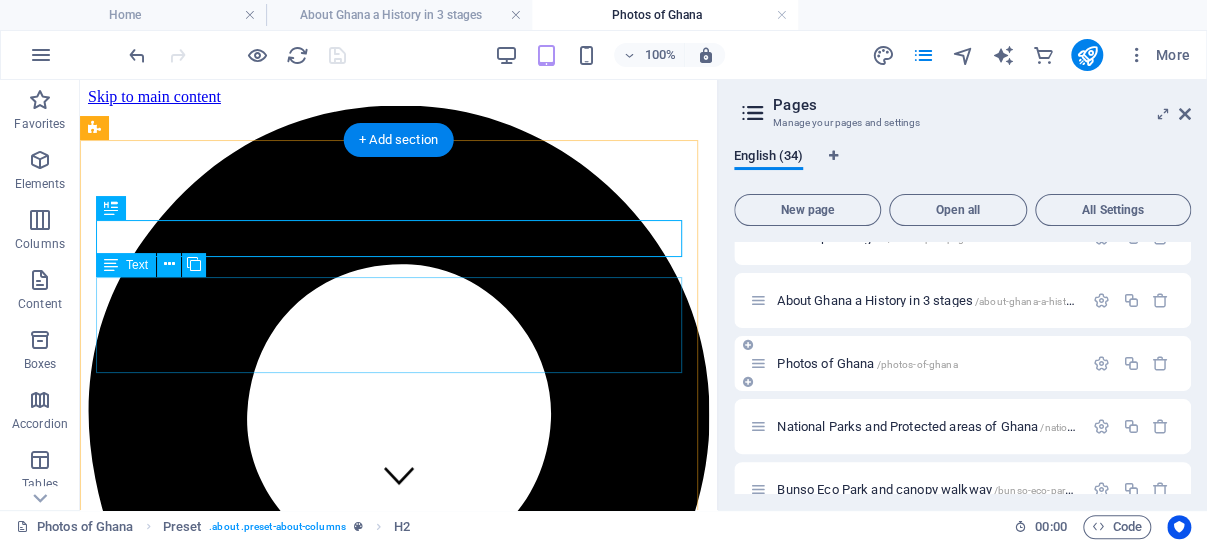 scroll, scrollTop: 506, scrollLeft: 0, axis: vertical 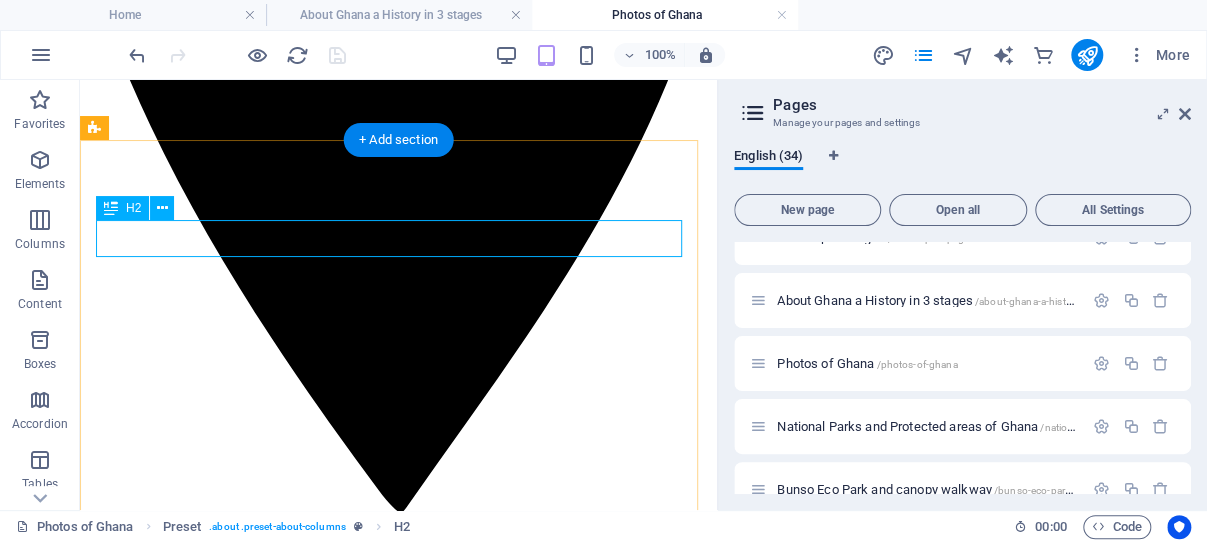 click on "This is a site map of all pages" at bounding box center [398, 3148] 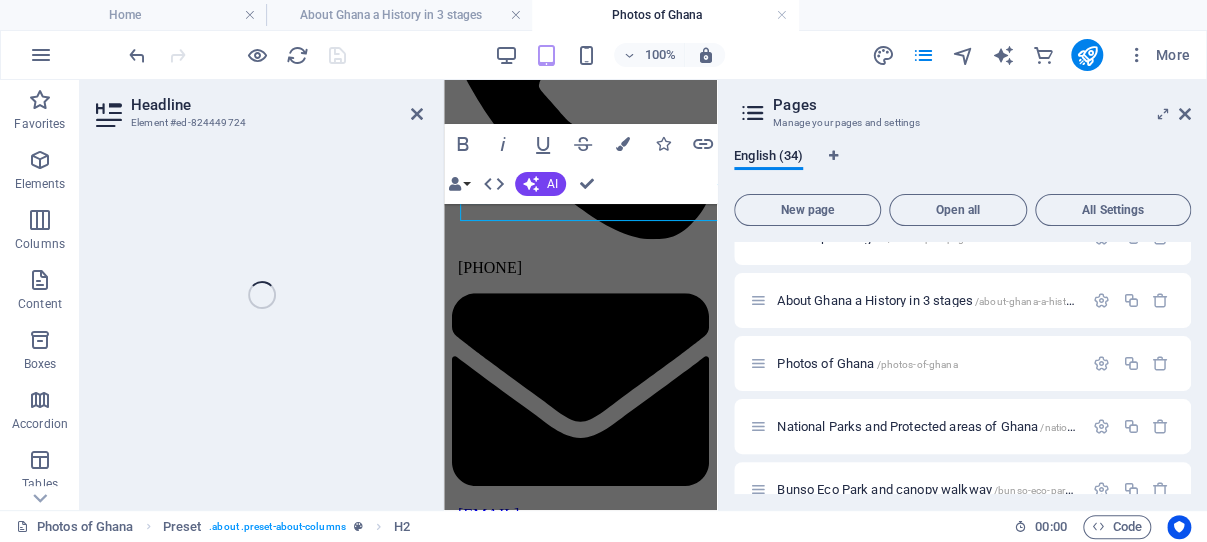 scroll, scrollTop: 542, scrollLeft: 0, axis: vertical 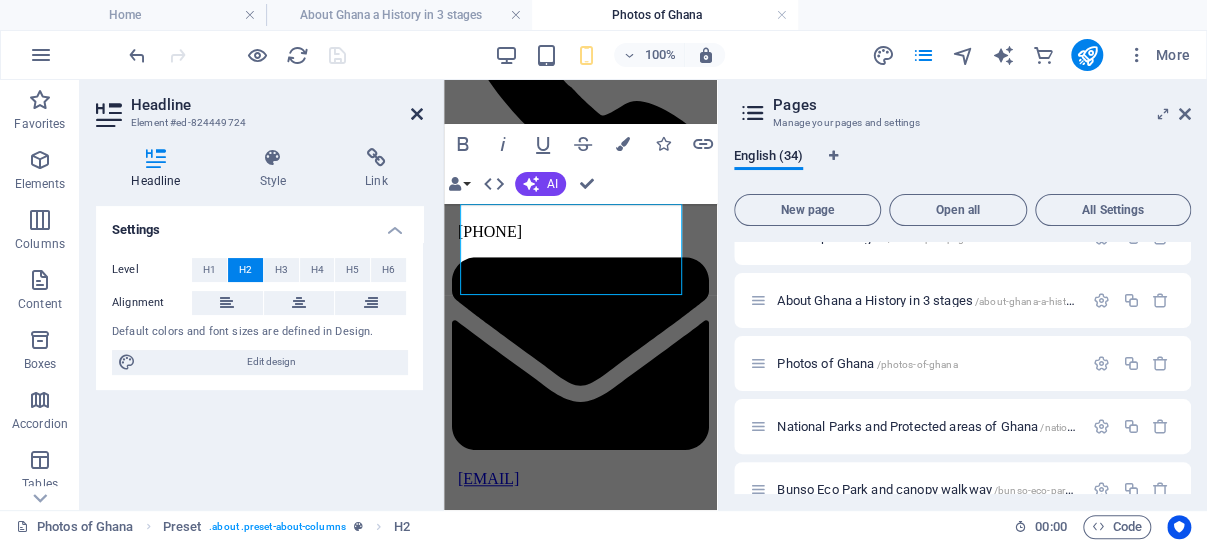 click at bounding box center (417, 114) 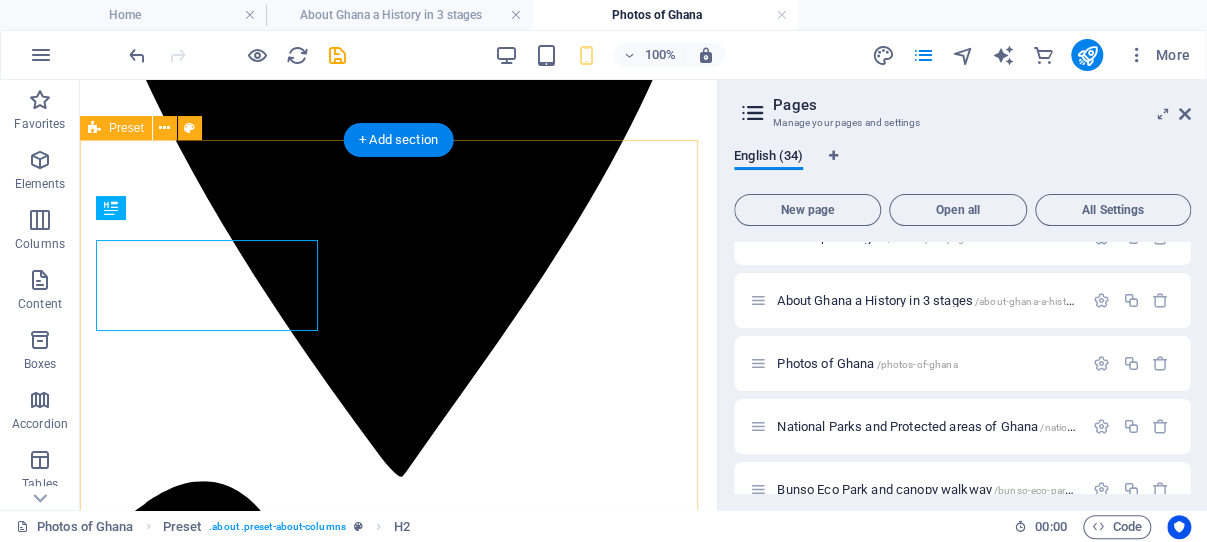 scroll, scrollTop: 506, scrollLeft: 0, axis: vertical 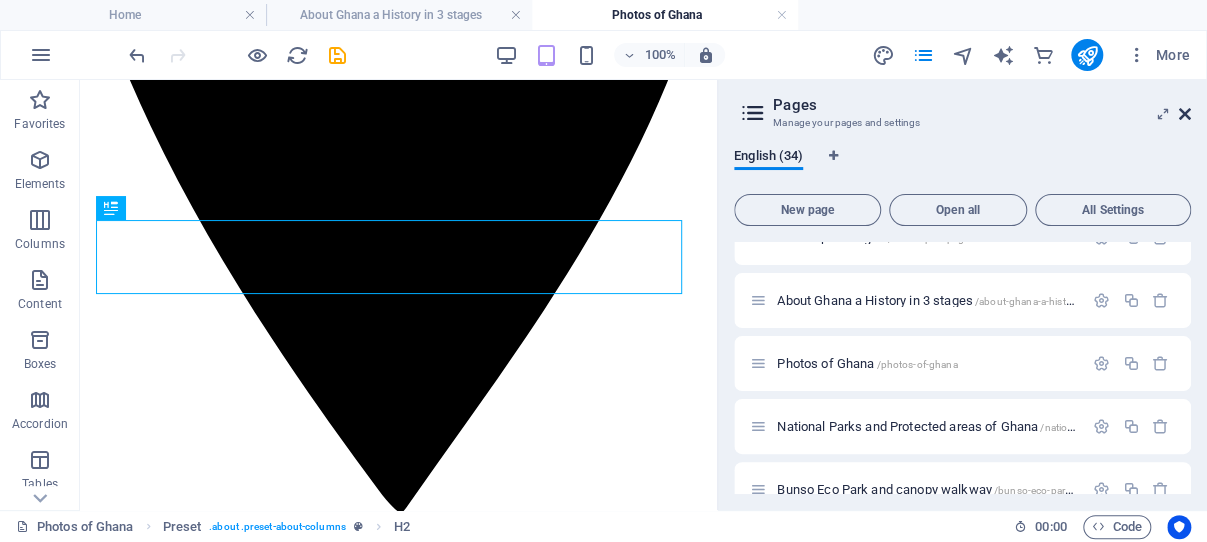 drag, startPoint x: 1185, startPoint y: 108, endPoint x: 461, endPoint y: 193, distance: 728.97253 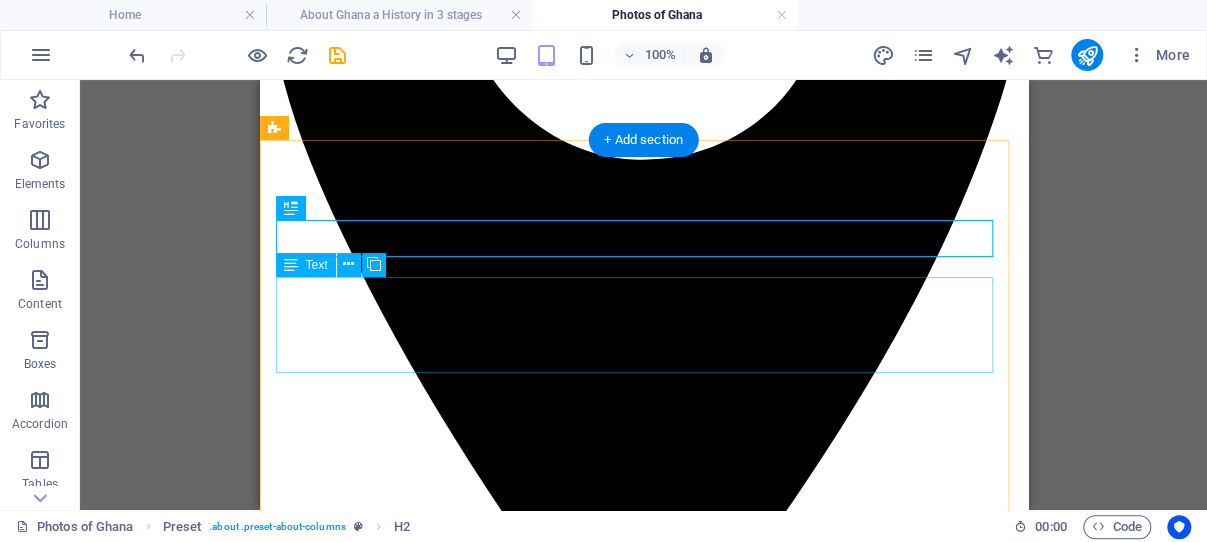 click on "Discover all the pages available on this website right here. You will find a comprehensive list of our current content. Additionally, please be aware that many of these pages feature links that lead to our specialized sub-websites, offering even more detailed information and resources tailored to specific topics." at bounding box center [643, 3825] 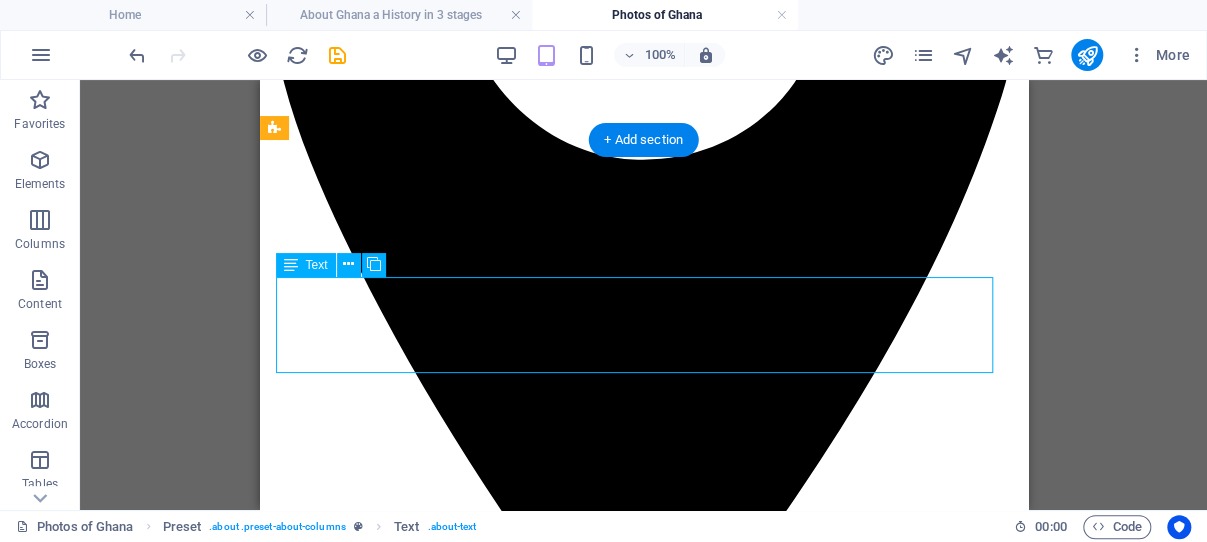click on "Discover all the pages available on this website right here. You will find a comprehensive list of our current content. Additionally, please be aware that many of these pages feature links that lead to our specialized sub-websites, offering even more detailed information and resources tailored to specific topics." at bounding box center (643, 3825) 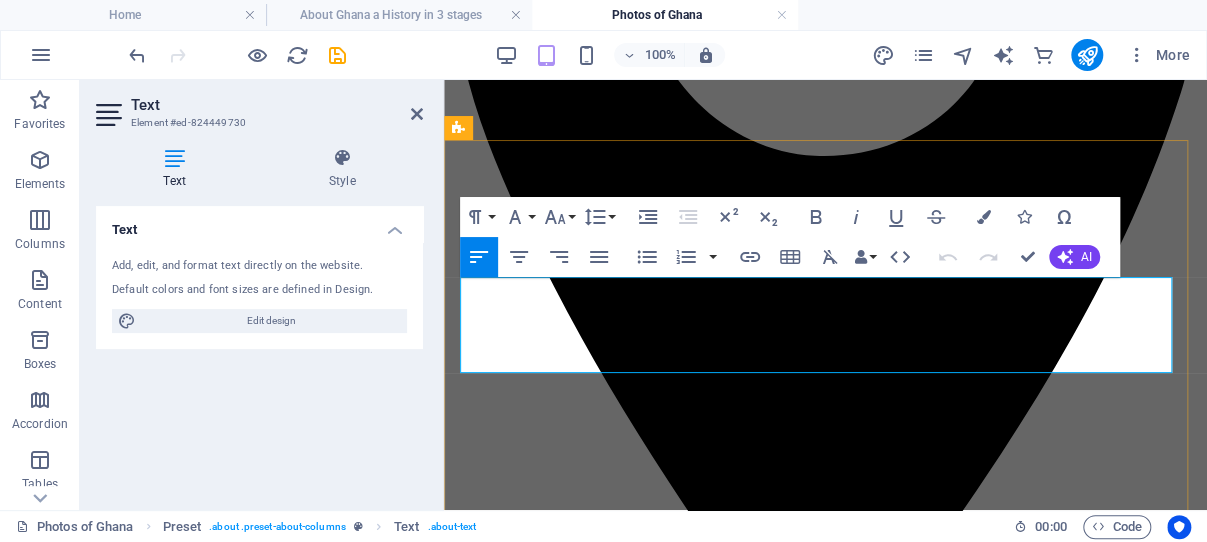 drag, startPoint x: 527, startPoint y: 360, endPoint x: 463, endPoint y: 285, distance: 98.59513 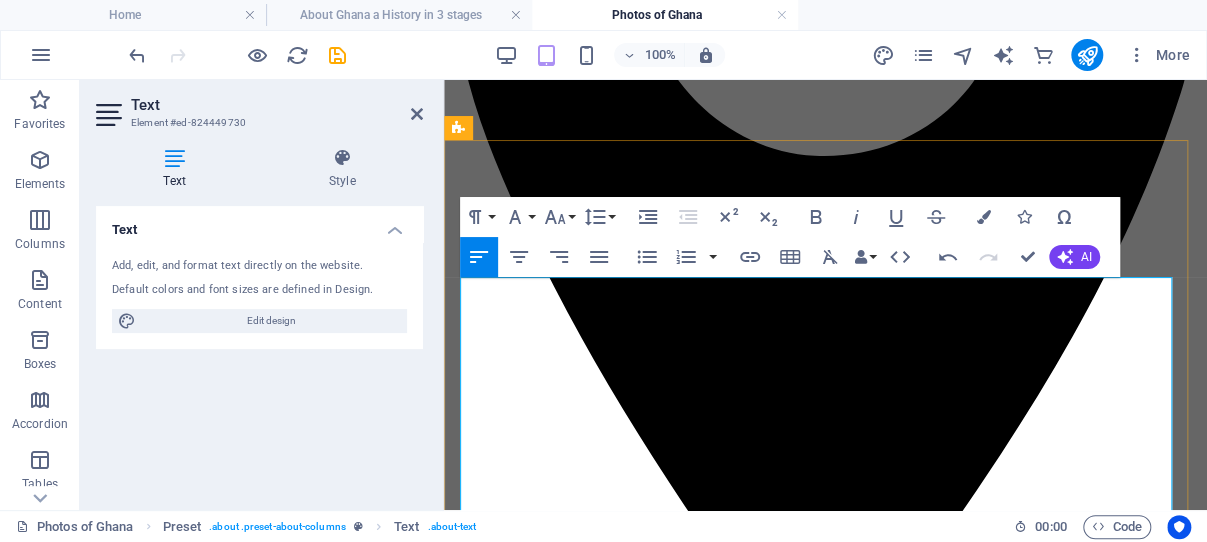 click on "[COUNTRY] is a country where history, nature, and vibrant culture meet in perfect harmony. Nestled on the Gulf of Guinea in West Africa, it offers visitors an unforgettable blend of experiences—from sun-drenched beaches and lush rainforests to bustling markets and centuries-old colonial architecture. As one of Africa’s most stable and welcoming nations, [COUNTRY] is an ideal destination for travelers, photographers, and culture enthusiasts alike." at bounding box center (825, 3861) 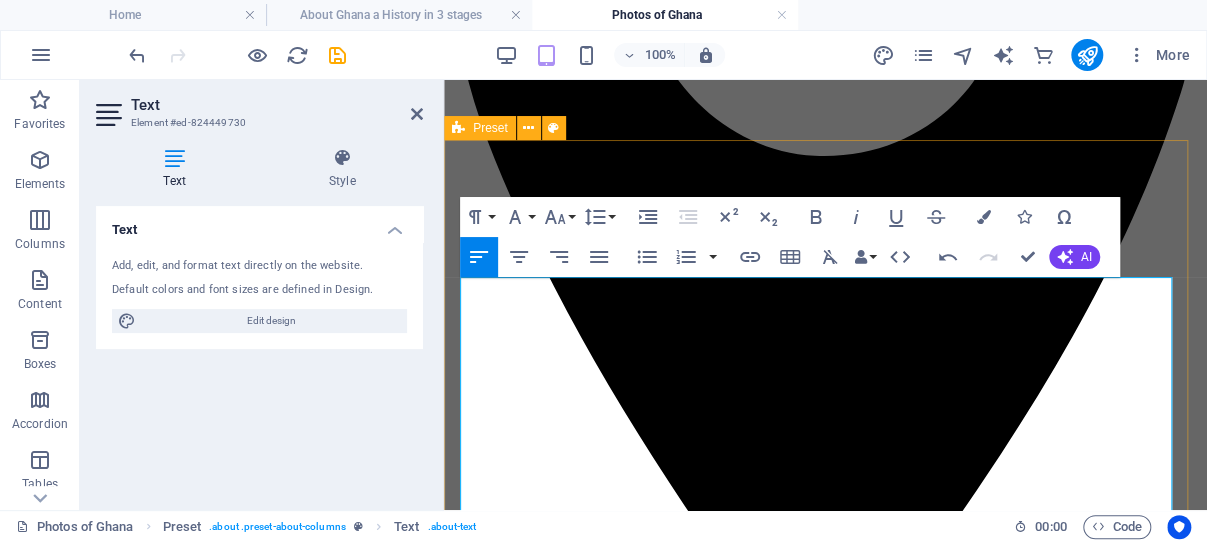 drag, startPoint x: 888, startPoint y: 291, endPoint x: 456, endPoint y: 285, distance: 432.04166 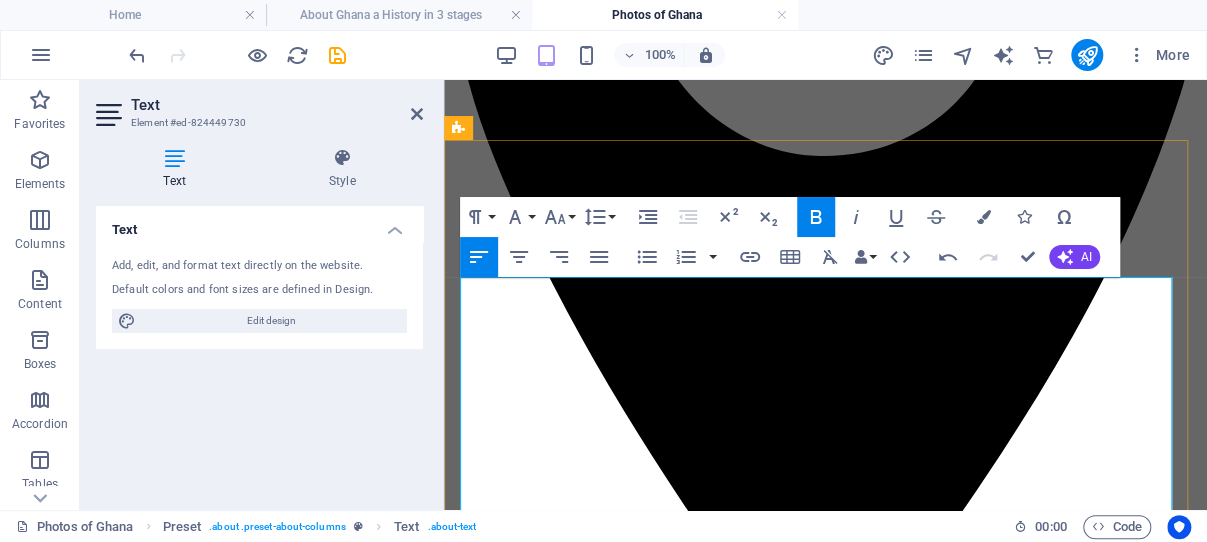 click on "Ghana: A Visual and Cultural Journey Through West Africa" at bounding box center (825, 3800) 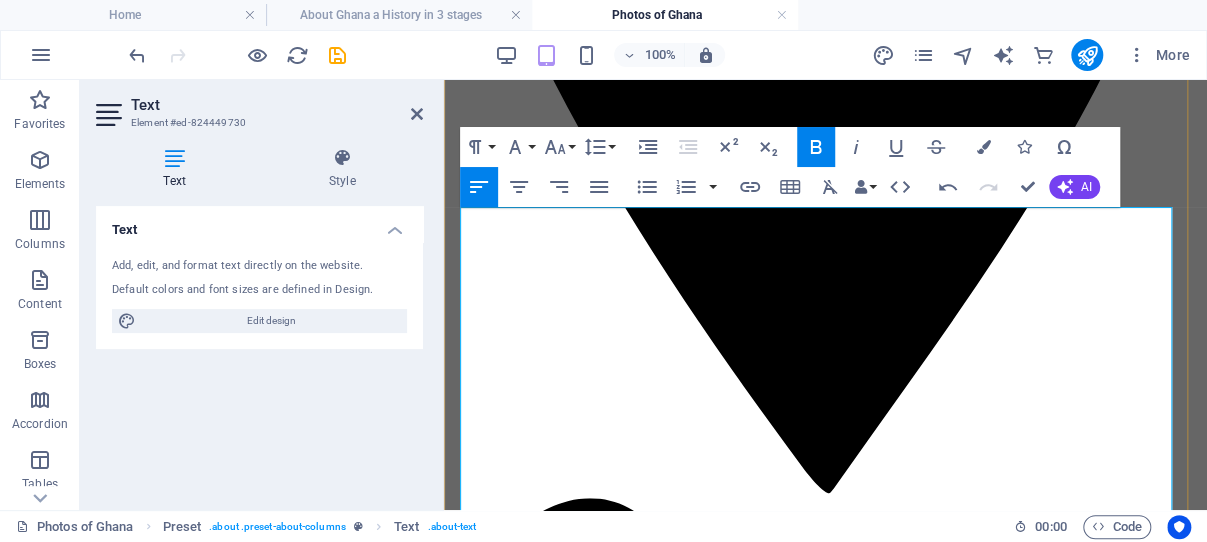 scroll, scrollTop: 718, scrollLeft: 0, axis: vertical 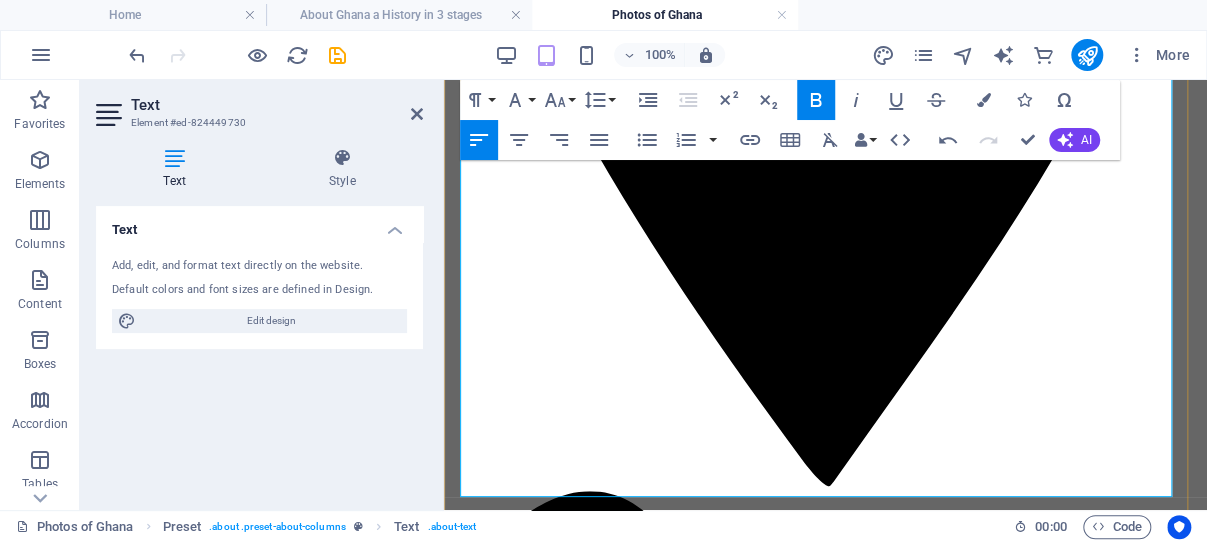 click on "Nature lovers will find beauty across [COUNTRY]’s national parks, such as Kakum with its famous canopy walkway, and Mole, where elephants roam the savanna. Meanwhile, the country’s coastline offers a mix of serene beaches, fishing villages, and vibrant coastal life—perfect for relaxation and photography." at bounding box center (825, 3884) 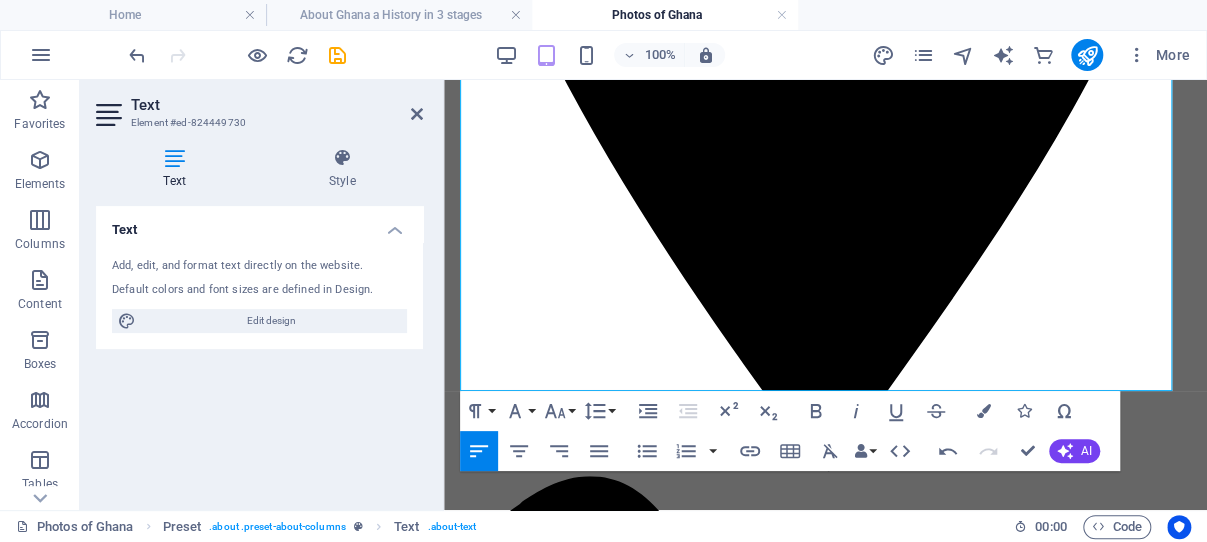 scroll, scrollTop: 824, scrollLeft: 0, axis: vertical 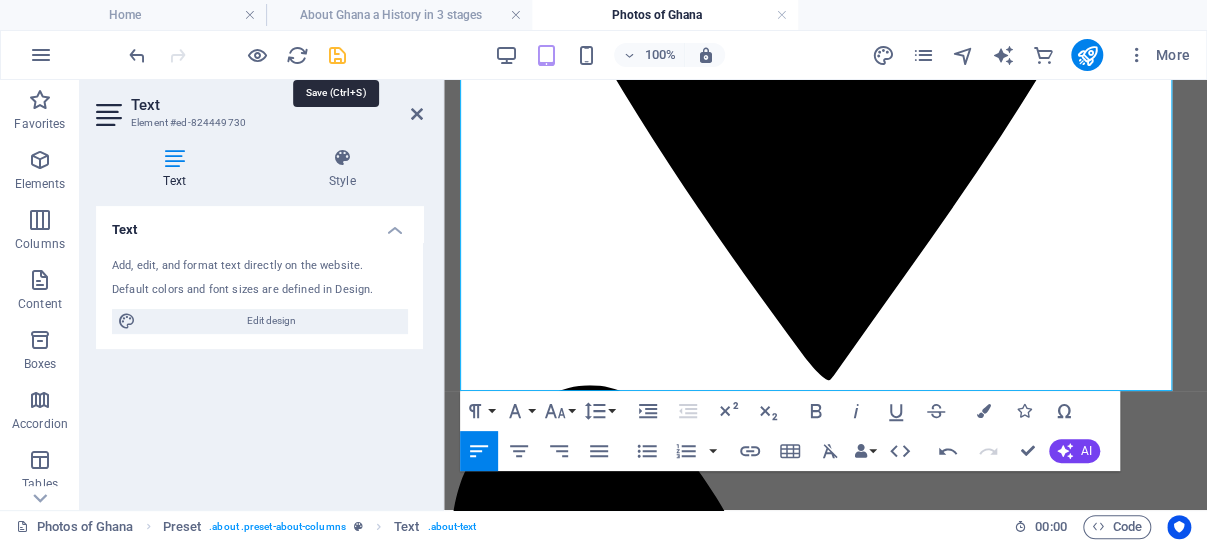drag, startPoint x: 333, startPoint y: 52, endPoint x: 91, endPoint y: 107, distance: 248.17131 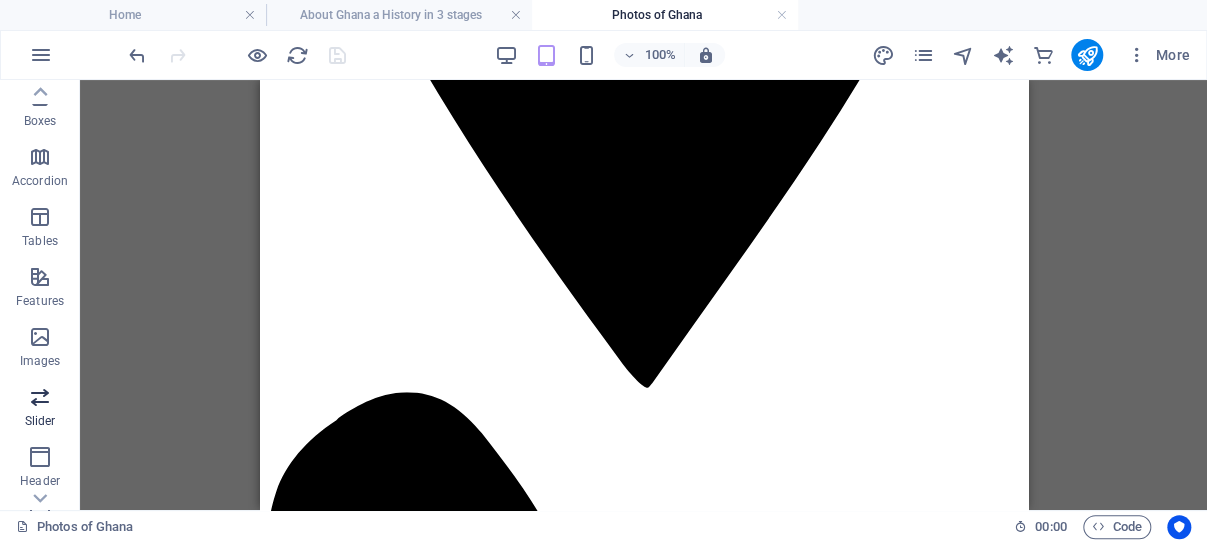 scroll, scrollTop: 148, scrollLeft: 0, axis: vertical 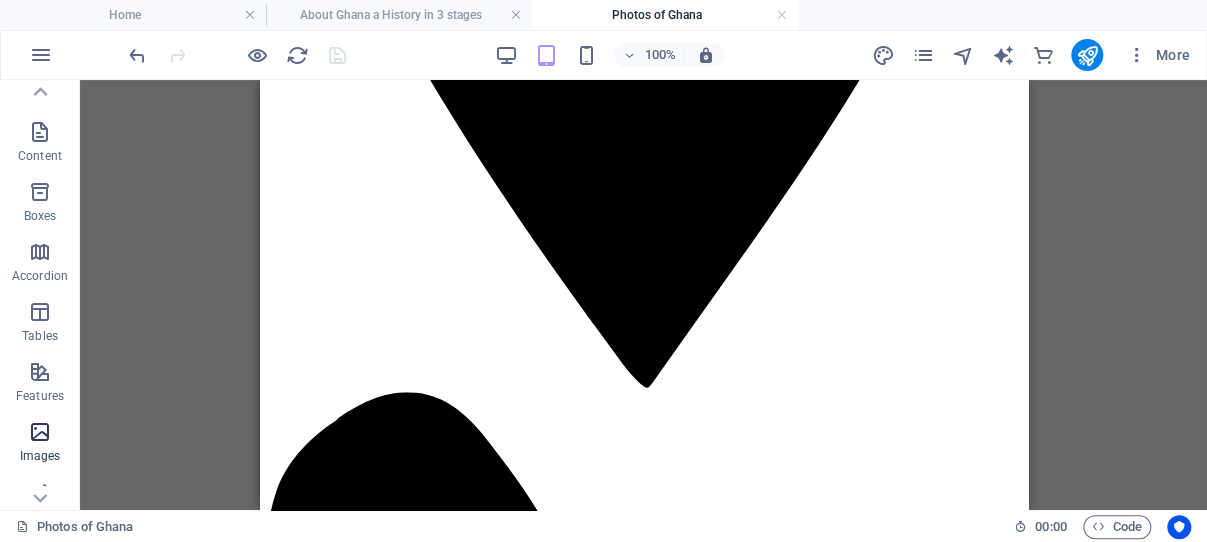 click at bounding box center (40, 432) 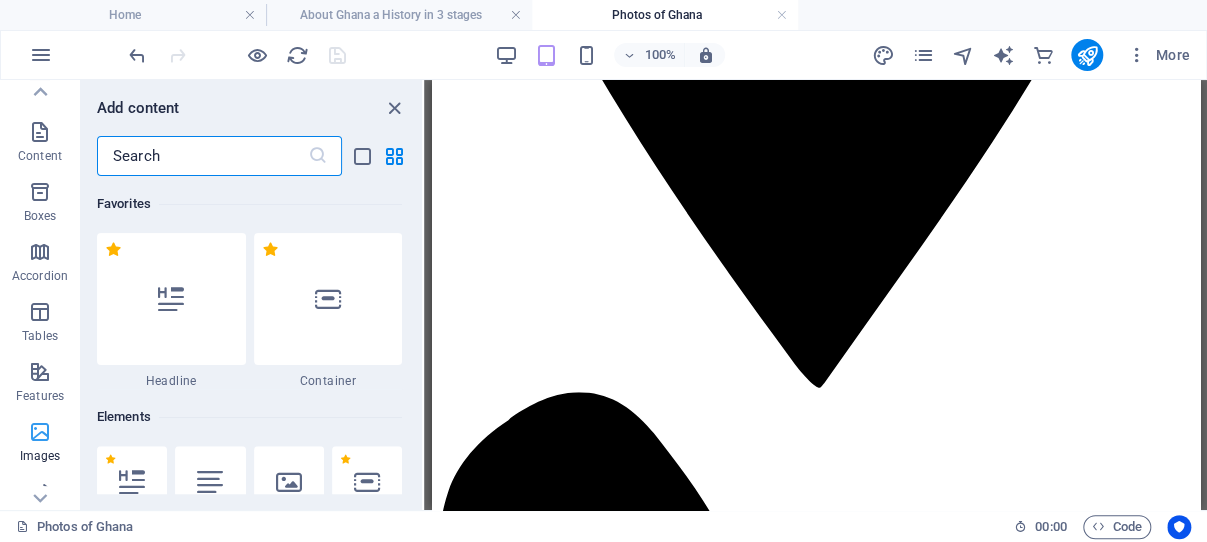 scroll, scrollTop: 148, scrollLeft: 0, axis: vertical 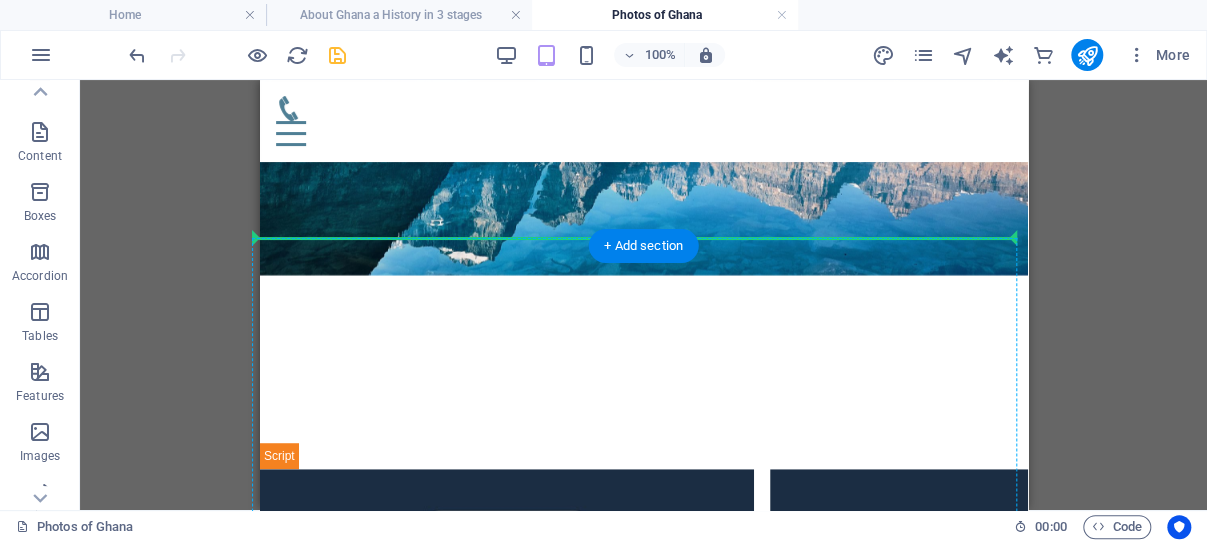 drag, startPoint x: 754, startPoint y: 362, endPoint x: 493, endPoint y: 260, distance: 280.2231 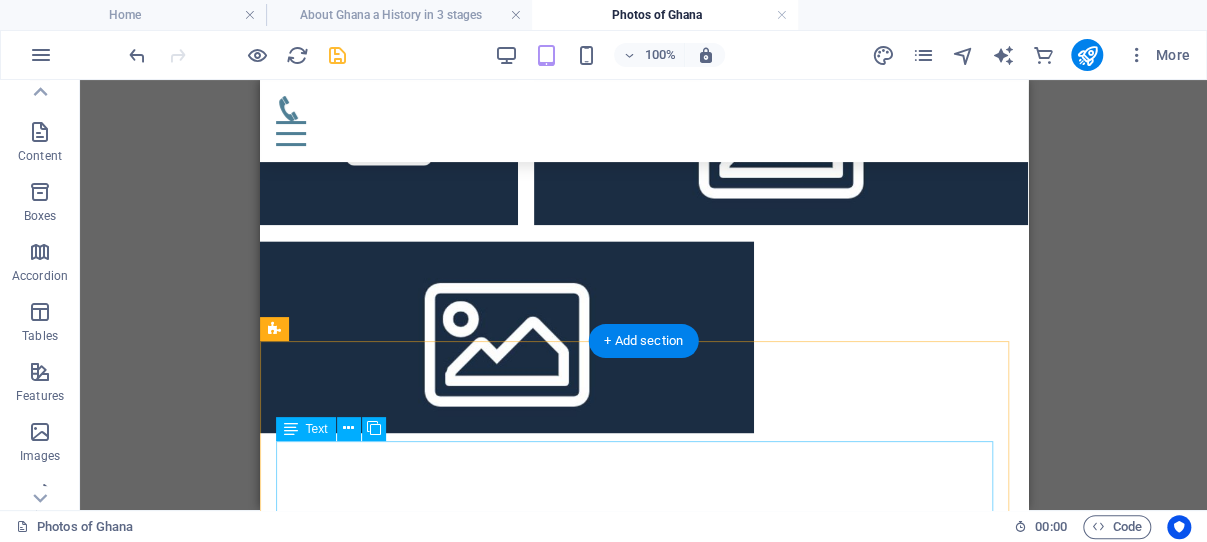 scroll, scrollTop: 1142, scrollLeft: 0, axis: vertical 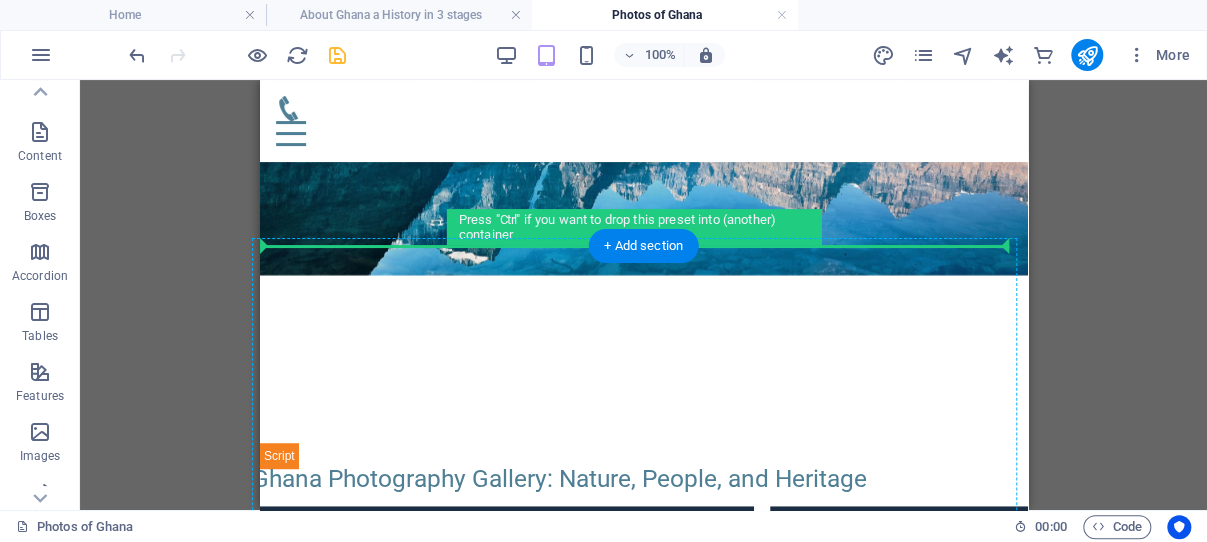drag, startPoint x: 578, startPoint y: 319, endPoint x: 391, endPoint y: 267, distance: 194.09534 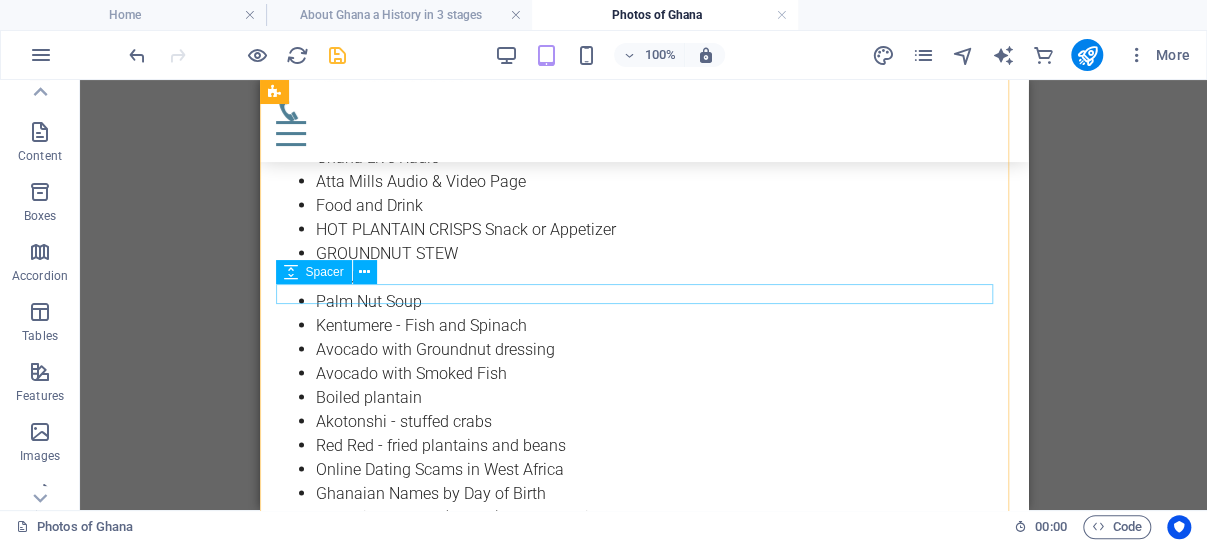 scroll, scrollTop: 1590, scrollLeft: 0, axis: vertical 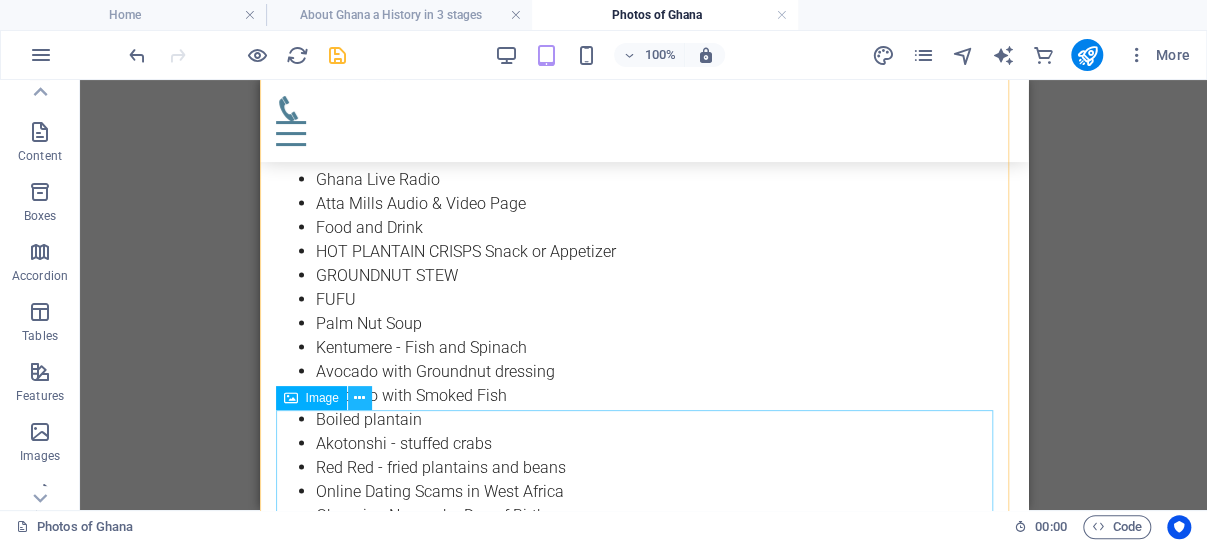 click at bounding box center (359, 398) 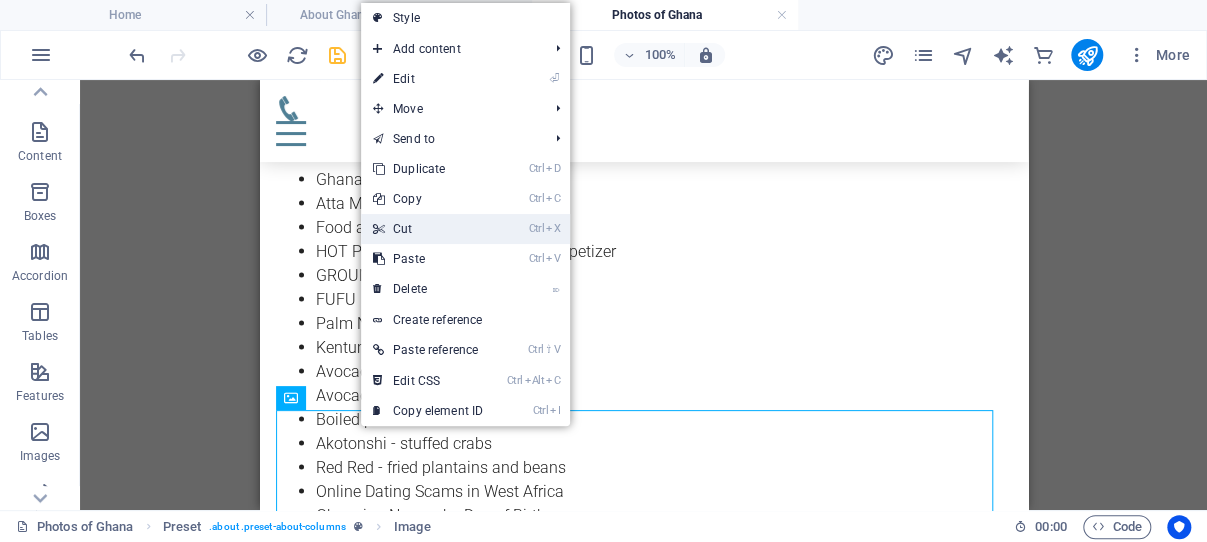 click on "Ctrl X  Cut" at bounding box center (428, 229) 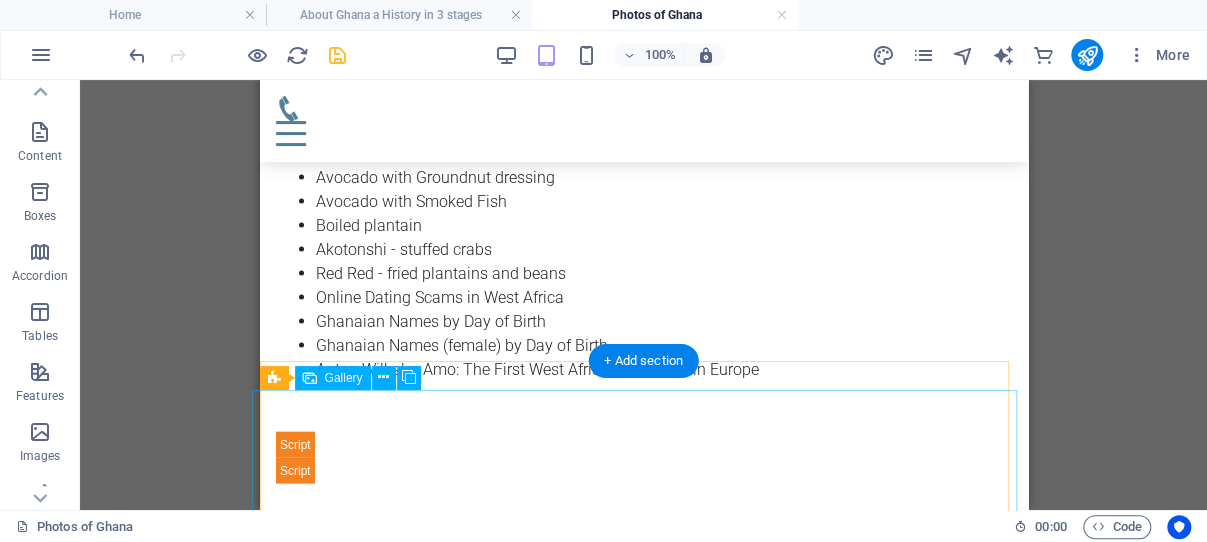 scroll, scrollTop: 1802, scrollLeft: 0, axis: vertical 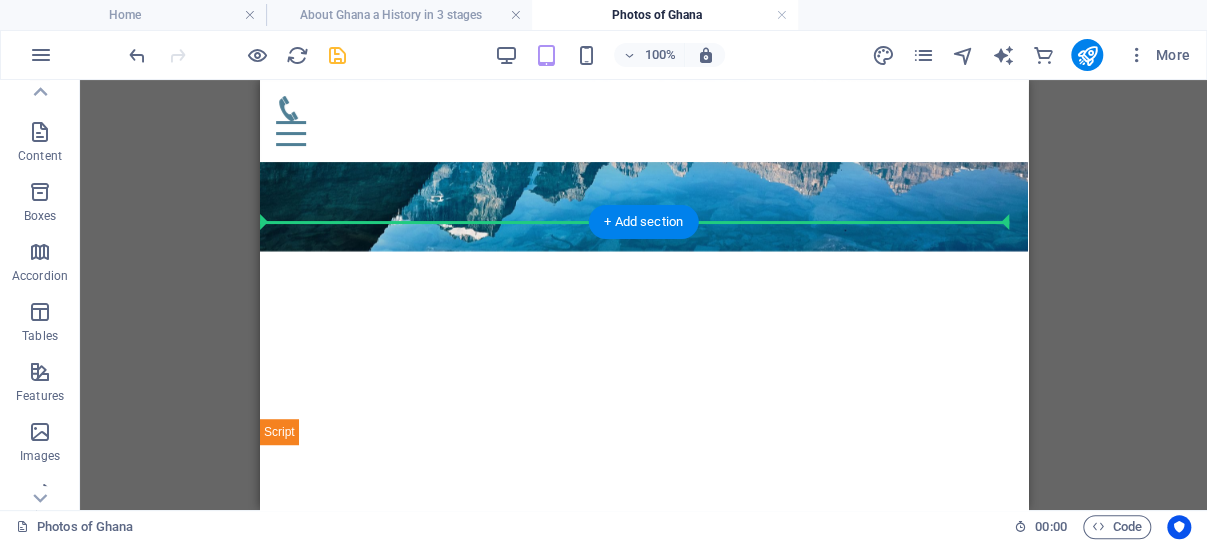 drag, startPoint x: 582, startPoint y: 432, endPoint x: 334, endPoint y: 263, distance: 300.1083 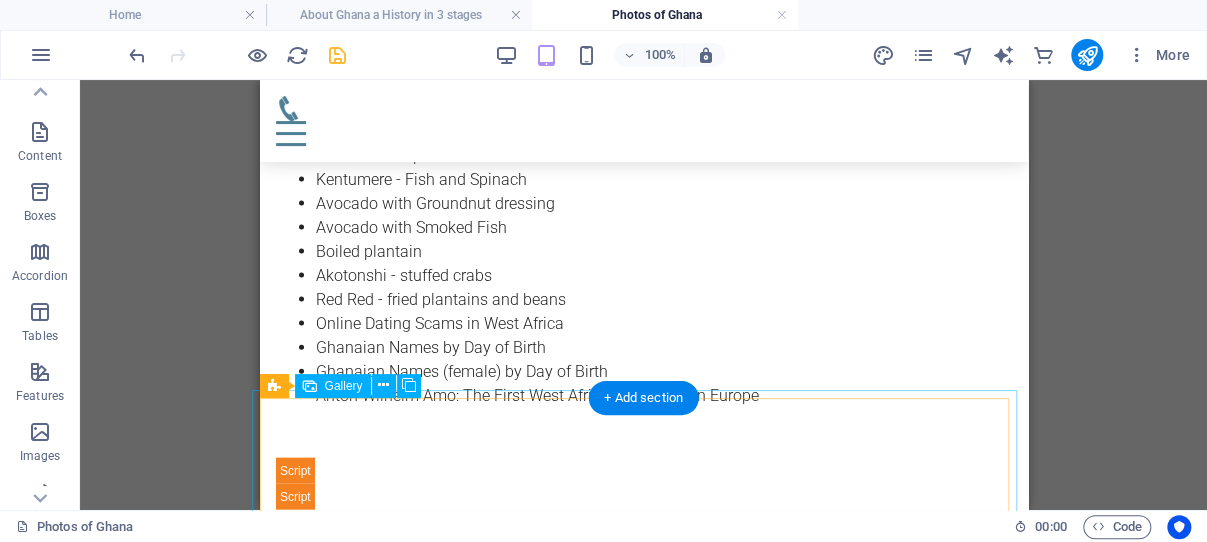 scroll, scrollTop: 1802, scrollLeft: 0, axis: vertical 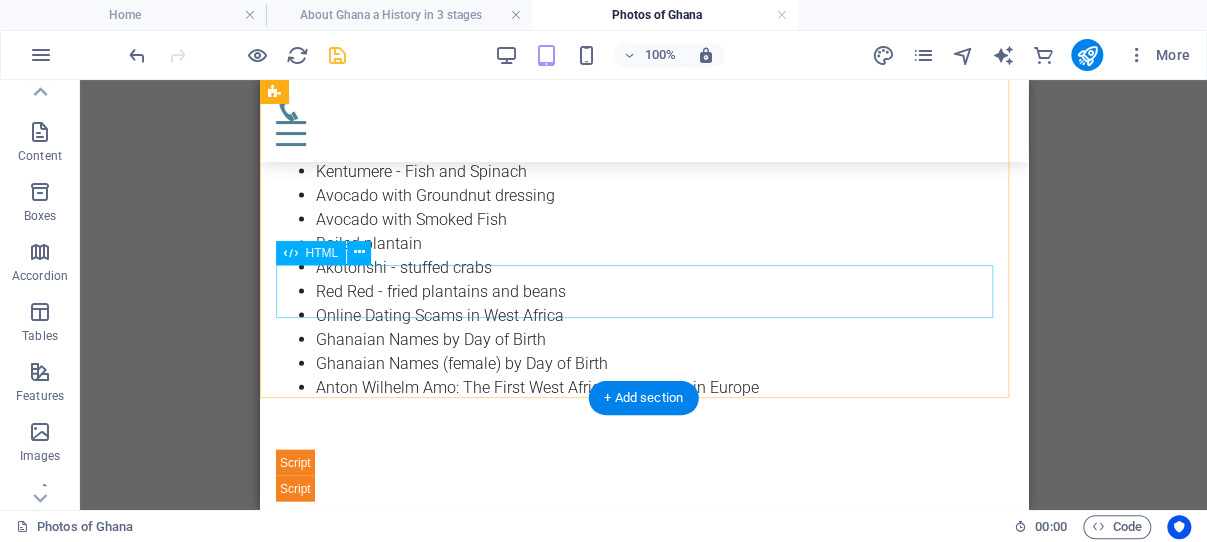 click at bounding box center [643, 476] 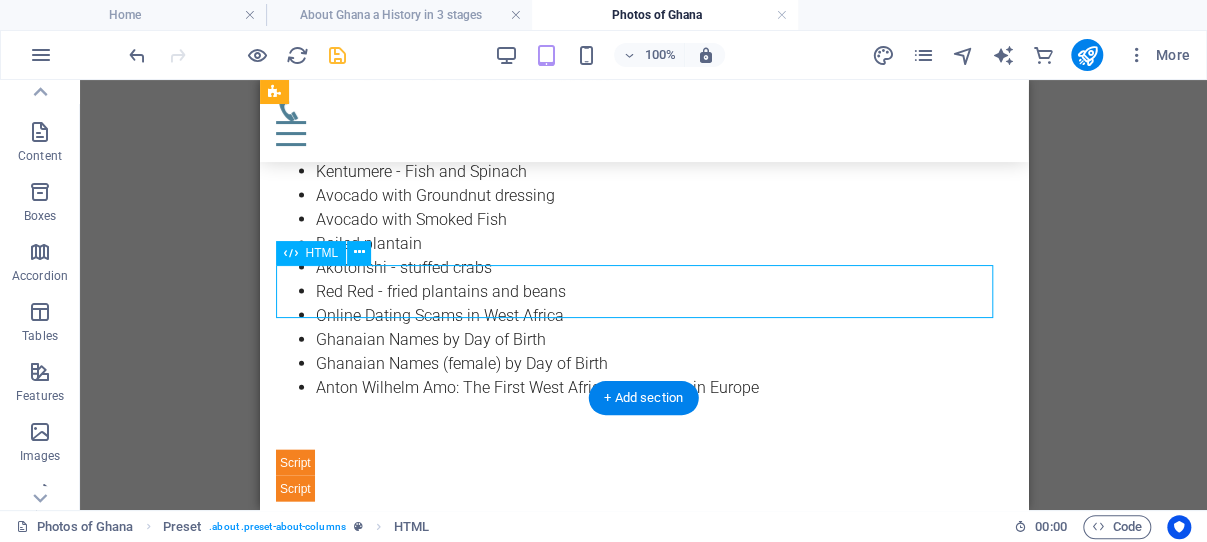 click at bounding box center [643, 476] 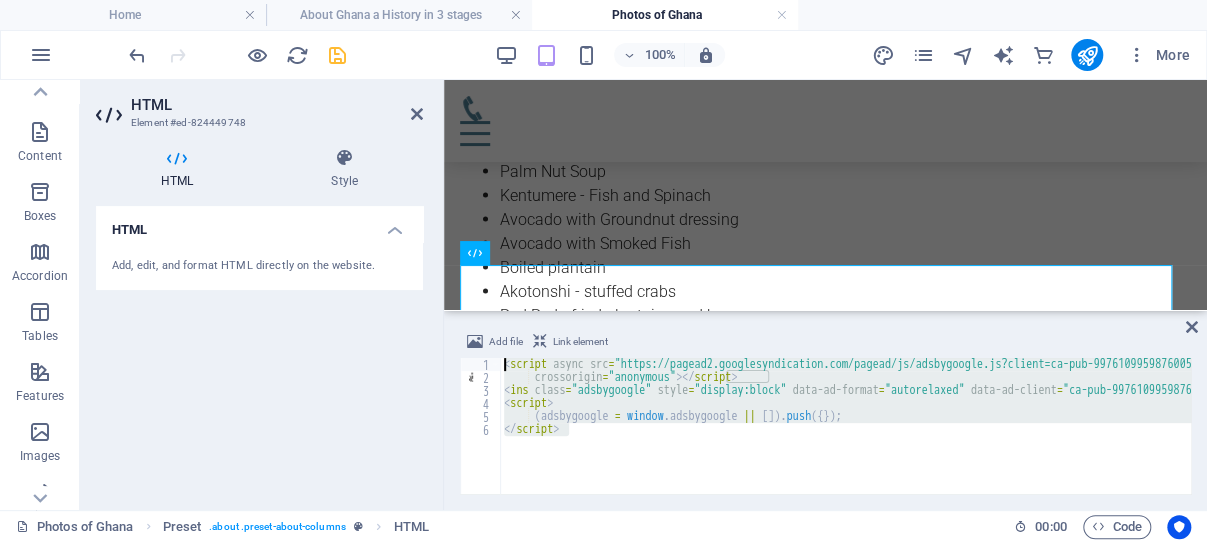 drag, startPoint x: 615, startPoint y: 435, endPoint x: 481, endPoint y: 333, distance: 168.40428 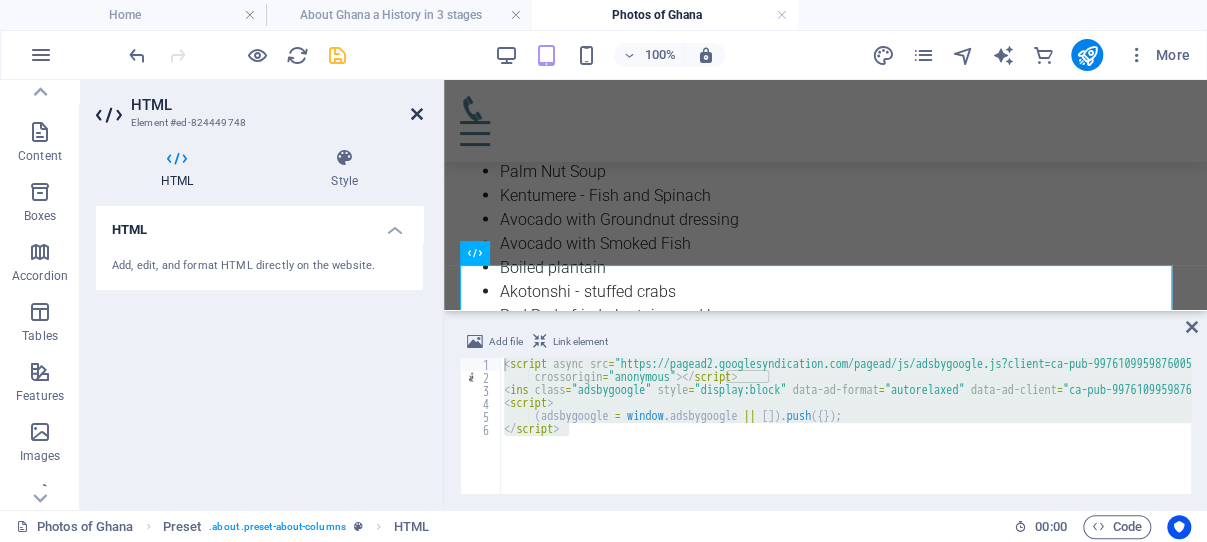 click at bounding box center [417, 114] 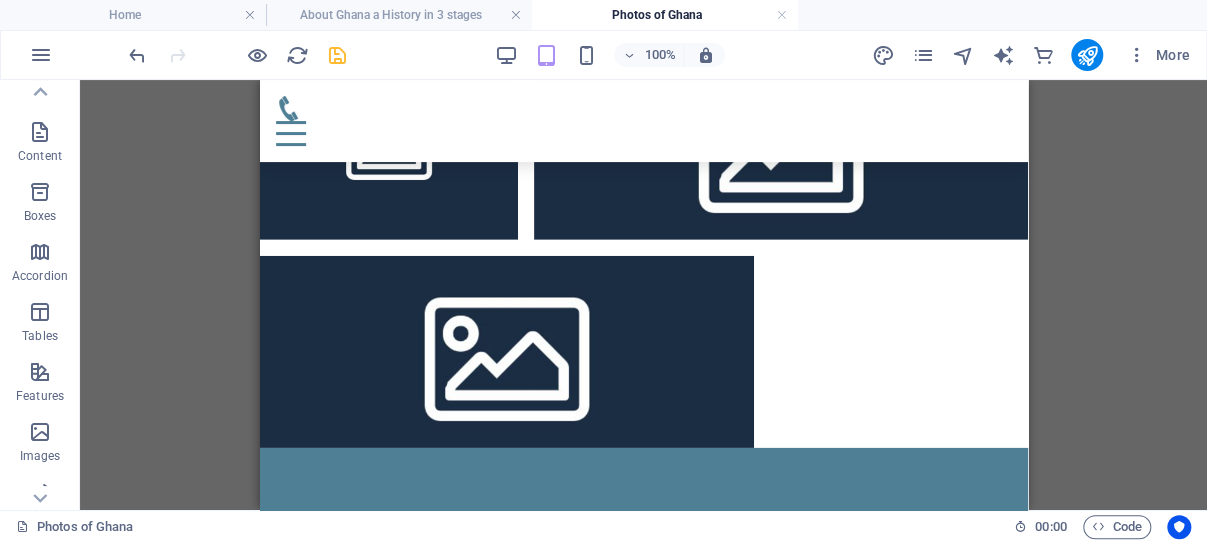 scroll, scrollTop: 2438, scrollLeft: 0, axis: vertical 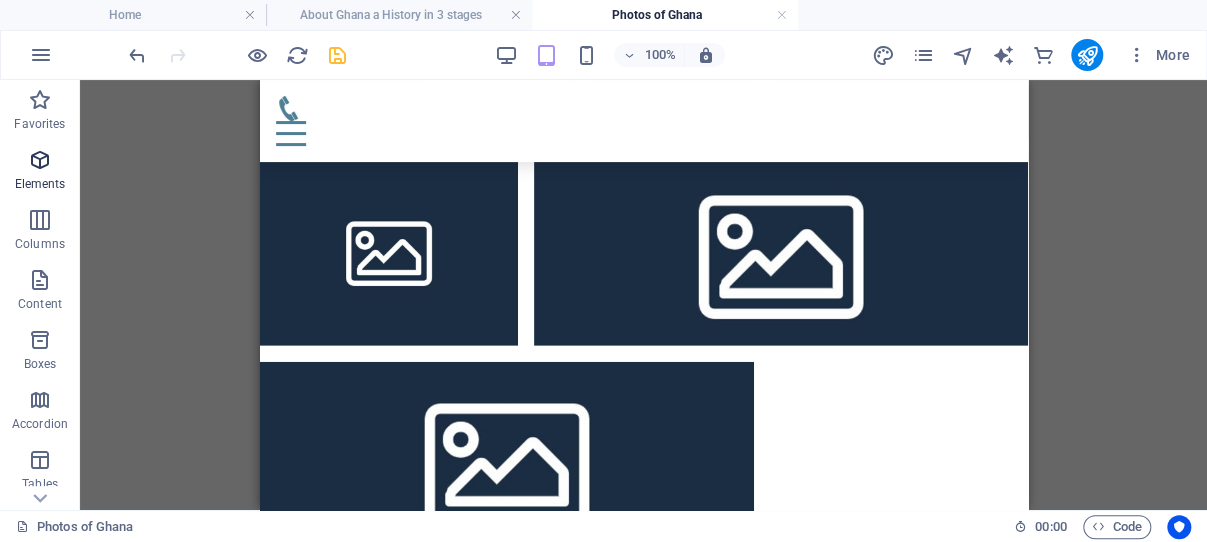click at bounding box center [40, 160] 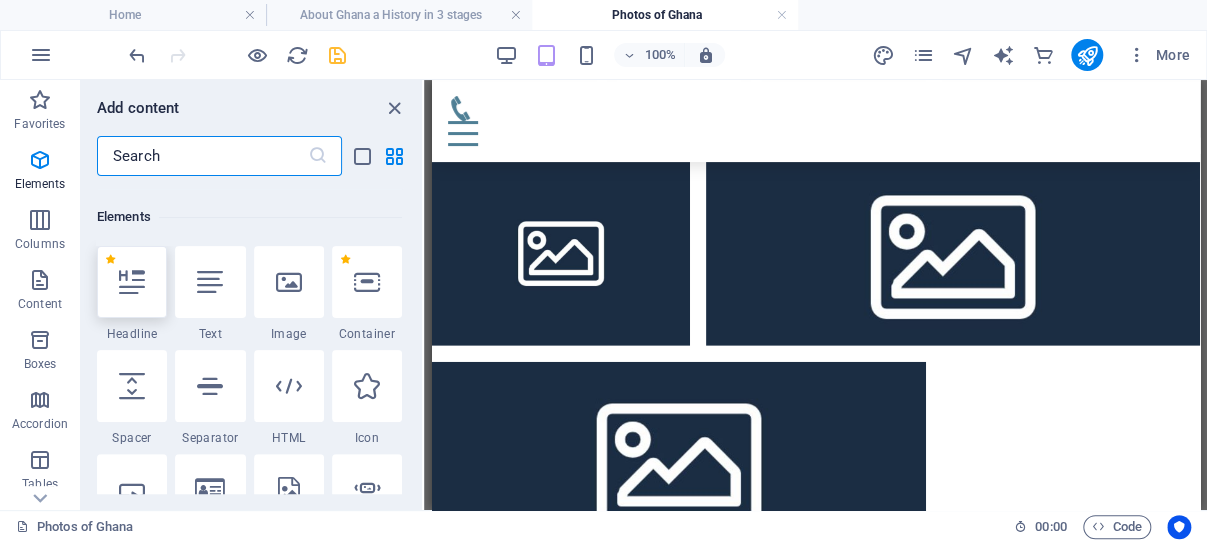 scroll, scrollTop: 213, scrollLeft: 0, axis: vertical 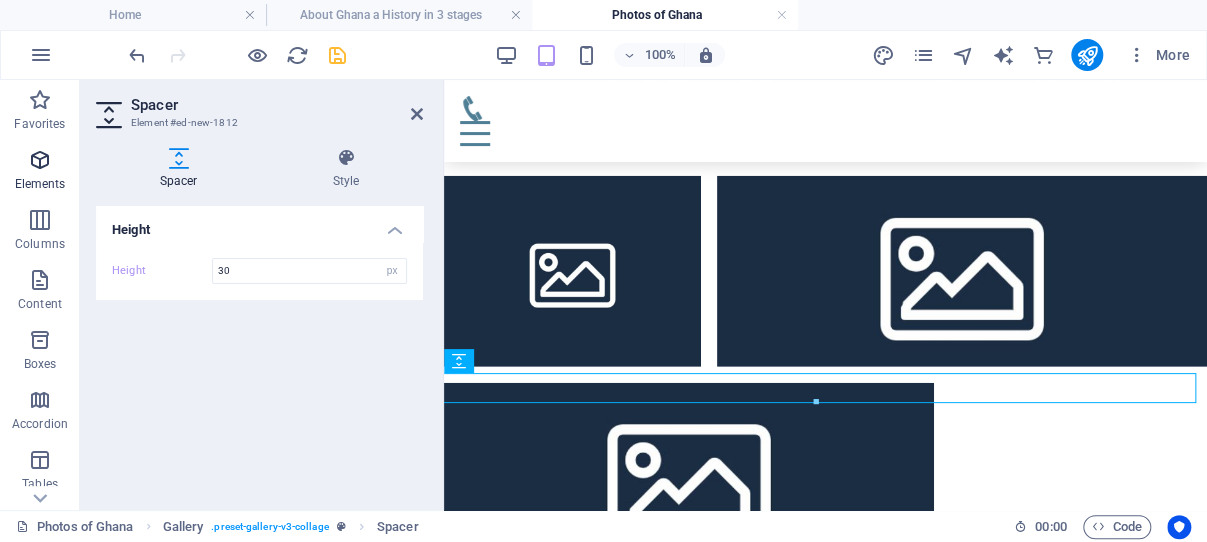 click at bounding box center (40, 160) 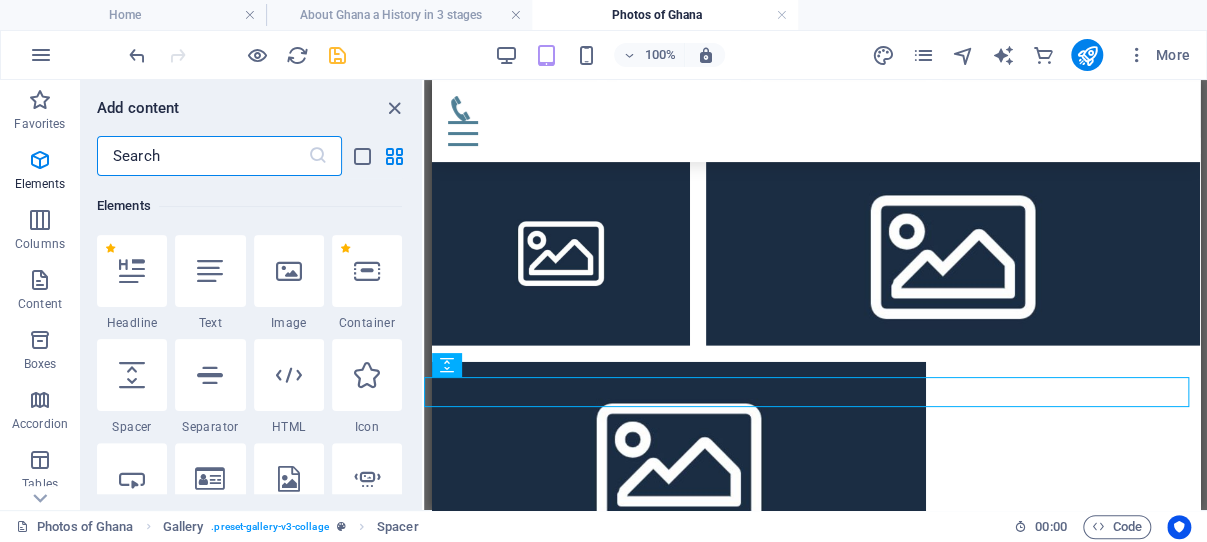 scroll, scrollTop: 213, scrollLeft: 0, axis: vertical 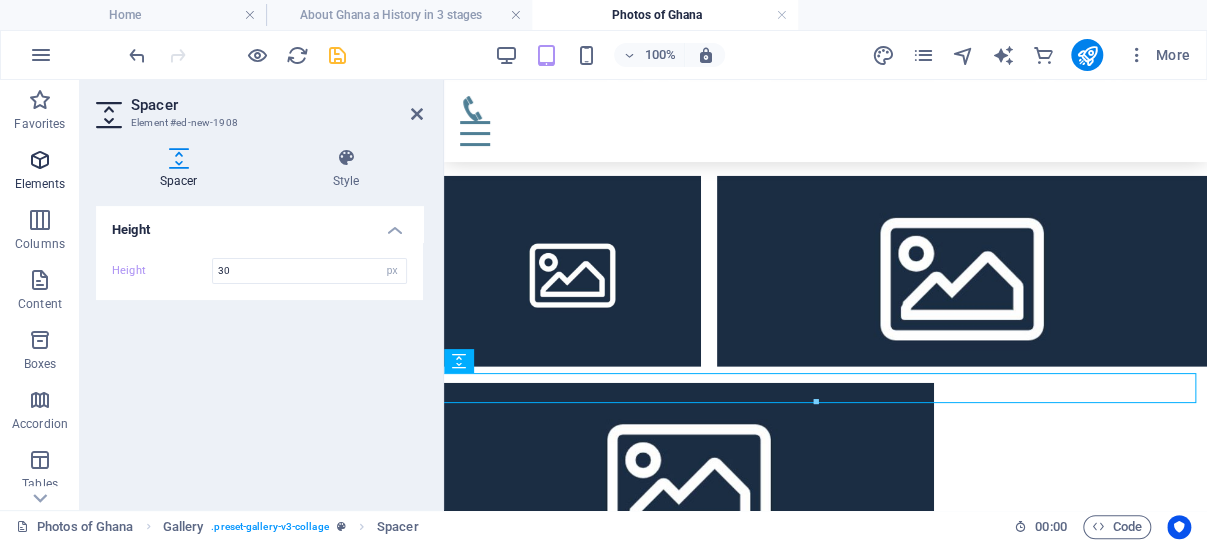 click at bounding box center (40, 160) 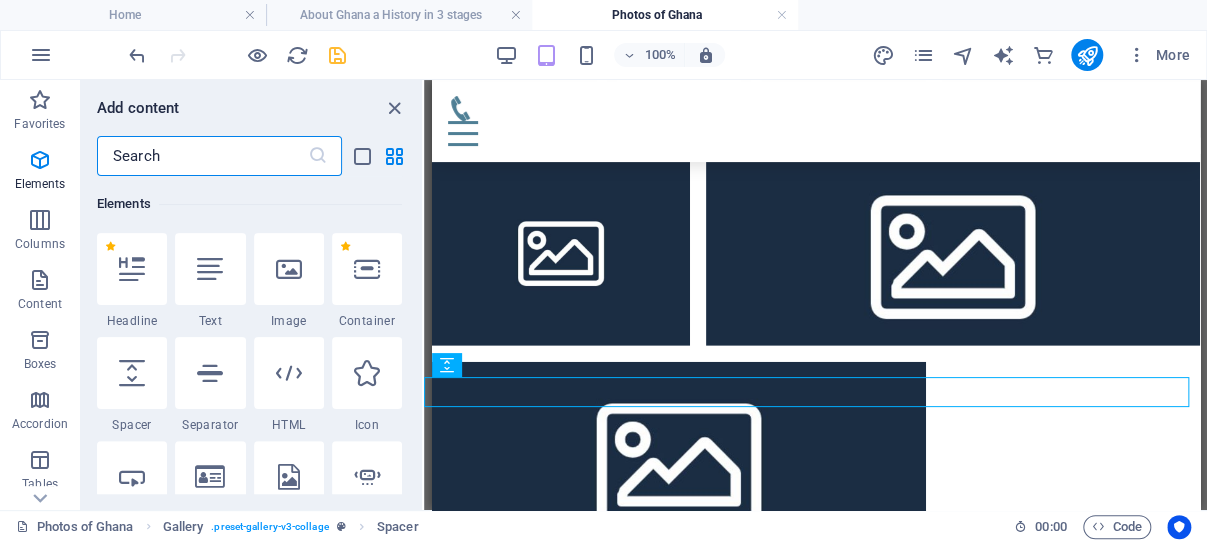 scroll, scrollTop: 213, scrollLeft: 0, axis: vertical 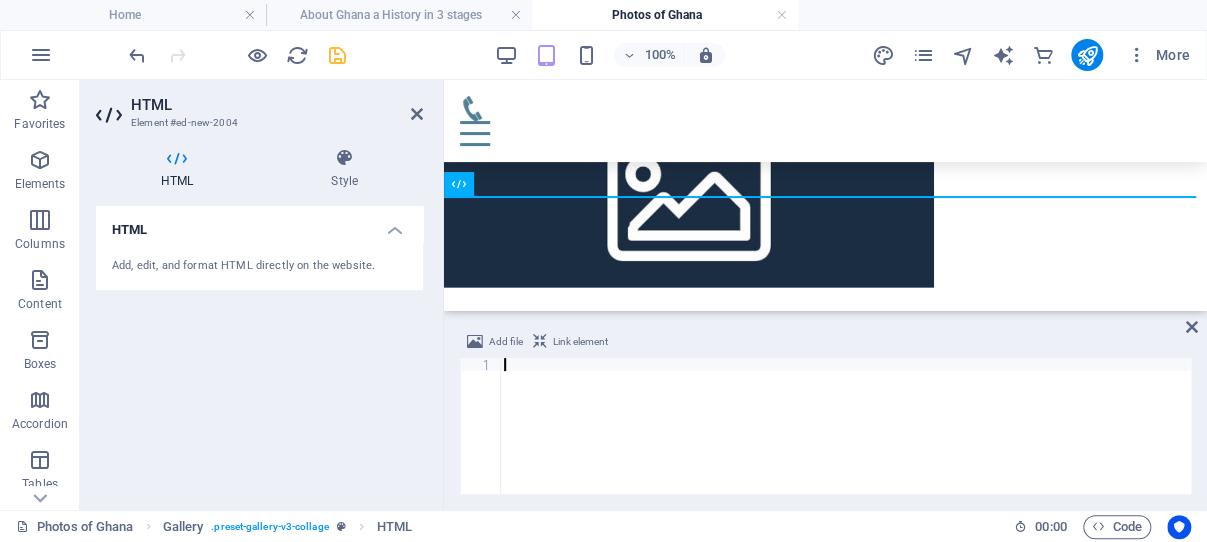 paste on "</script>" 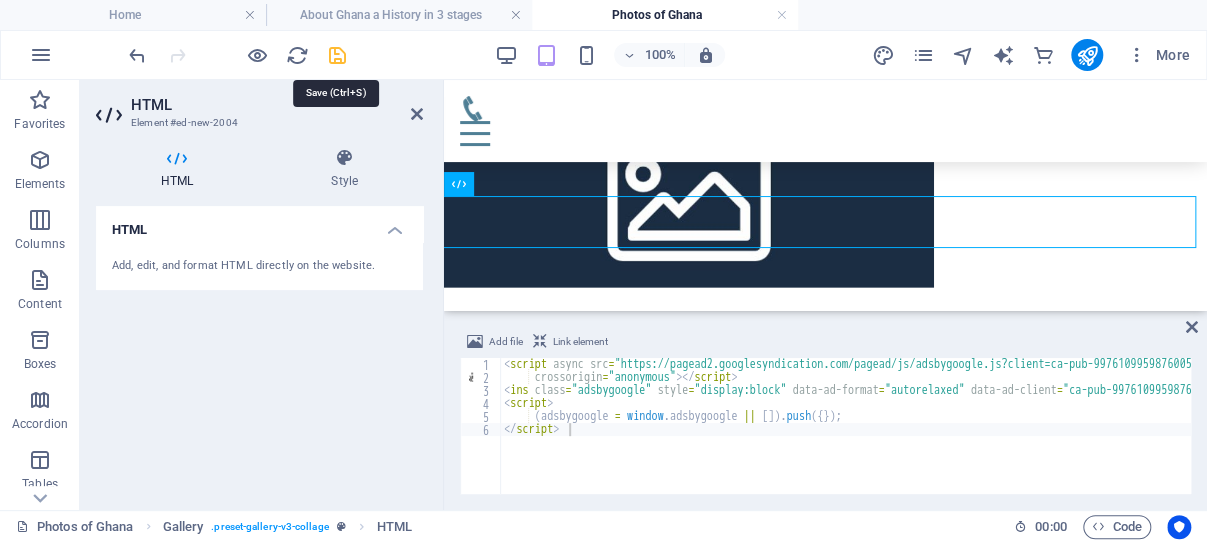 click at bounding box center (337, 55) 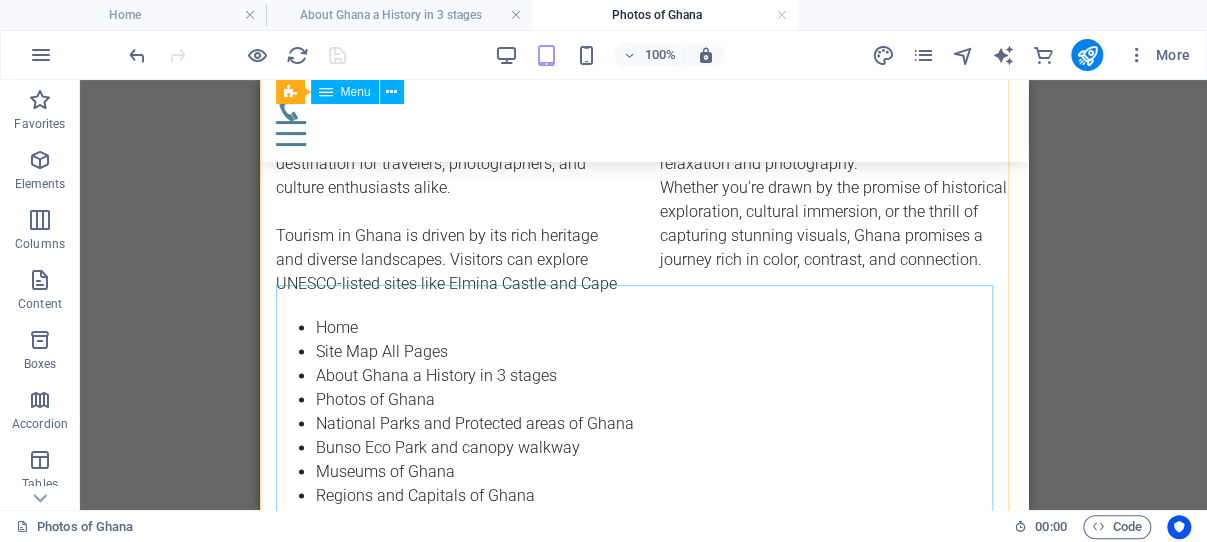 scroll, scrollTop: 949, scrollLeft: 0, axis: vertical 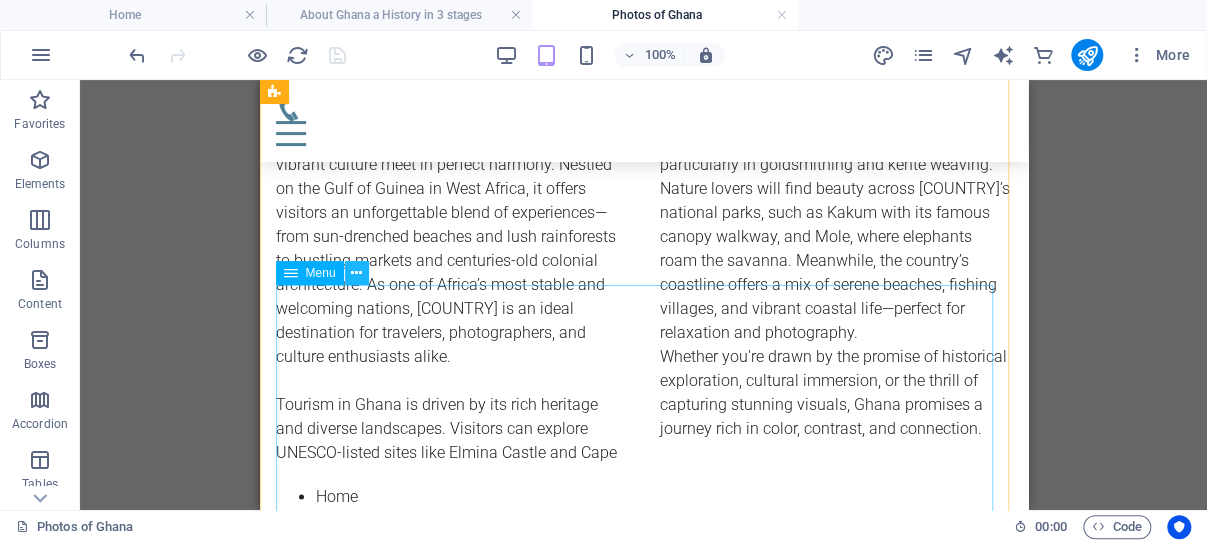 click at bounding box center (356, 273) 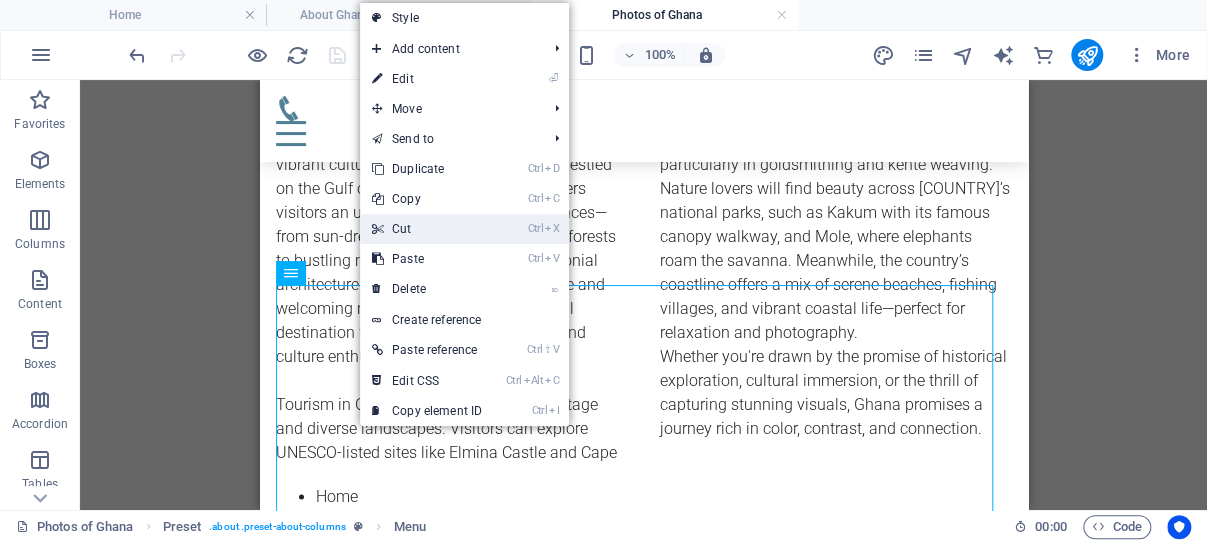 drag, startPoint x: 424, startPoint y: 225, endPoint x: 160, endPoint y: 150, distance: 274.44672 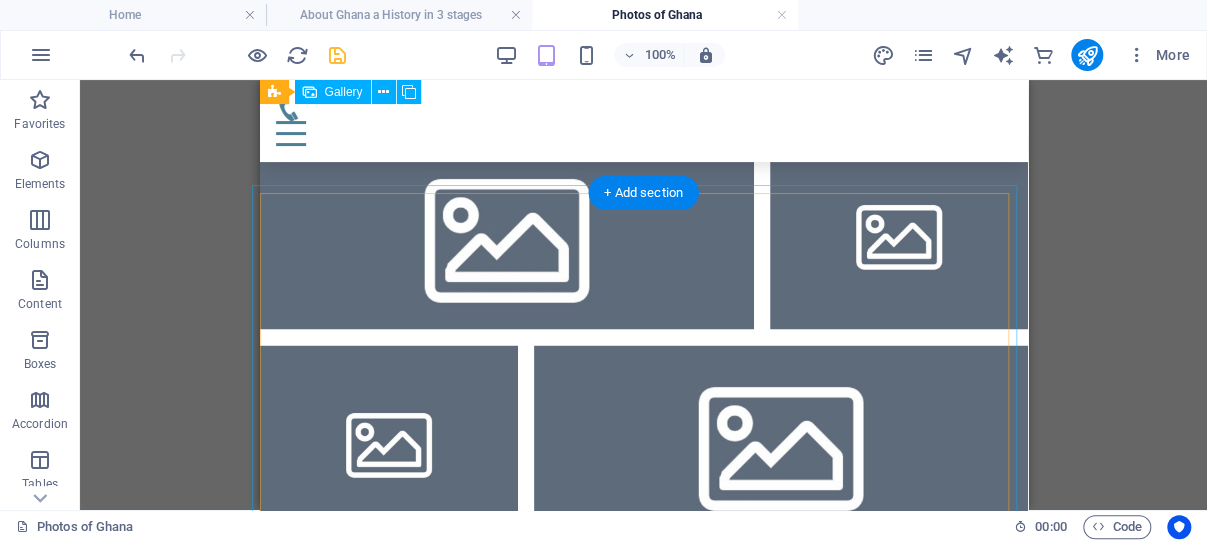 scroll, scrollTop: 1055, scrollLeft: 0, axis: vertical 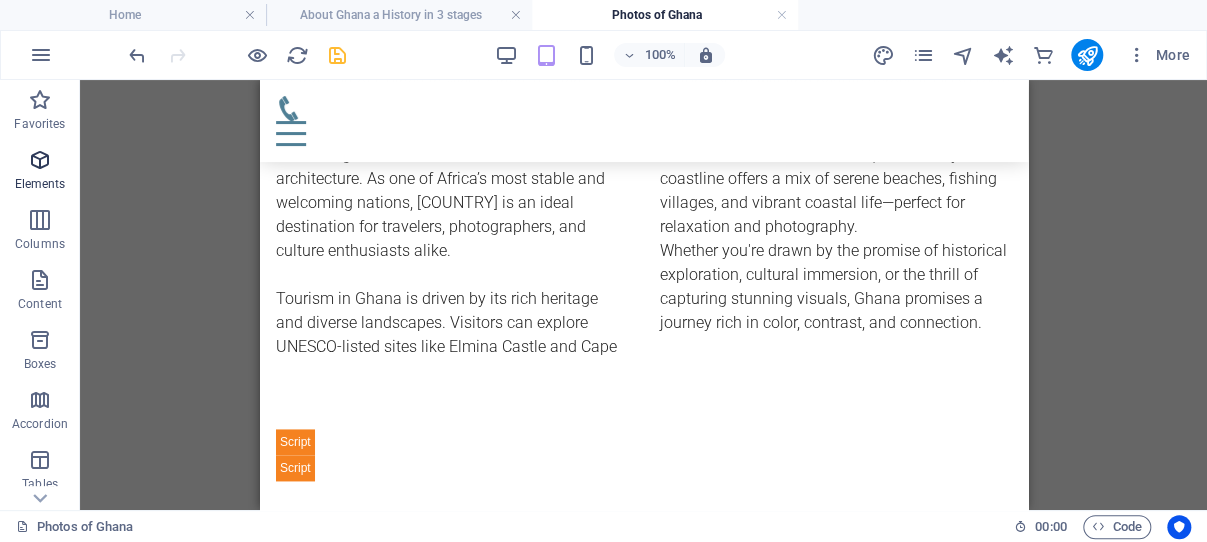 click at bounding box center [40, 160] 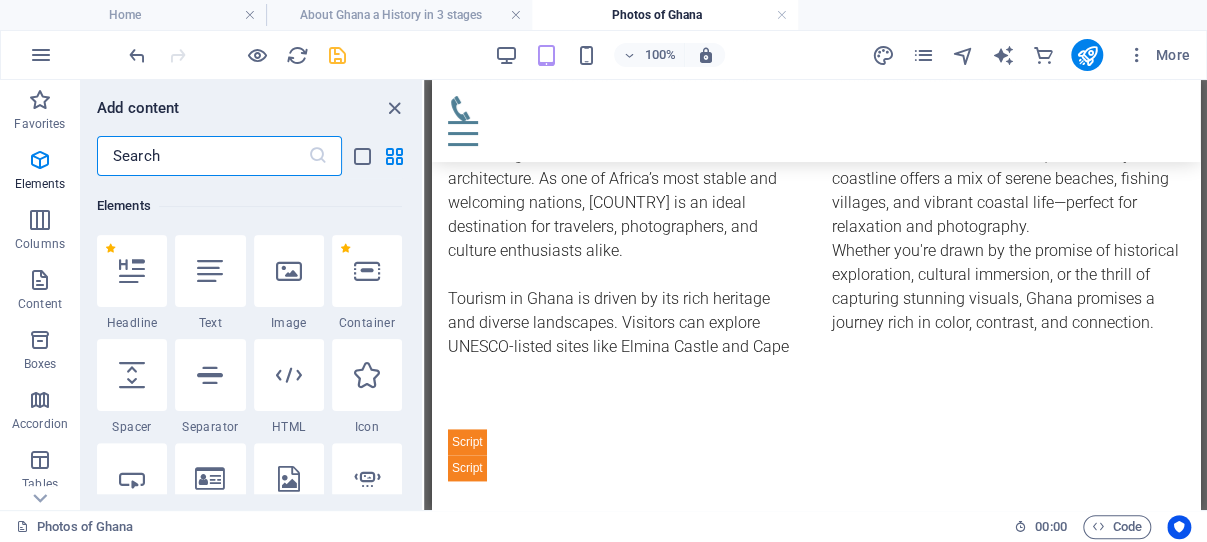 scroll, scrollTop: 213, scrollLeft: 0, axis: vertical 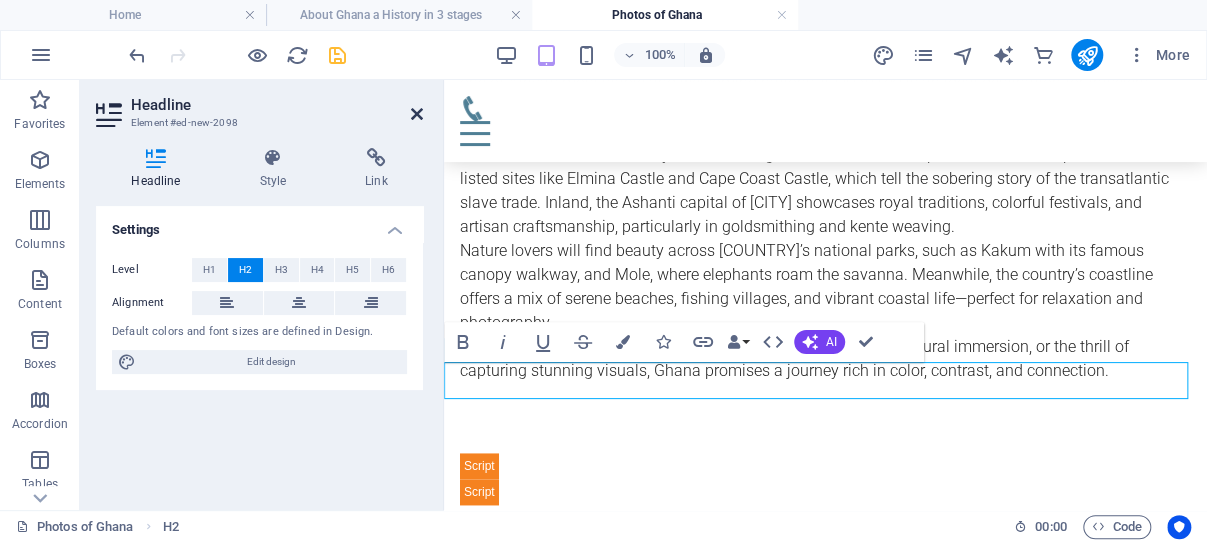 click at bounding box center [417, 114] 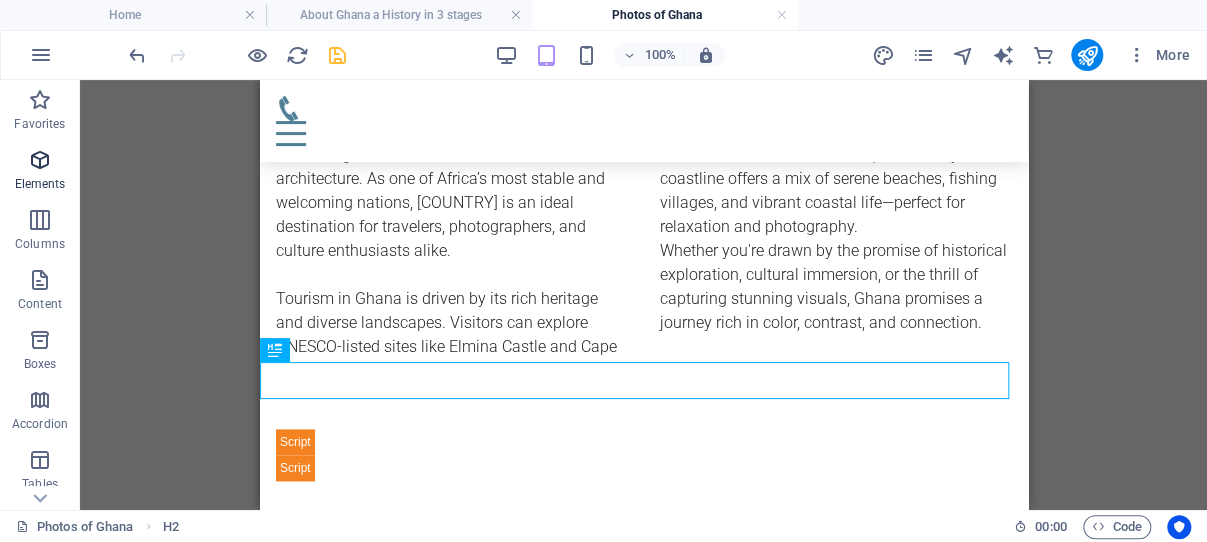 click at bounding box center [40, 160] 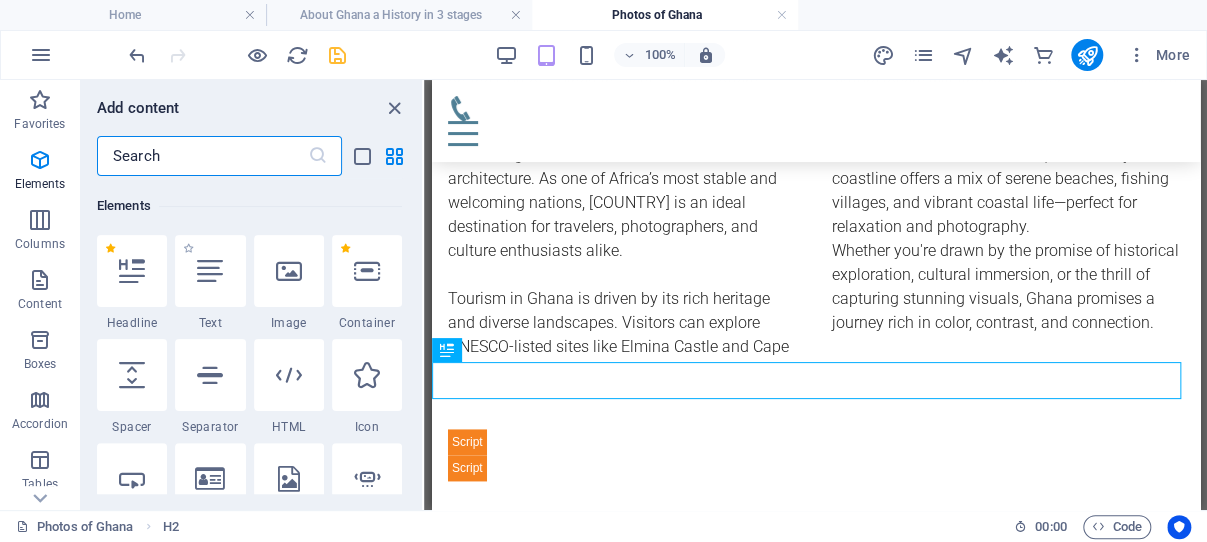 scroll, scrollTop: 213, scrollLeft: 0, axis: vertical 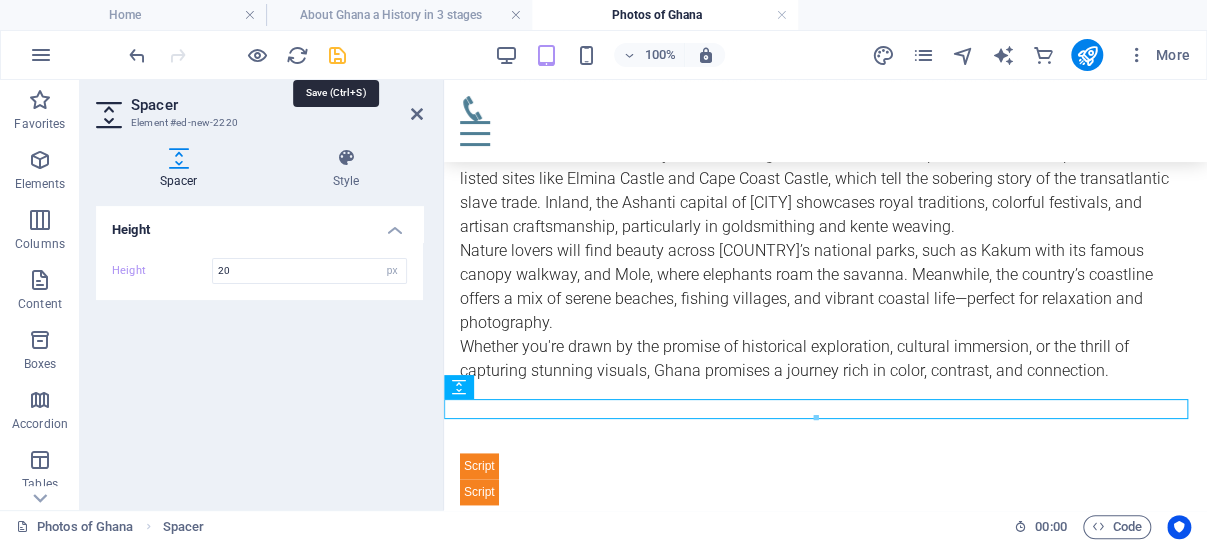 click at bounding box center [337, 55] 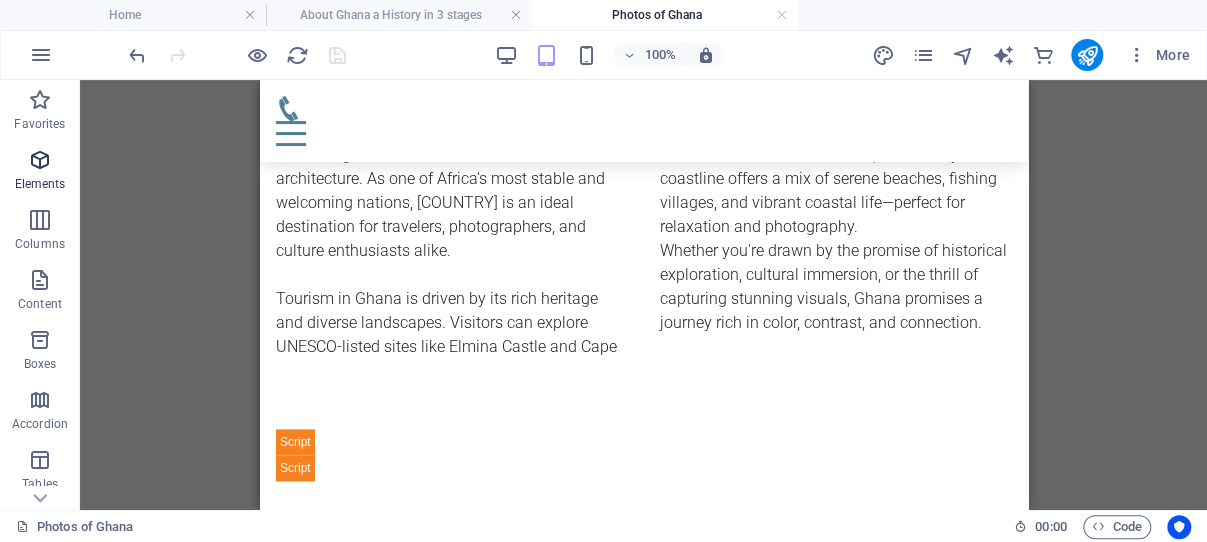 click at bounding box center (40, 160) 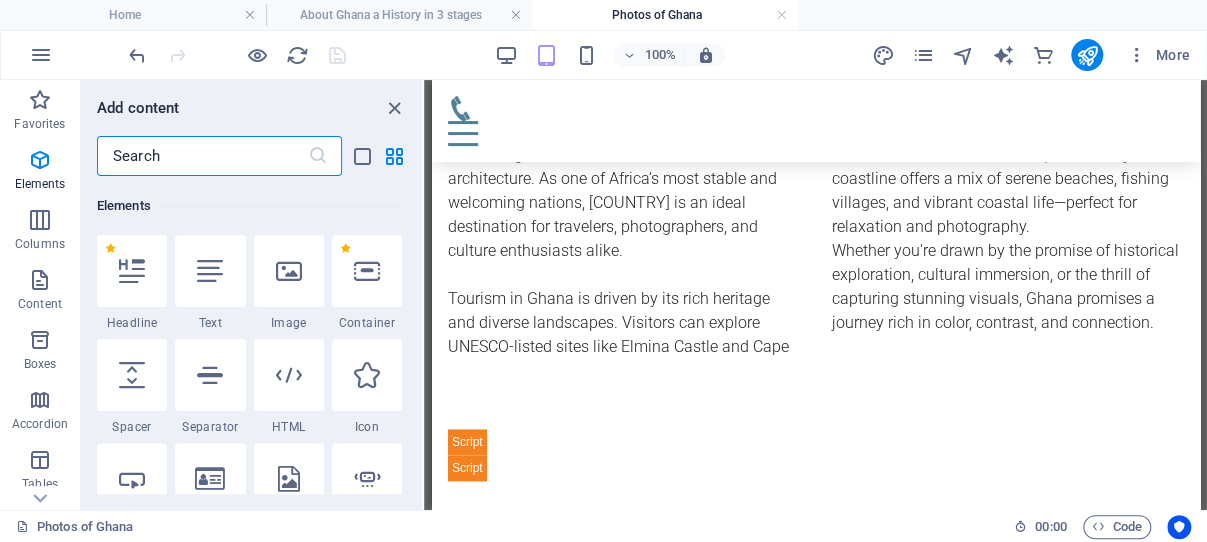 scroll, scrollTop: 213, scrollLeft: 0, axis: vertical 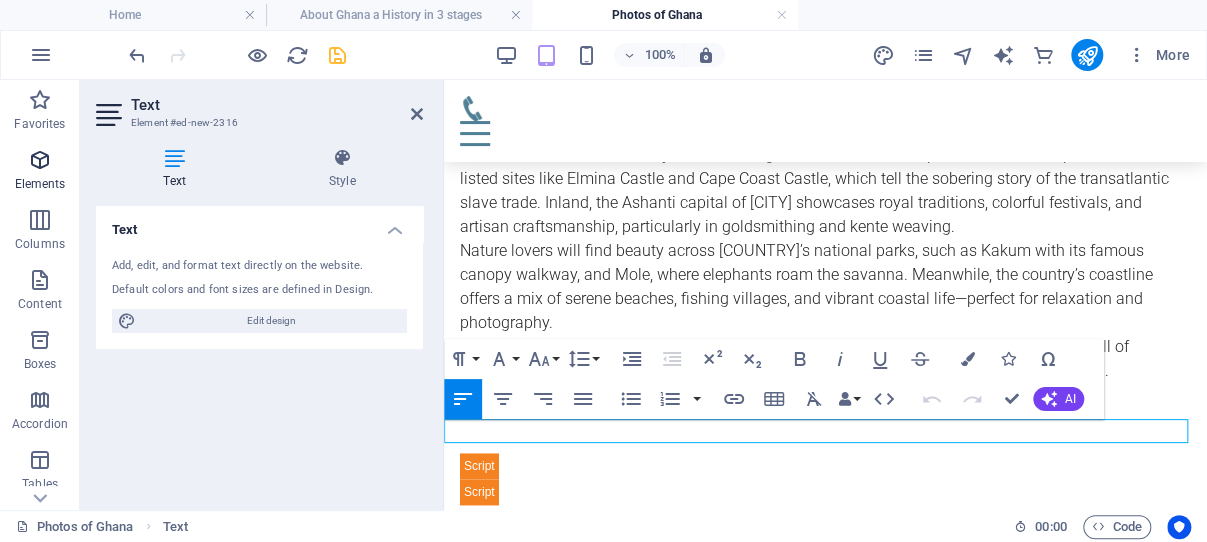 click at bounding box center [40, 160] 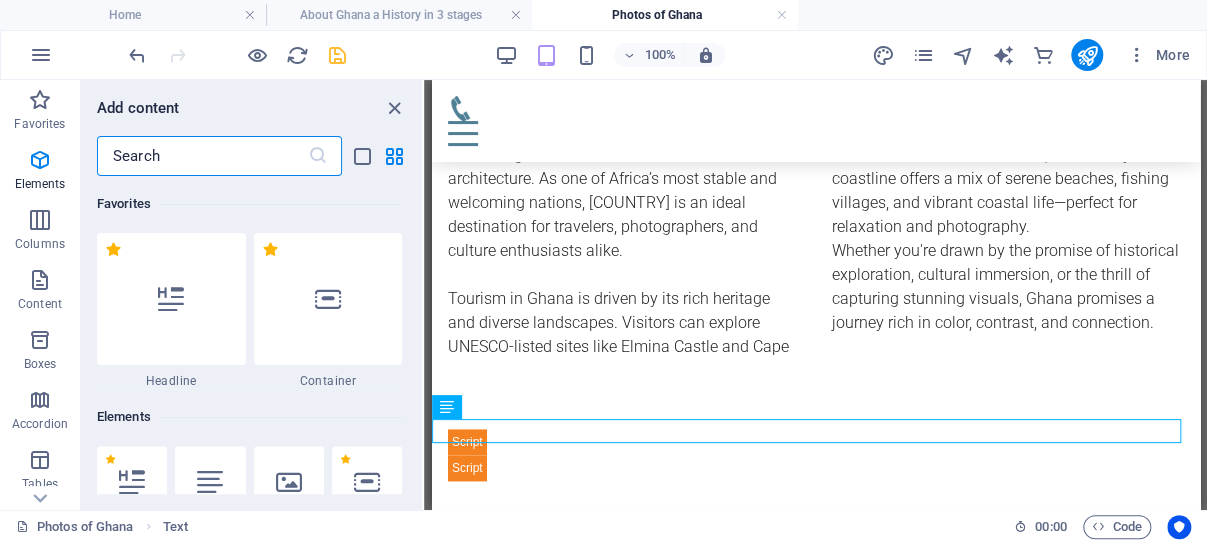 scroll, scrollTop: 213, scrollLeft: 0, axis: vertical 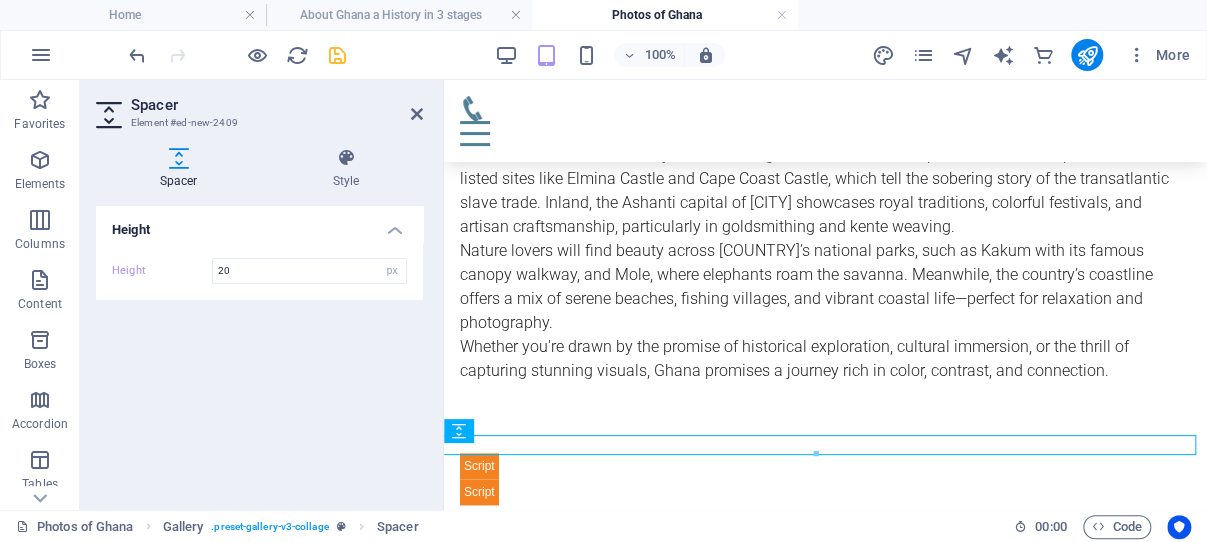 click on "Height Height 20 px rem vh vw" at bounding box center (259, 350) 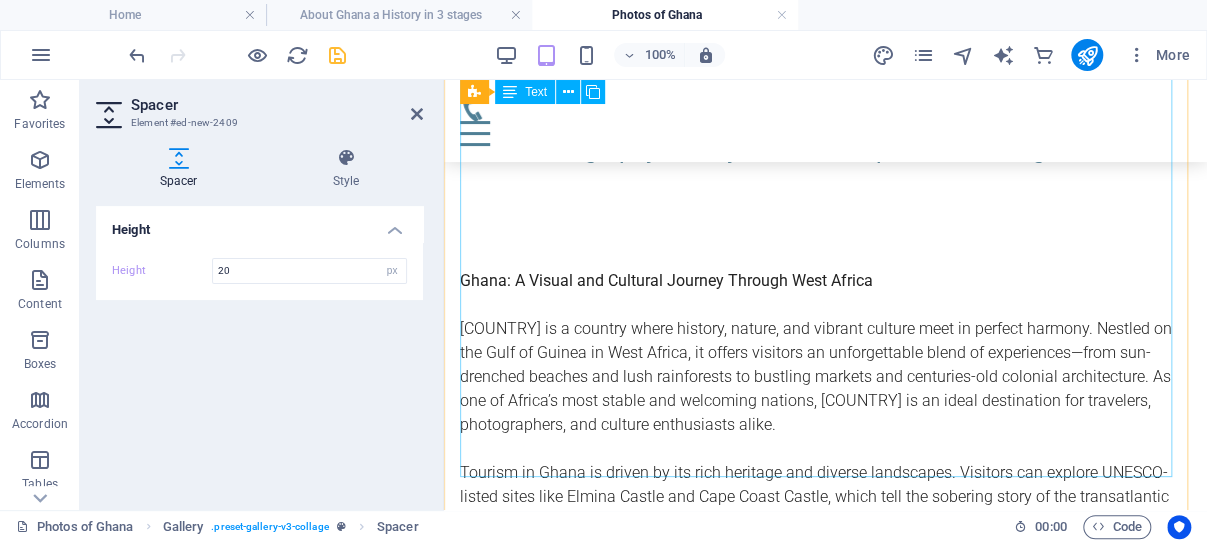 scroll, scrollTop: 843, scrollLeft: 0, axis: vertical 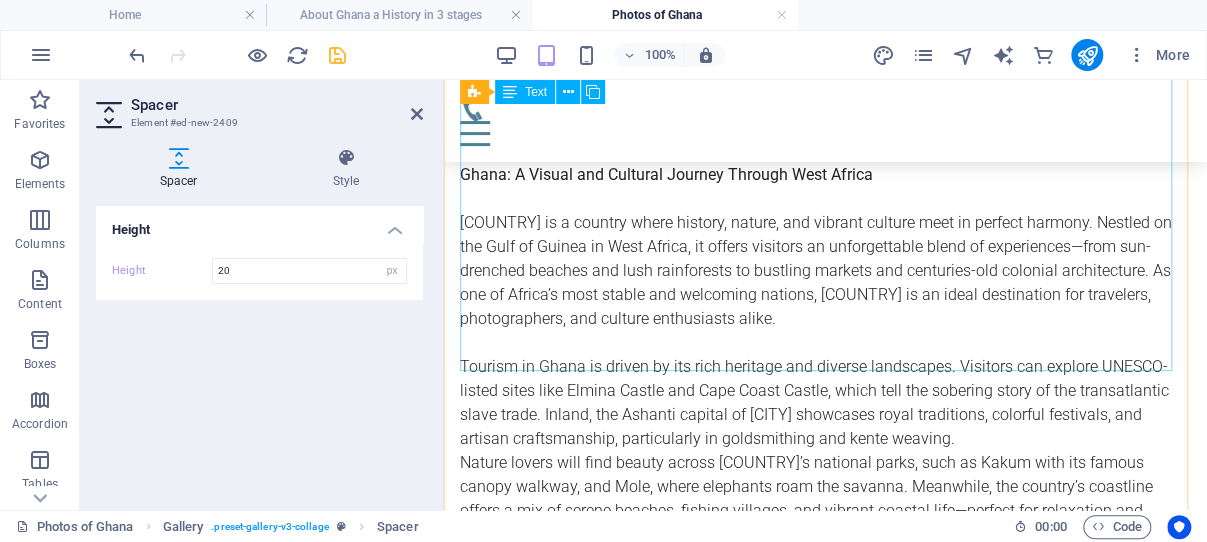 click on "Ghana: A Visual and Cultural Journey Through West Africa Ghana is a country where history, nature, and vibrant culture meet in perfect harmony. Nestled on the Gulf of Guinea in West Africa, it offers visitors an unforgettable blend of experiences—from sun-drenched beaches and lush rainforests to bustling markets and centuries-old colonial architecture. As one of Africa’s most stable and welcoming nations, Ghana is an ideal destination for travelers, photographers, and culture enthusiasts alike. Tourism in Ghana is driven by its rich heritage and diverse landscapes. Visitors can explore UNESCO-listed sites like Elmina Castle and Cape Coast Castle, which tell the sobering story of the transatlantic slave trade. Inland, the Ashanti capital of Kumasi showcases royal traditions, colorful festivals, and artisan craftsmanship, particularly in goldsmithing and kente weaving." at bounding box center (825, 379) 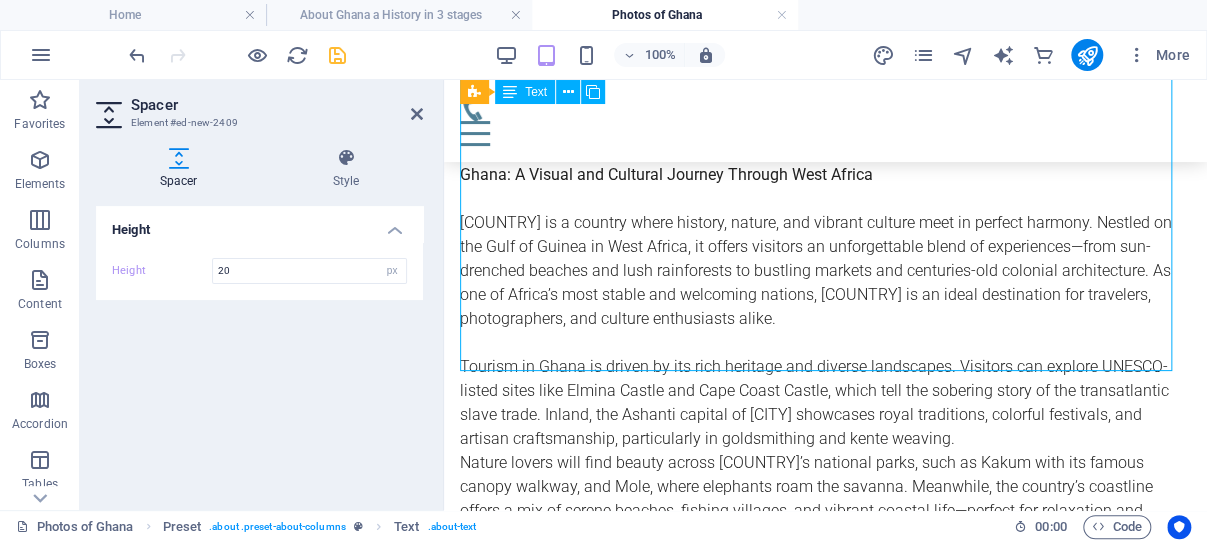 click on "Ghana: A Visual and Cultural Journey Through West Africa Ghana is a country where history, nature, and vibrant culture meet in perfect harmony. Nestled on the Gulf of Guinea in West Africa, it offers visitors an unforgettable blend of experiences—from sun-drenched beaches and lush rainforests to bustling markets and centuries-old colonial architecture. As one of Africa’s most stable and welcoming nations, Ghana is an ideal destination for travelers, photographers, and culture enthusiasts alike. Tourism in Ghana is driven by its rich heritage and diverse landscapes. Visitors can explore UNESCO-listed sites like Elmina Castle and Cape Coast Castle, which tell the sobering story of the transatlantic slave trade. Inland, the Ashanti capital of Kumasi showcases royal traditions, colorful festivals, and artisan craftsmanship, particularly in goldsmithing and kente weaving." at bounding box center (825, 379) 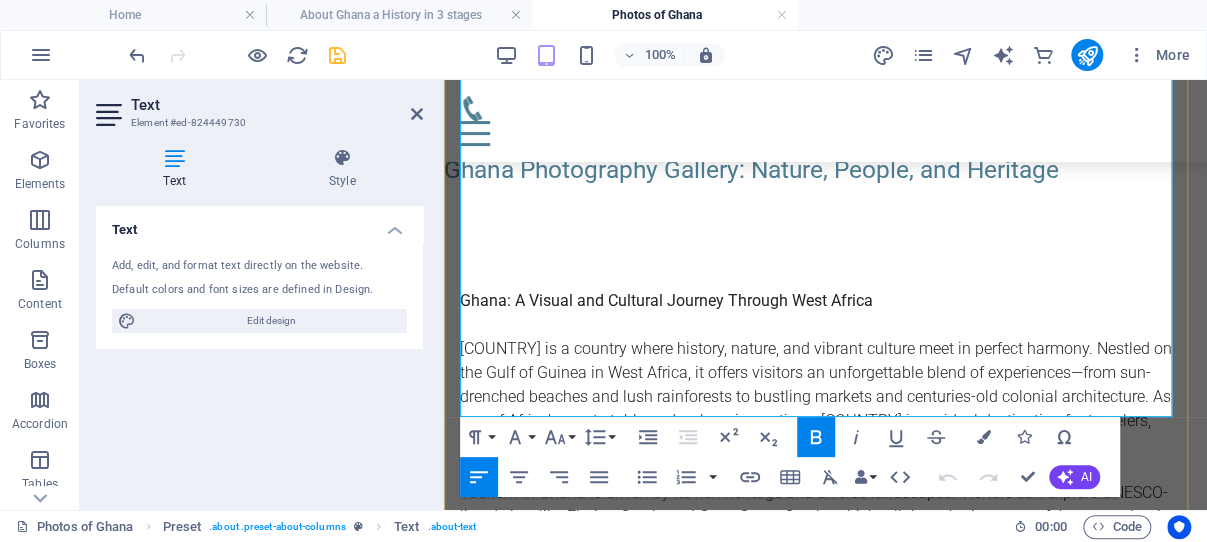 scroll, scrollTop: 804, scrollLeft: 0, axis: vertical 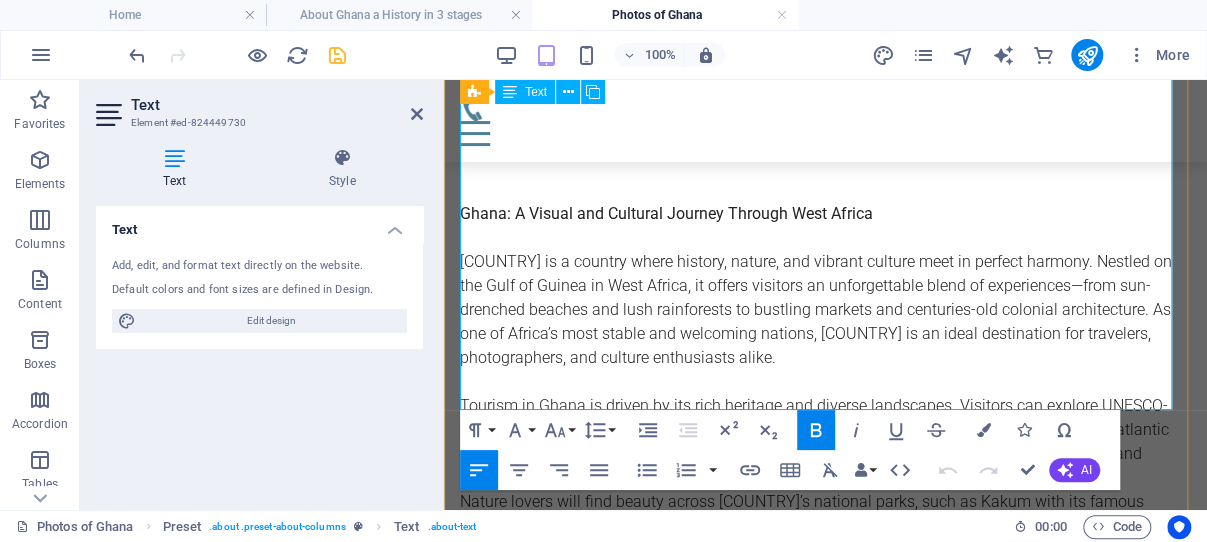 drag, startPoint x: 466, startPoint y: 373, endPoint x: 1117, endPoint y: 390, distance: 651.2219 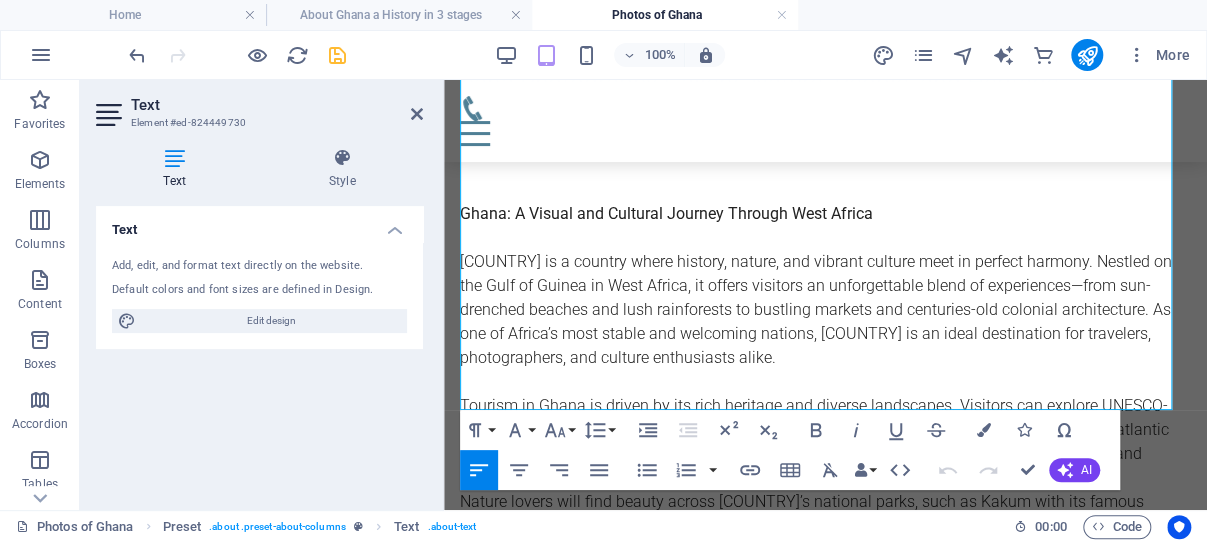 copy on "Whether you're drawn by the promise of historical exploration, cultural immersion, or the thrill of capturing stunning visuals, Ghana promises a journey rich in color, contrast, and connection." 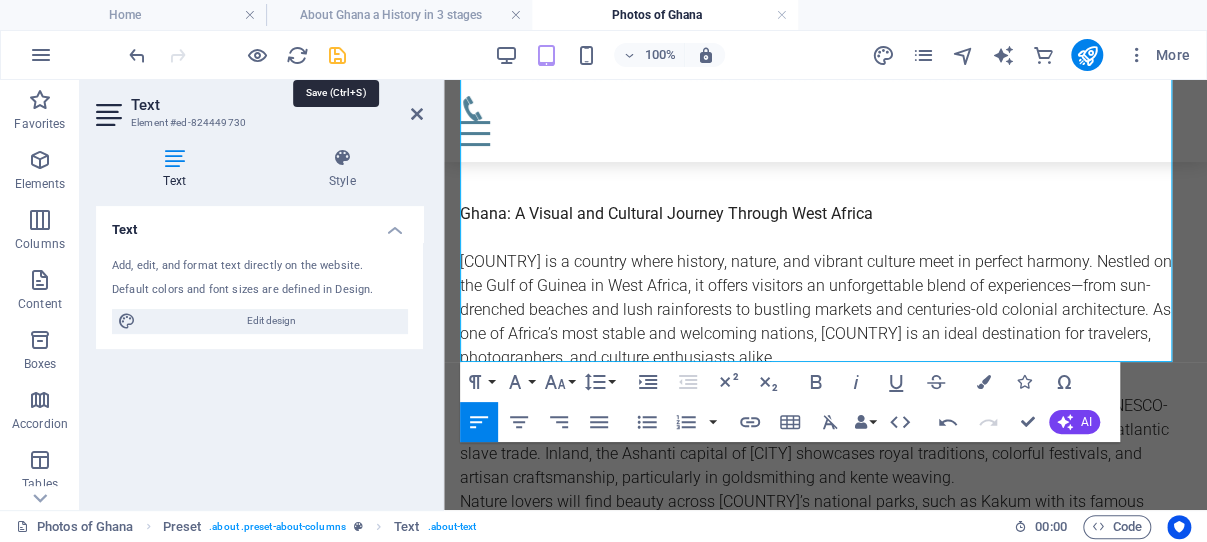 click at bounding box center [337, 55] 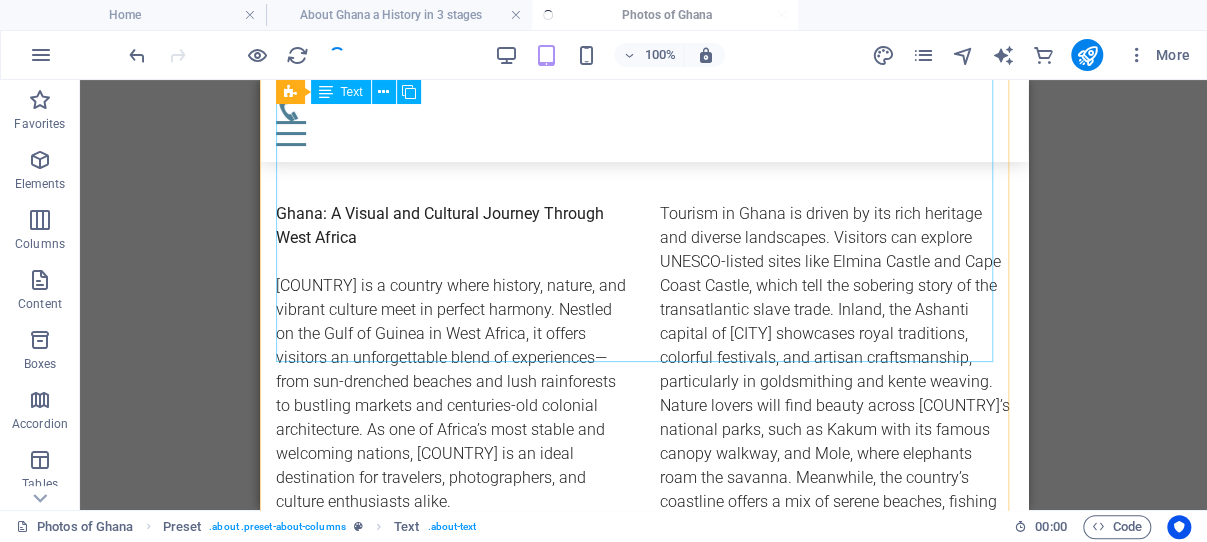scroll, scrollTop: 1122, scrollLeft: 0, axis: vertical 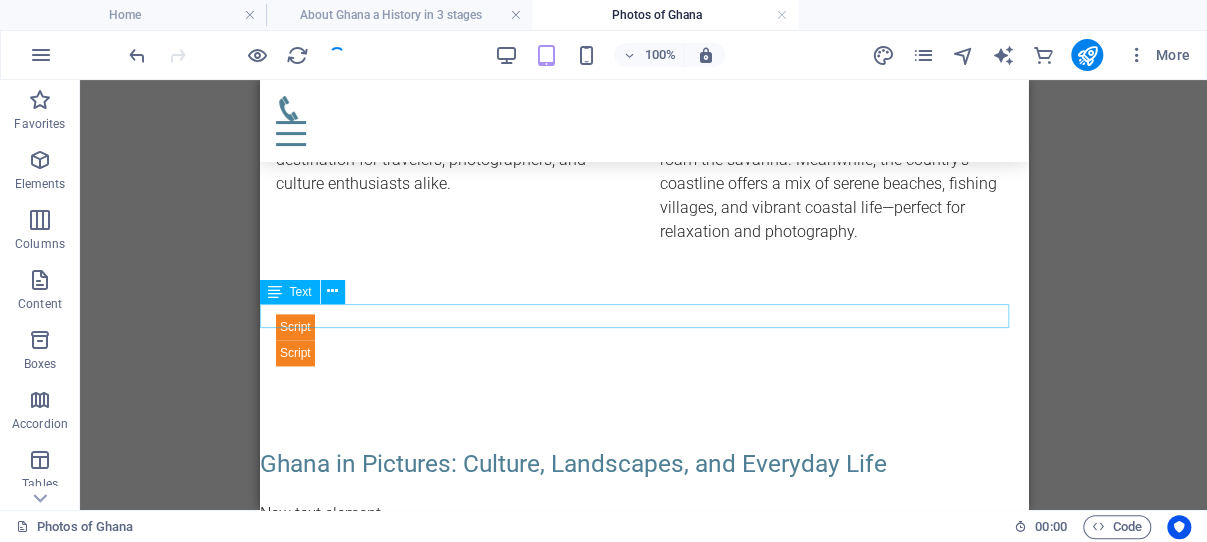 click on "New text element" at bounding box center [643, 514] 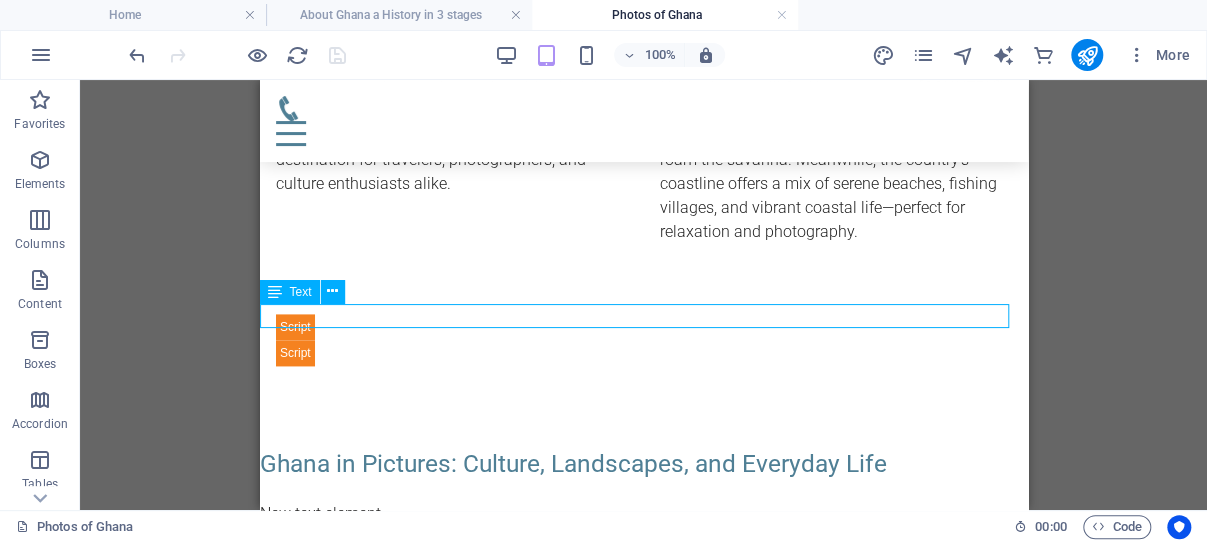 click on "New text element" at bounding box center (643, 514) 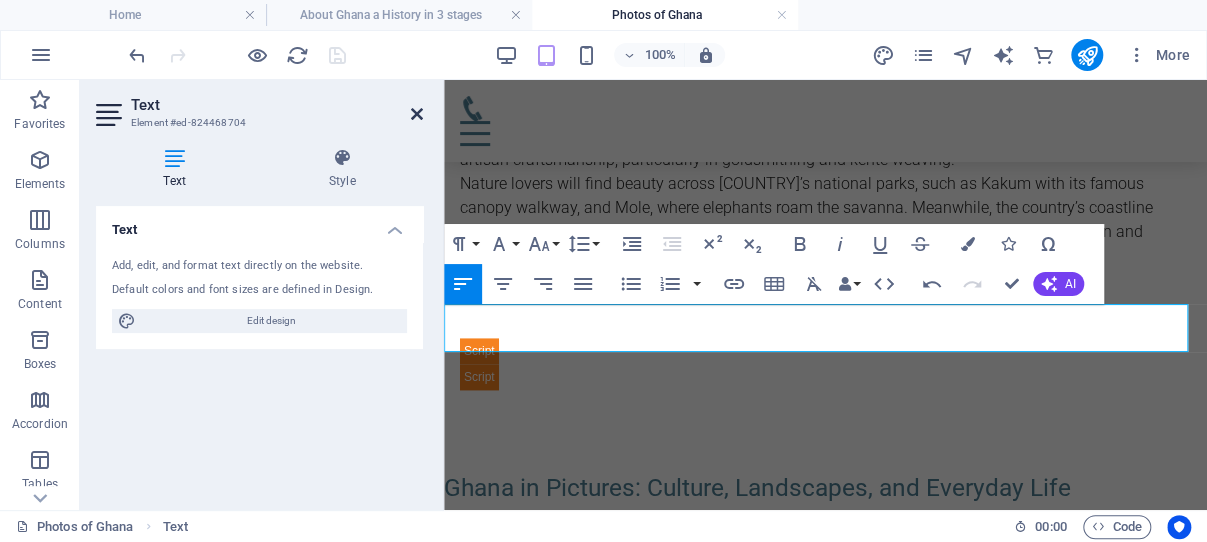 drag, startPoint x: 417, startPoint y: 111, endPoint x: 143, endPoint y: 30, distance: 285.7219 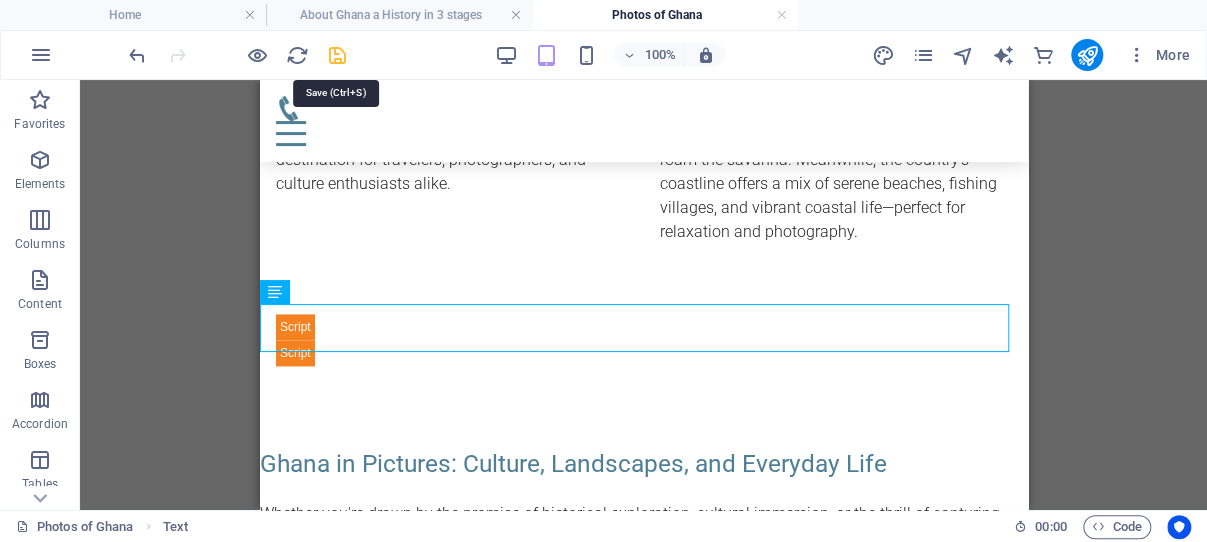 drag, startPoint x: 334, startPoint y: 56, endPoint x: 52, endPoint y: 172, distance: 304.9262 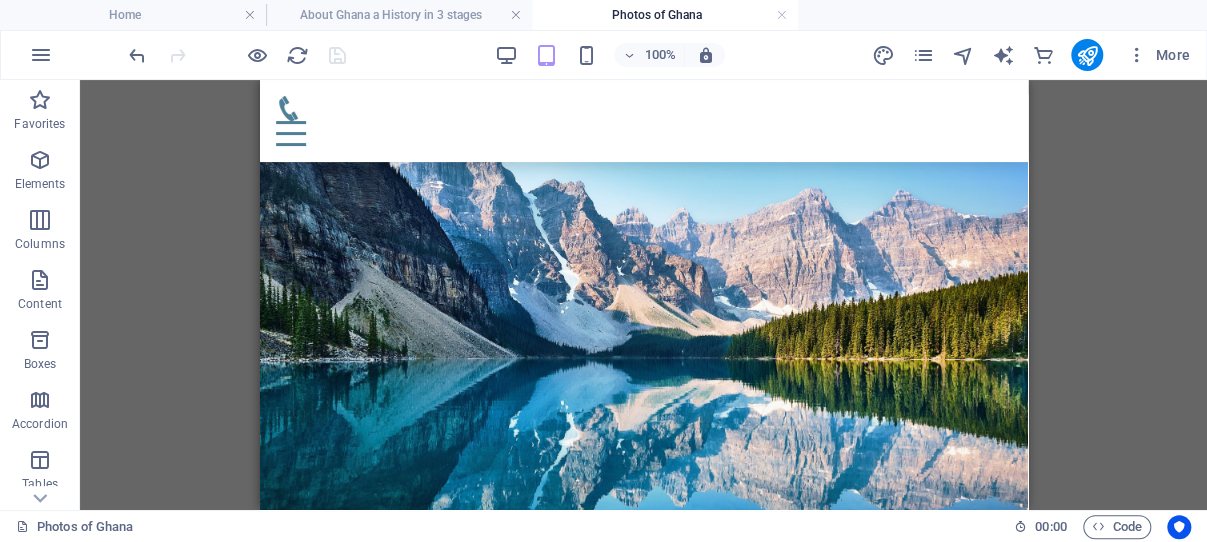 scroll, scrollTop: 212, scrollLeft: 0, axis: vertical 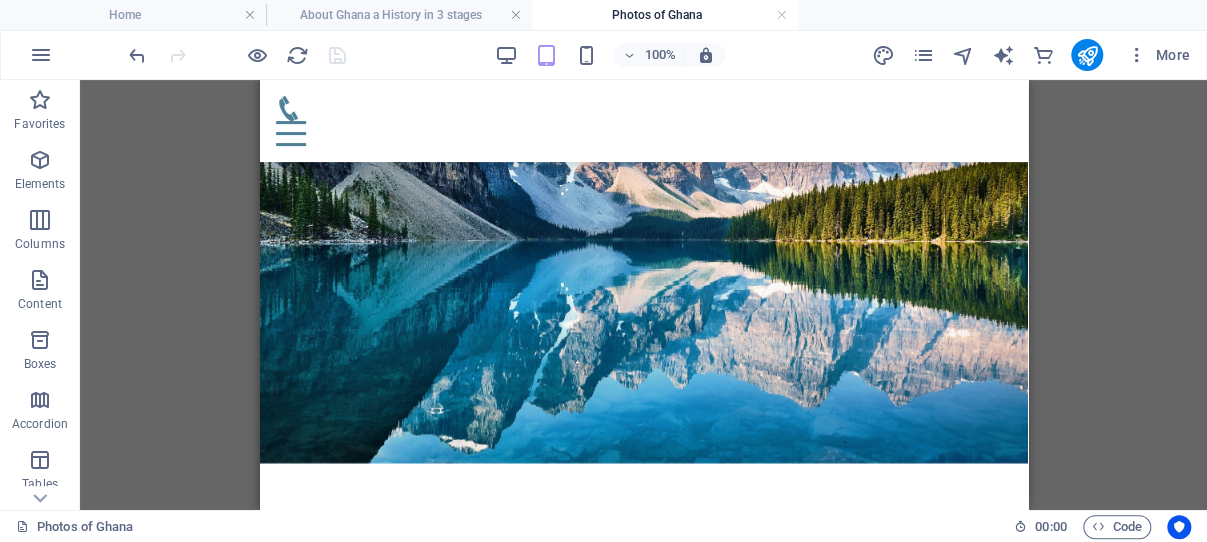 click at bounding box center [643, 315] 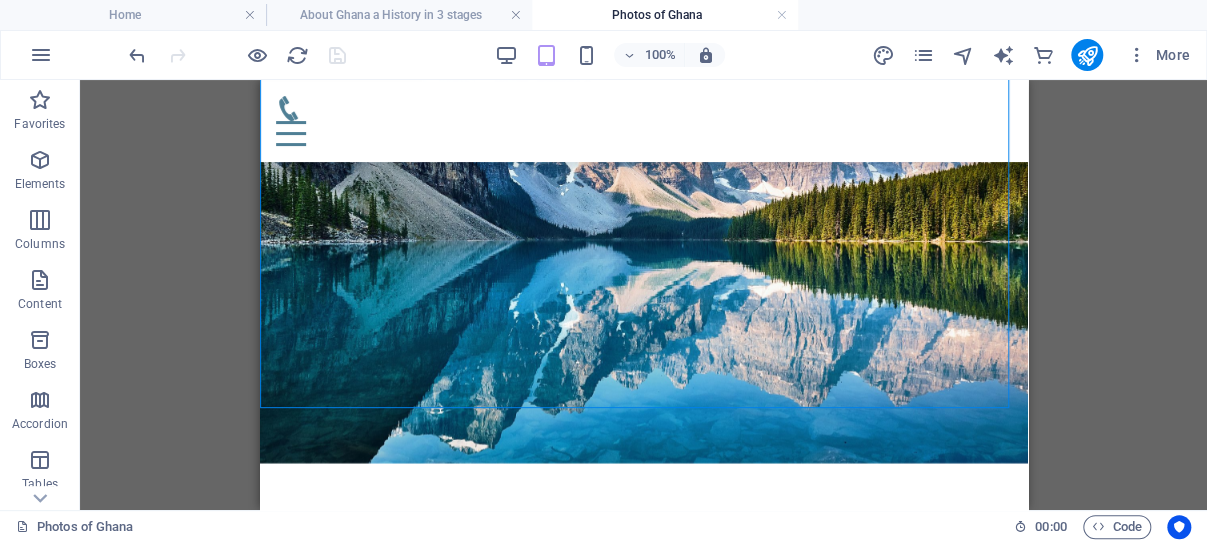 click at bounding box center [643, 315] 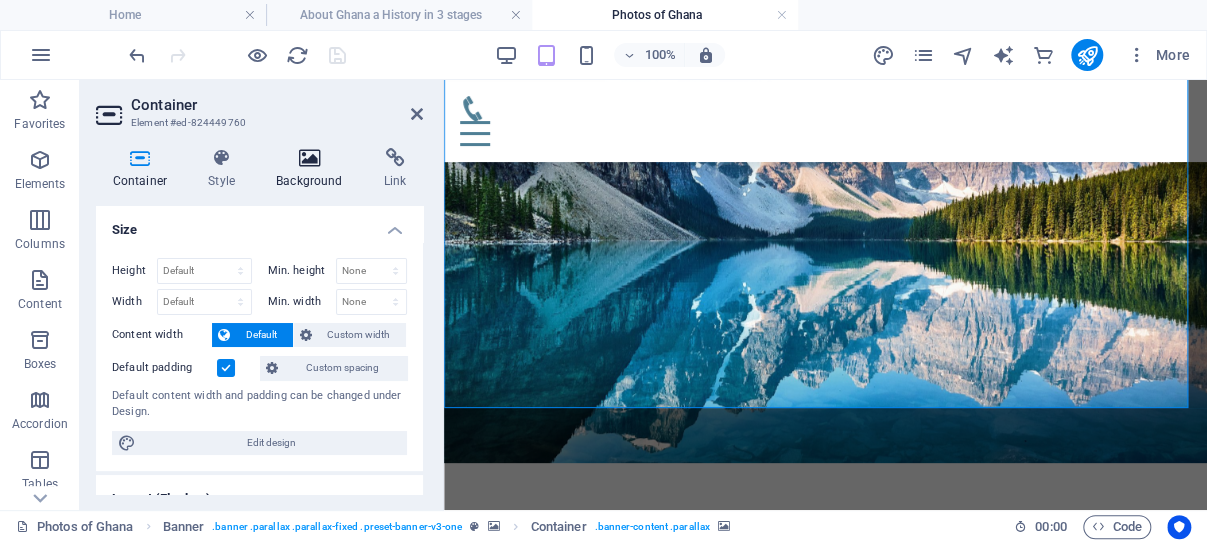 click at bounding box center [310, 158] 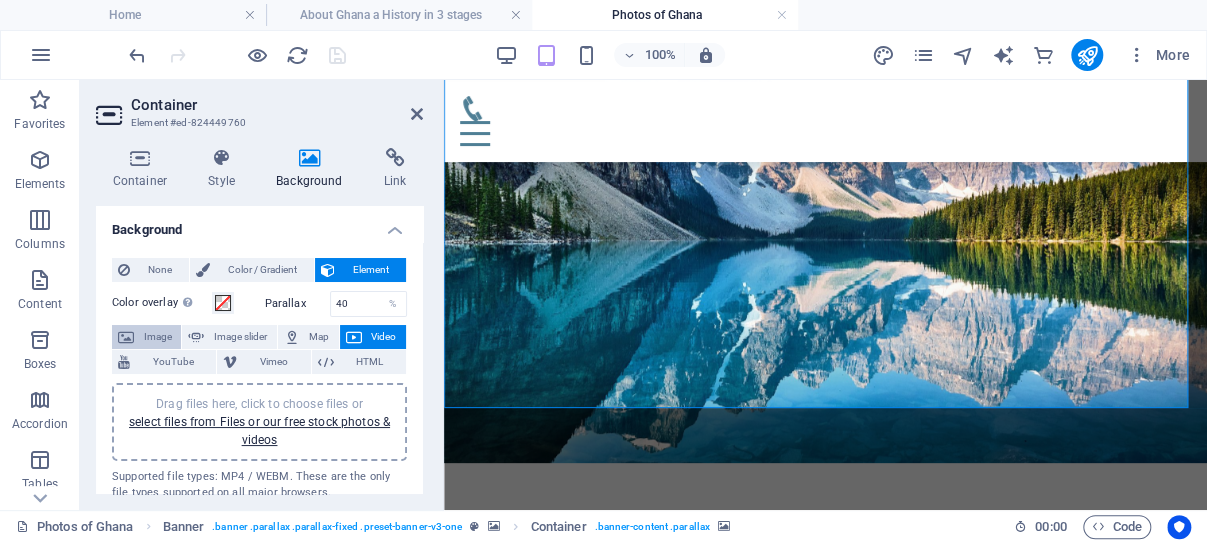 click on "Image" at bounding box center (157, 337) 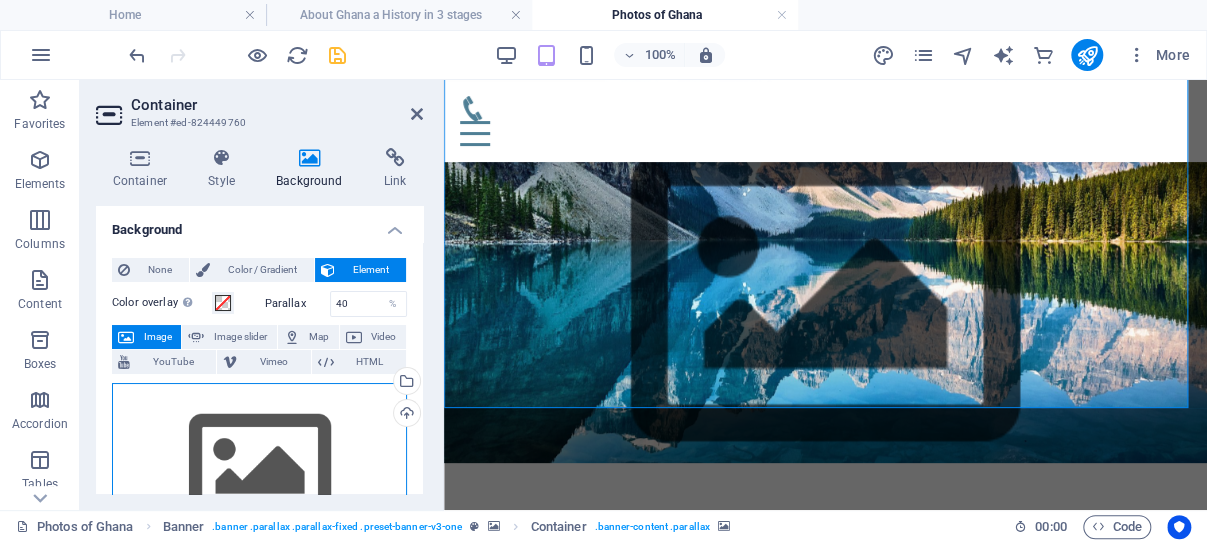 click on "Drag files here, click to choose files or select files from Files or our free stock photos & videos" at bounding box center [259, 468] 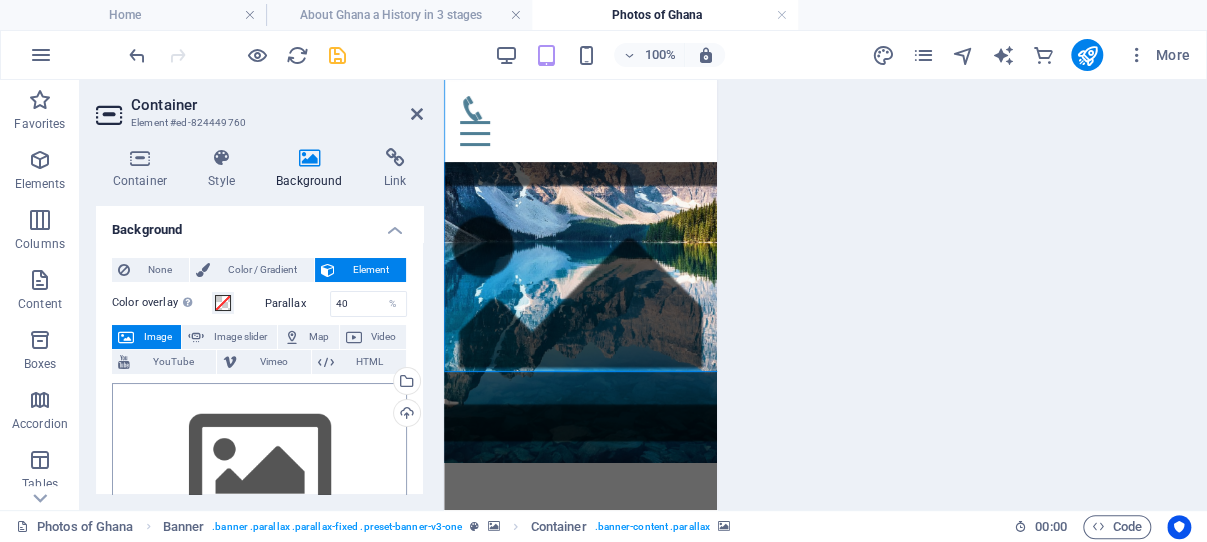 click on "ghana-net.com Home About Ghana a History in 3 stages Photos of Ghana Favorites Elements Columns Content Boxes Accordion Tables Features Images Slider Header Footer Forms Marketing Collections Commerce
H2   H1   Banner   Container   Menu Bar   Menu   Container   Info Bar   Container   Text   Container   Icon   Container   Text   Container   Icon 100% More Home Banner . banner .parallax .parallax-fixed .preset-banner-v3-one Container . banner-content .parallax 00 : 00 Code Favorites Elements Columns Content Boxes Accordion Tables Features Images Slider Header Footer Forms Marketing Collections Commerce
Drag here to replace the existing content. Press “Ctrl” if you want to create a new element.
H2   Preset   Spacer   Preset   Text   Preset   Menu   Reference   Spacer   HTML   H2   Spacer   Text   Spacer   Spacer   H2   Spacer   Preset   Text   Spacer   Text   H2   Spacer   Spacer   H2" at bounding box center (603, 271) 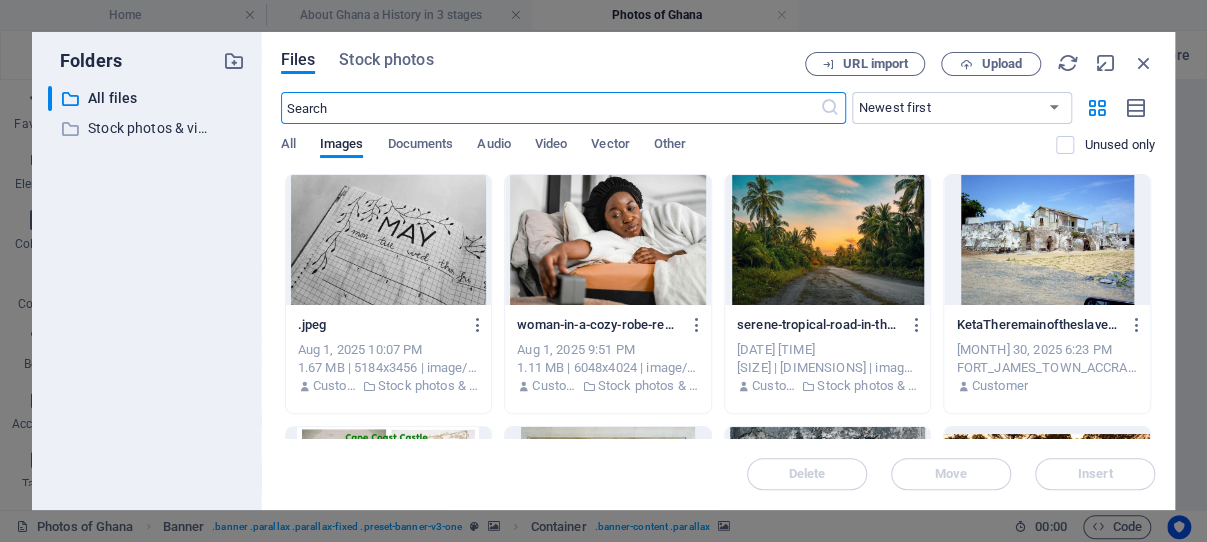 scroll, scrollTop: 248, scrollLeft: 0, axis: vertical 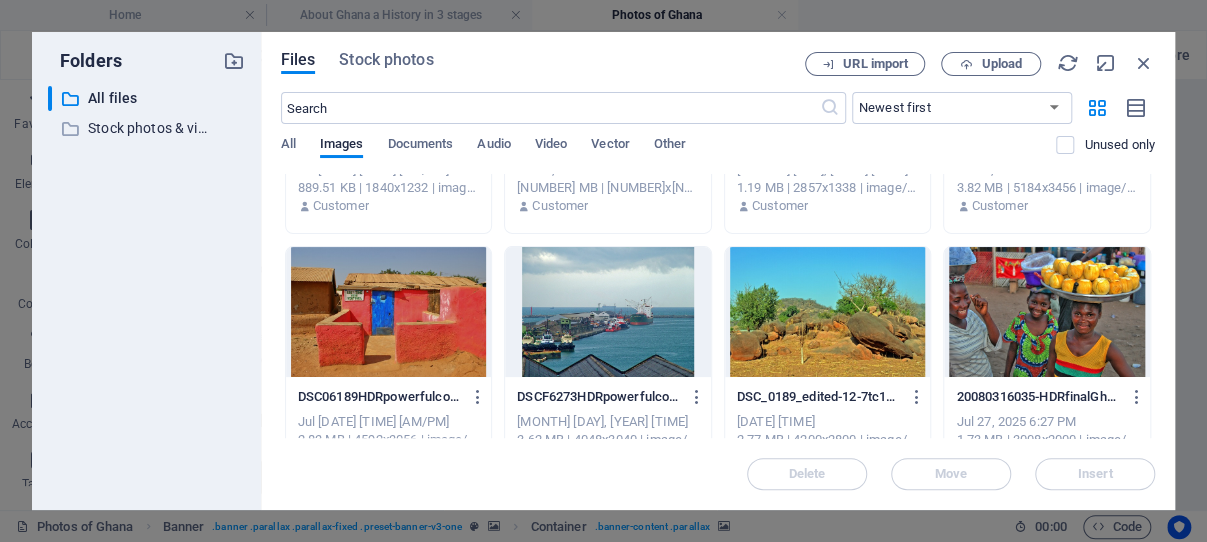 click at bounding box center [1047, 312] 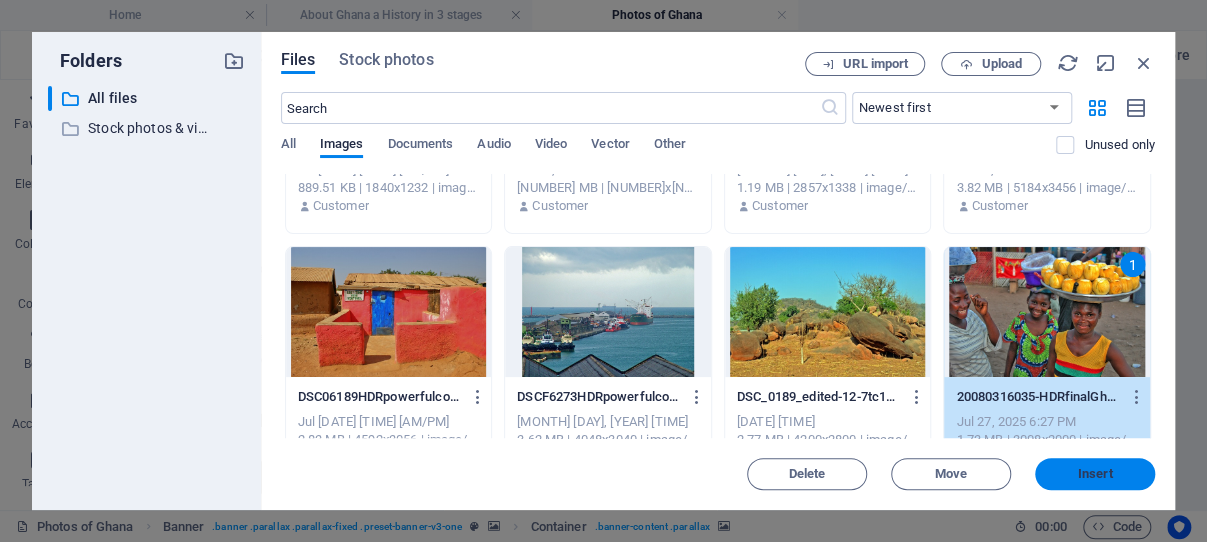 drag, startPoint x: 1095, startPoint y: 471, endPoint x: 616, endPoint y: 227, distance: 537.5658 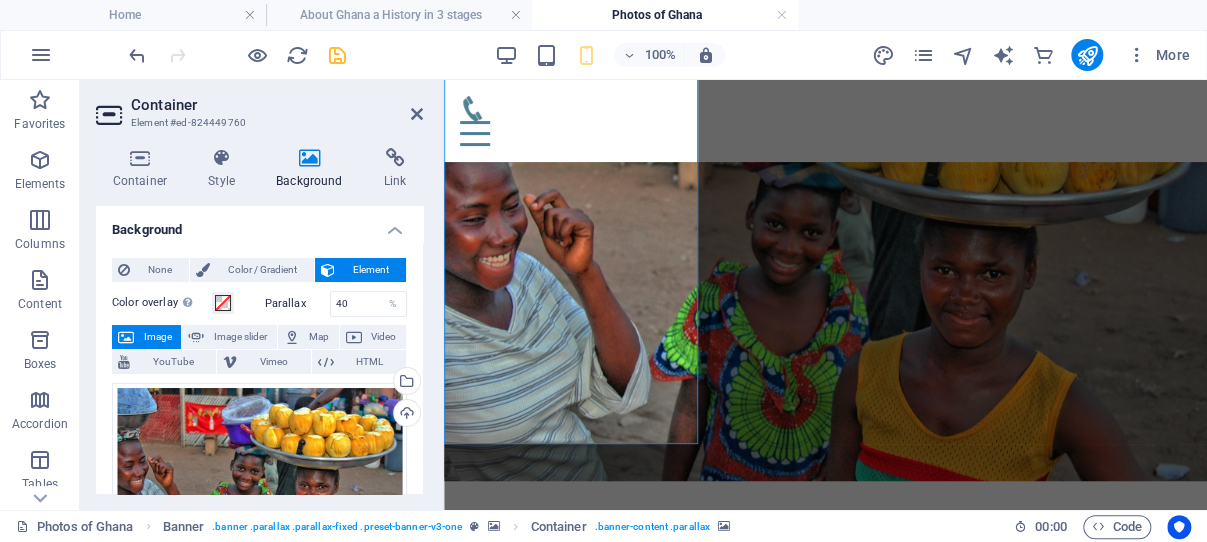scroll, scrollTop: 212, scrollLeft: 0, axis: vertical 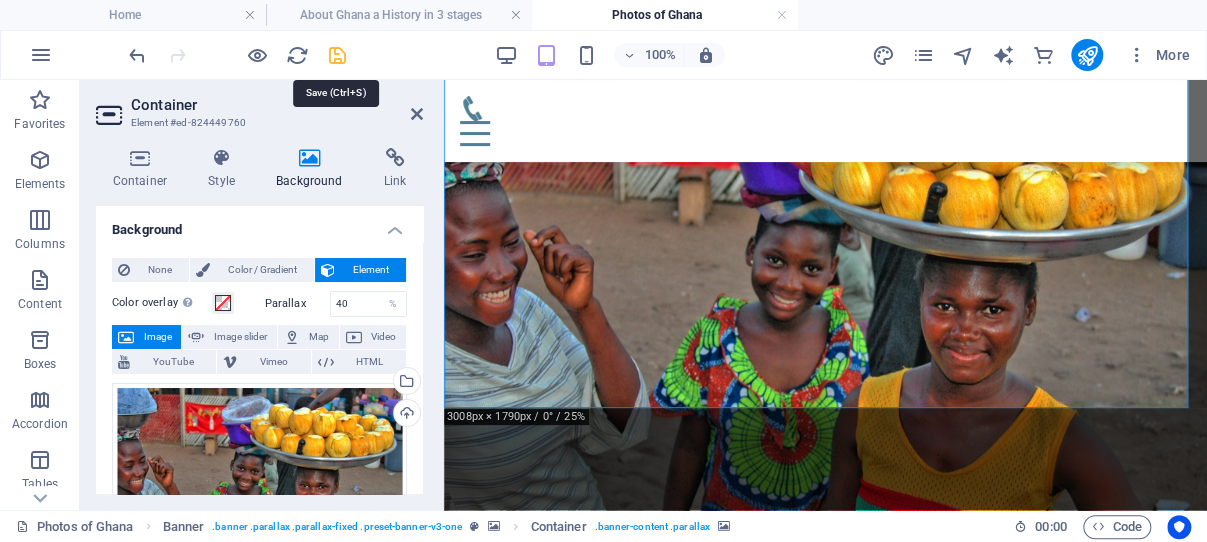 drag, startPoint x: 333, startPoint y: 50, endPoint x: 96, endPoint y: 45, distance: 237.05273 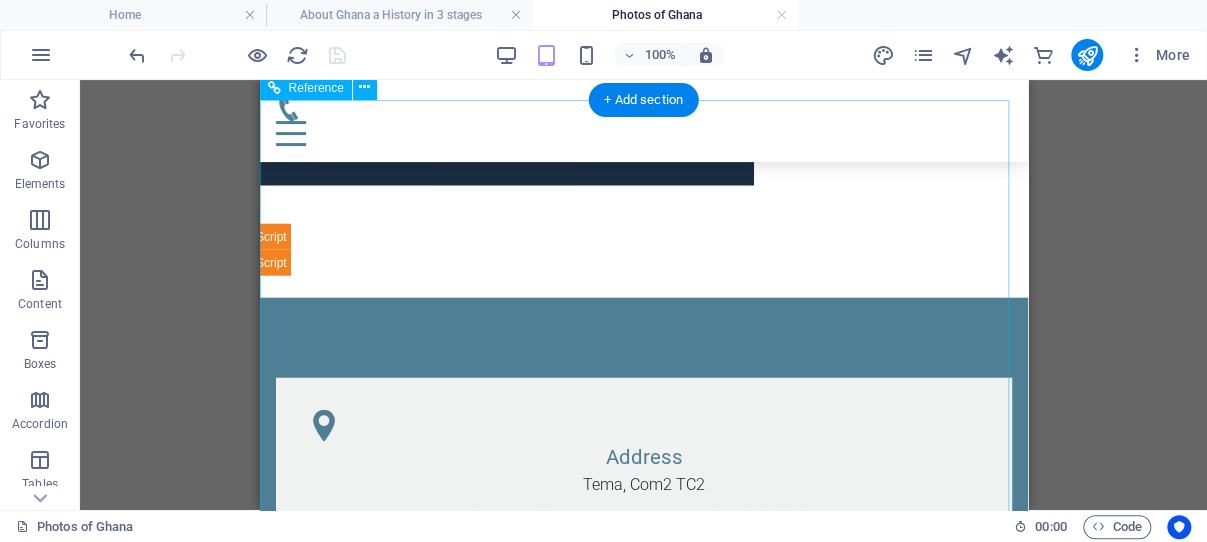 scroll, scrollTop: 2120, scrollLeft: 0, axis: vertical 